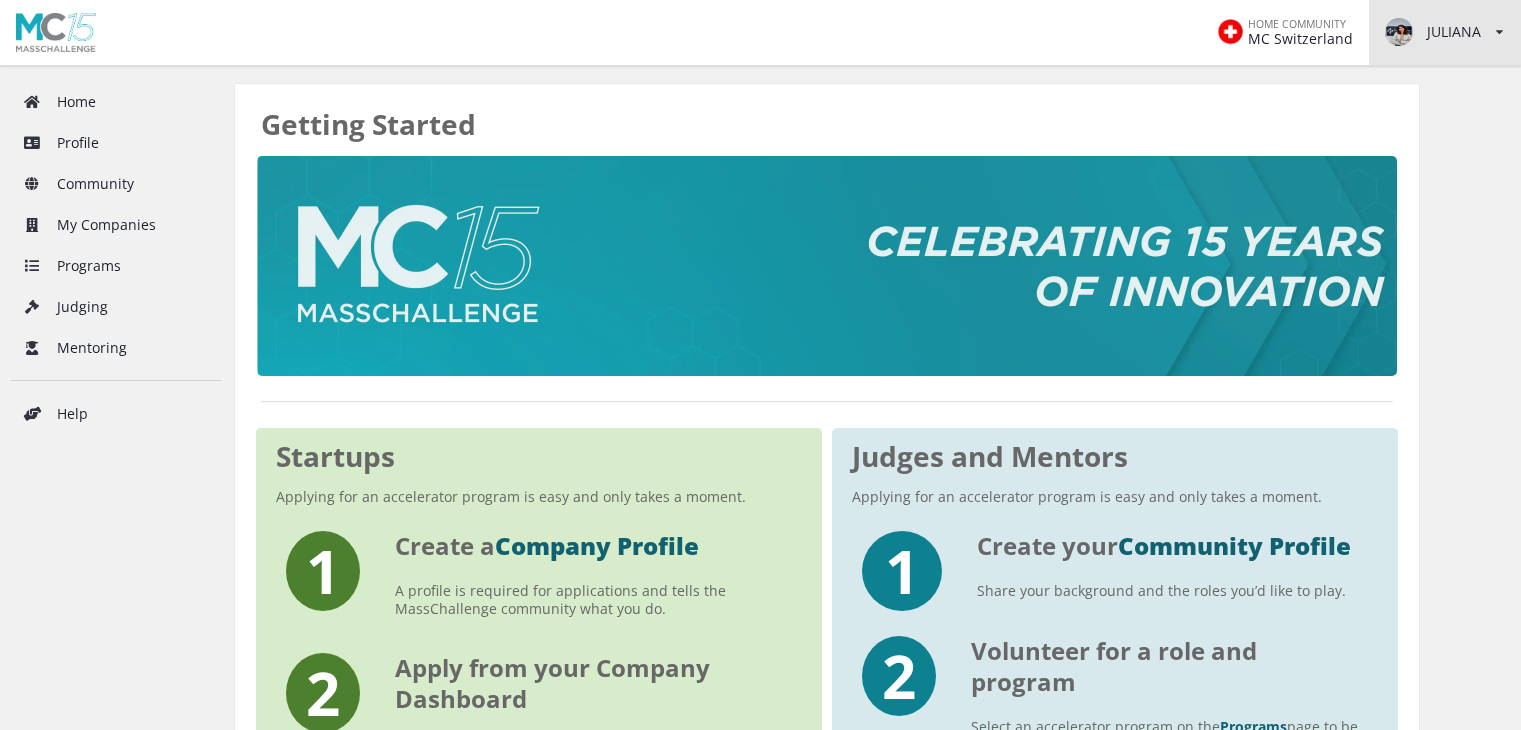 scroll, scrollTop: 0, scrollLeft: 0, axis: both 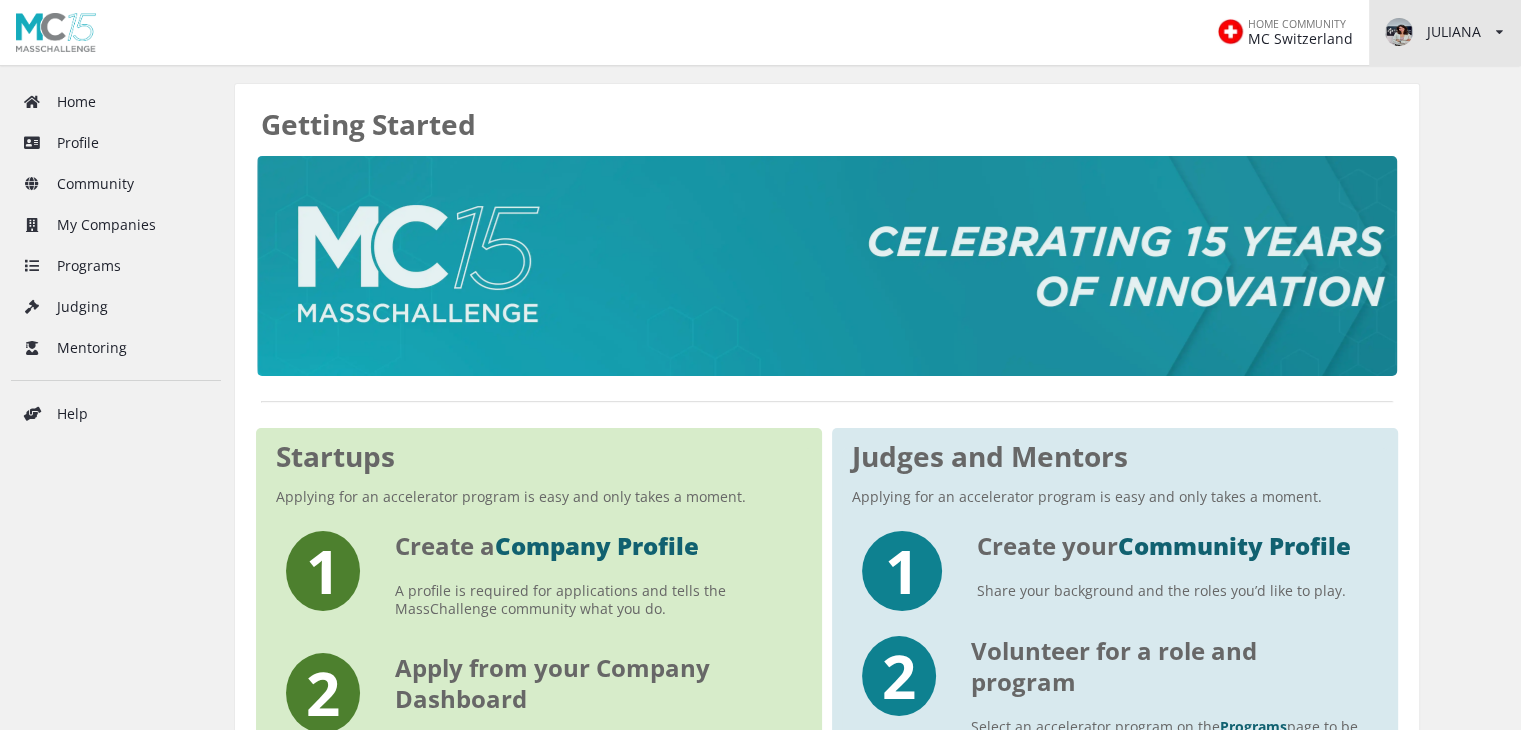 click on "[FIRST]
View/edit profile
Change password
Log out" at bounding box center [1445, 32] 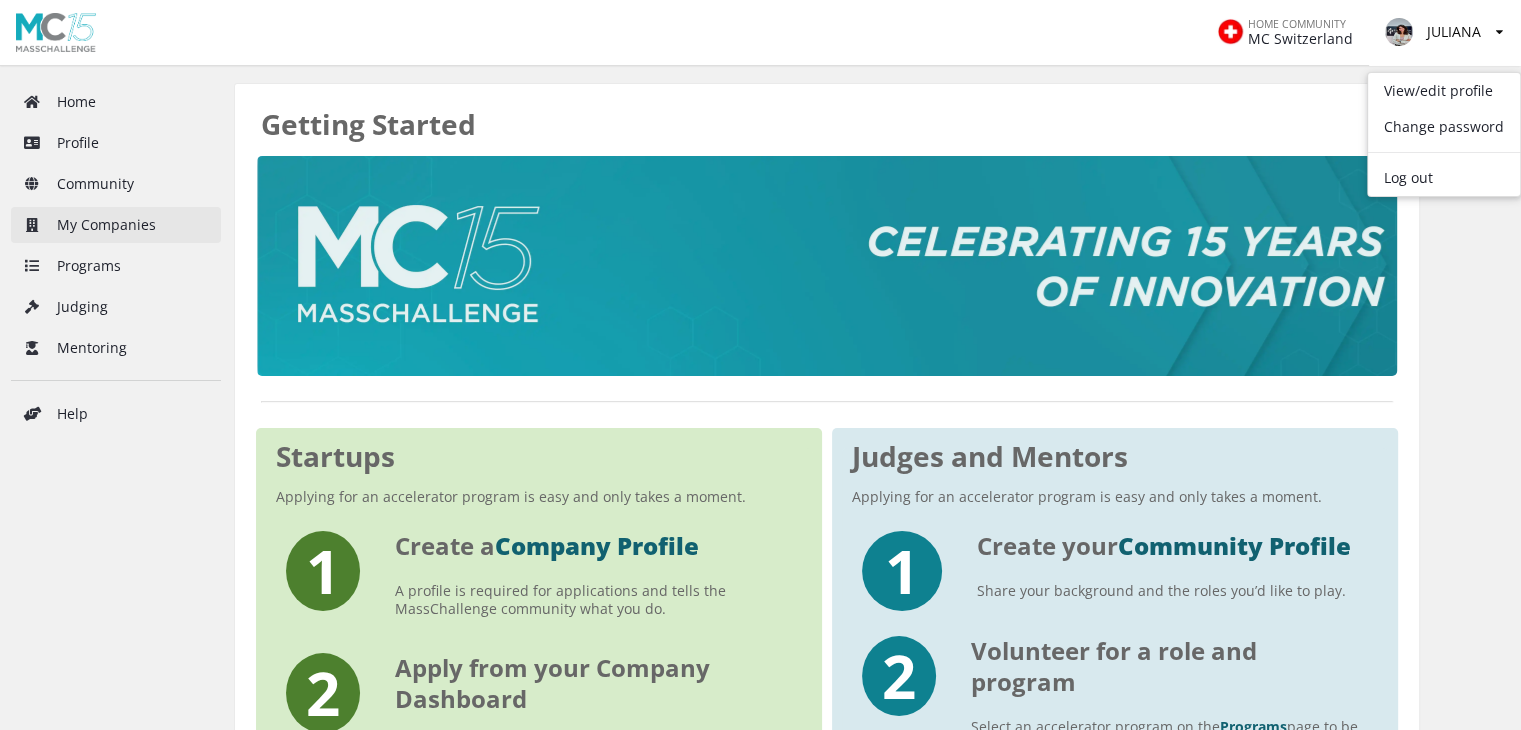 click on "My Companies" at bounding box center [116, 225] 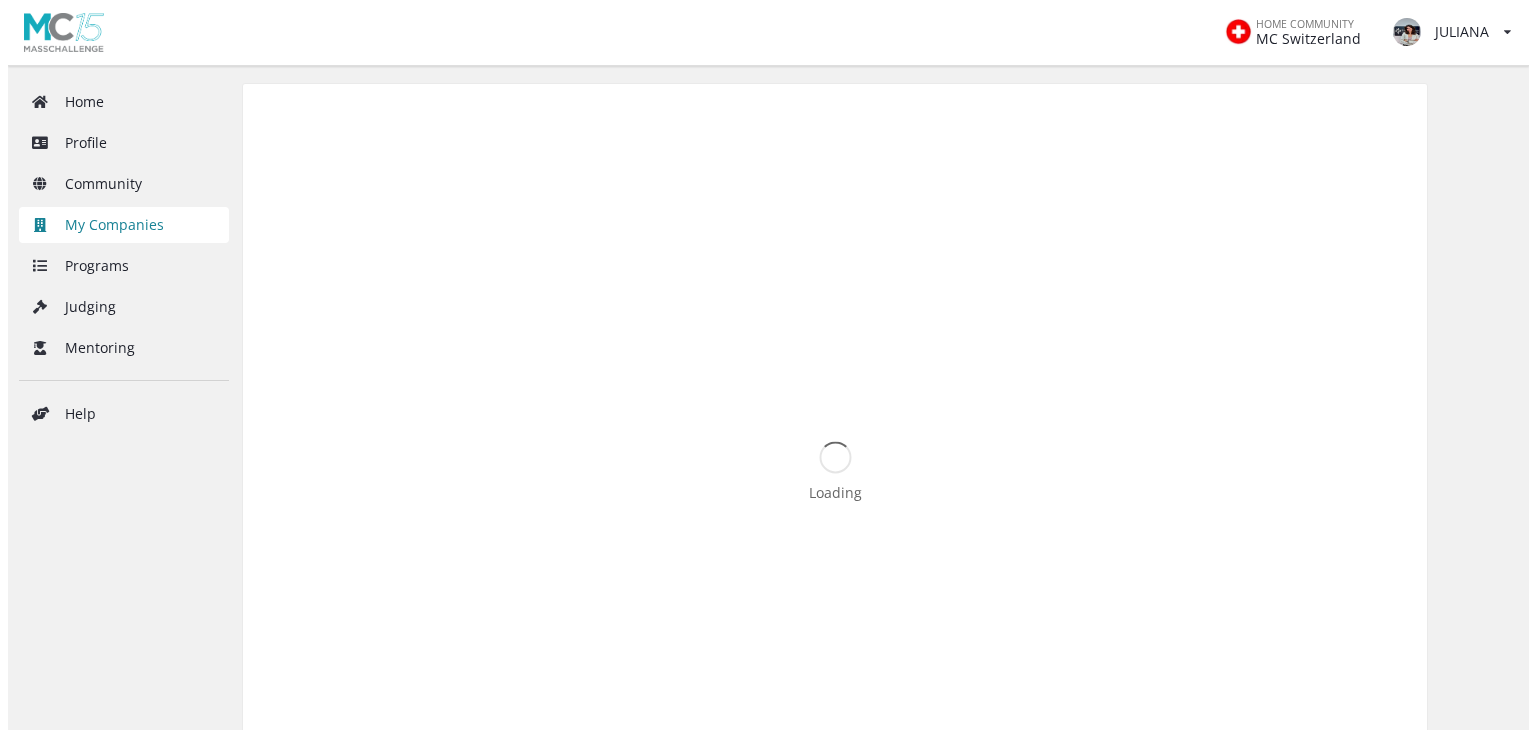 scroll, scrollTop: 0, scrollLeft: 0, axis: both 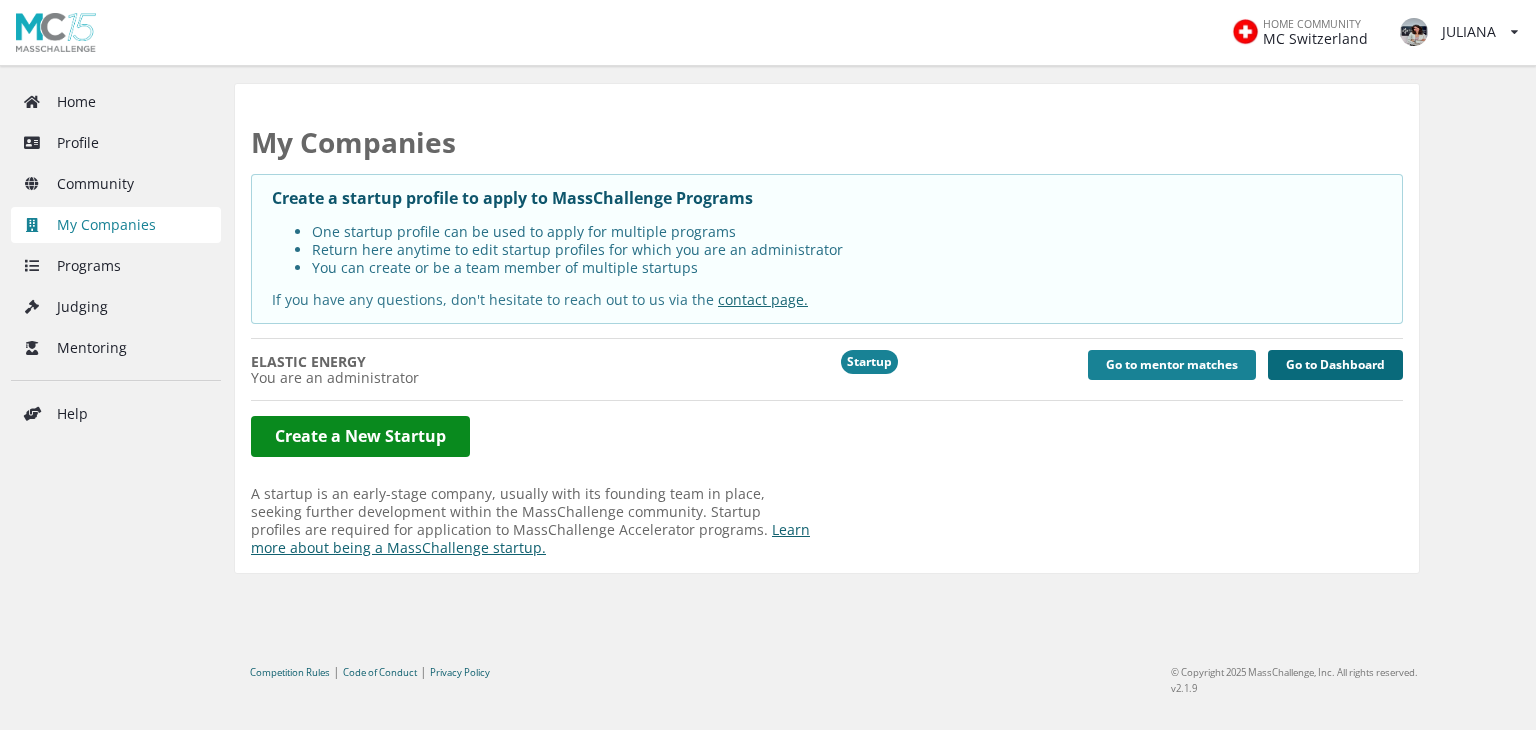 click on "Go to Dashboard" at bounding box center (1335, 365) 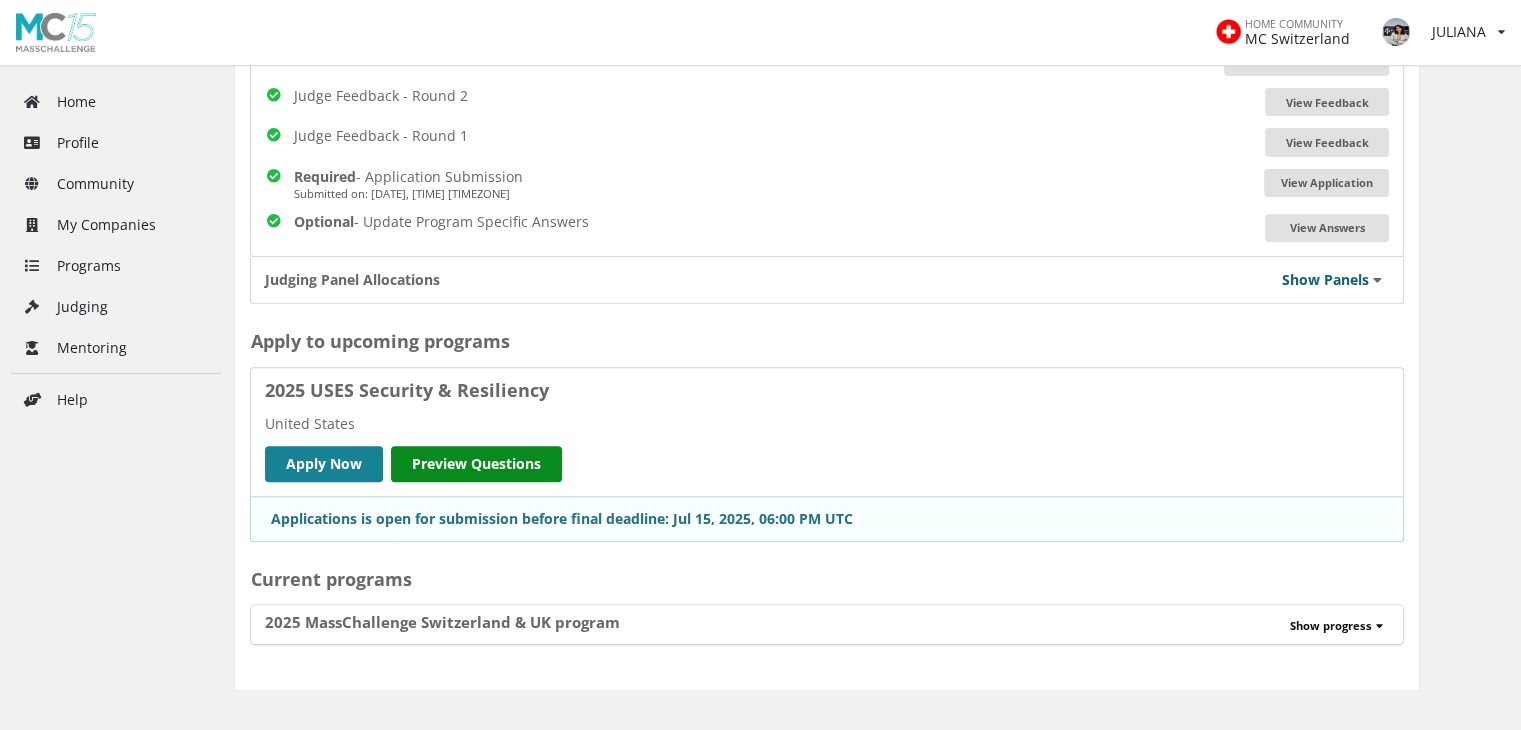 scroll, scrollTop: 861, scrollLeft: 0, axis: vertical 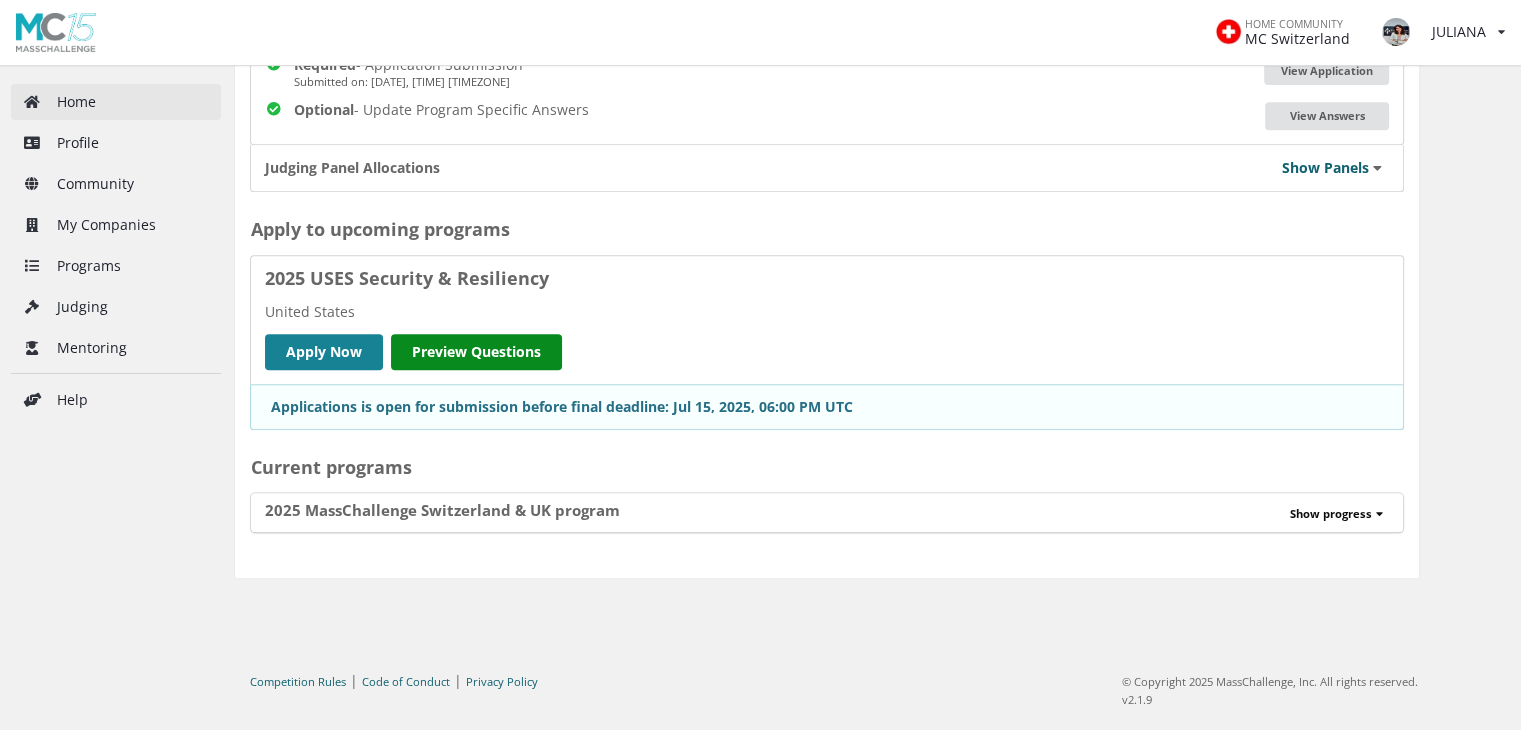 click on "Home" at bounding box center (116, 102) 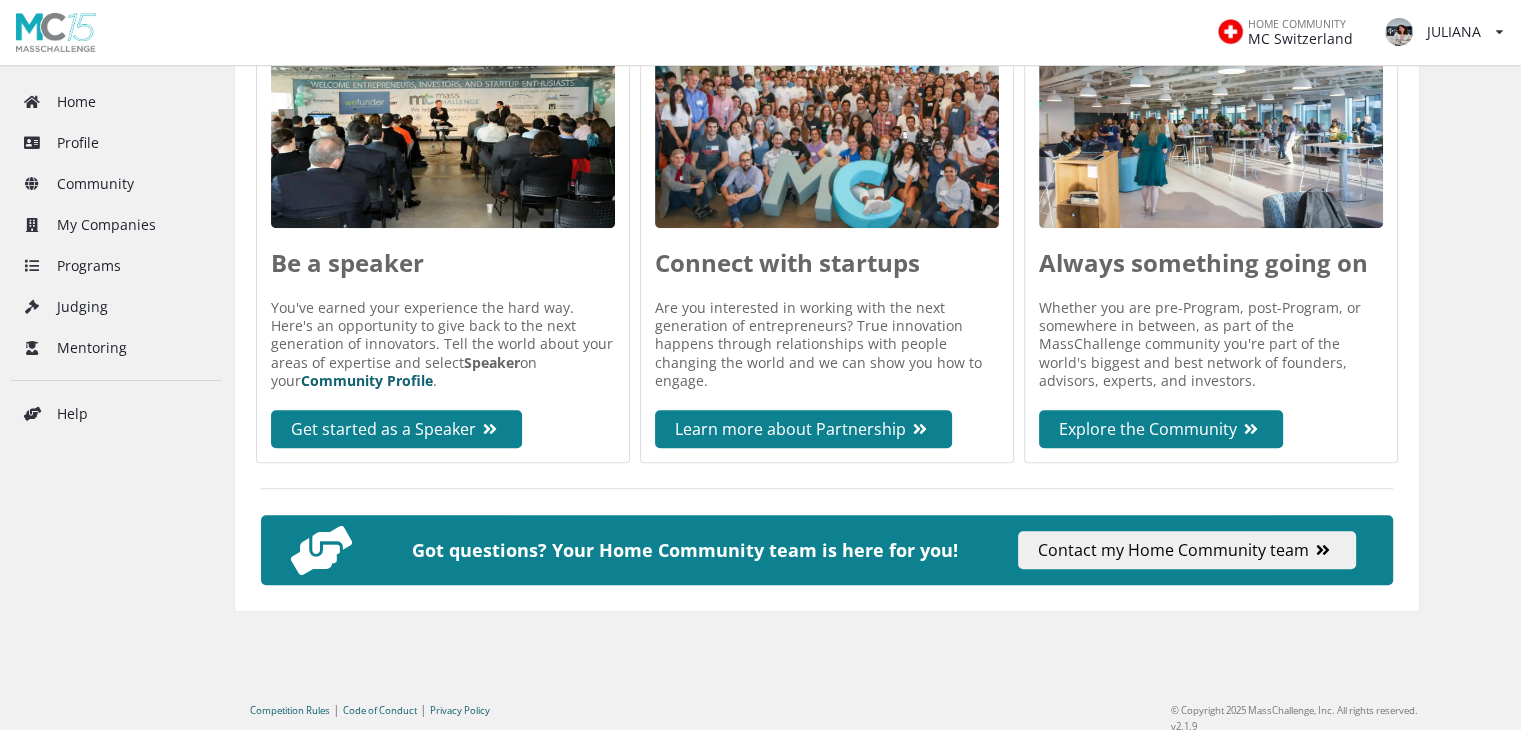 scroll, scrollTop: 984, scrollLeft: 0, axis: vertical 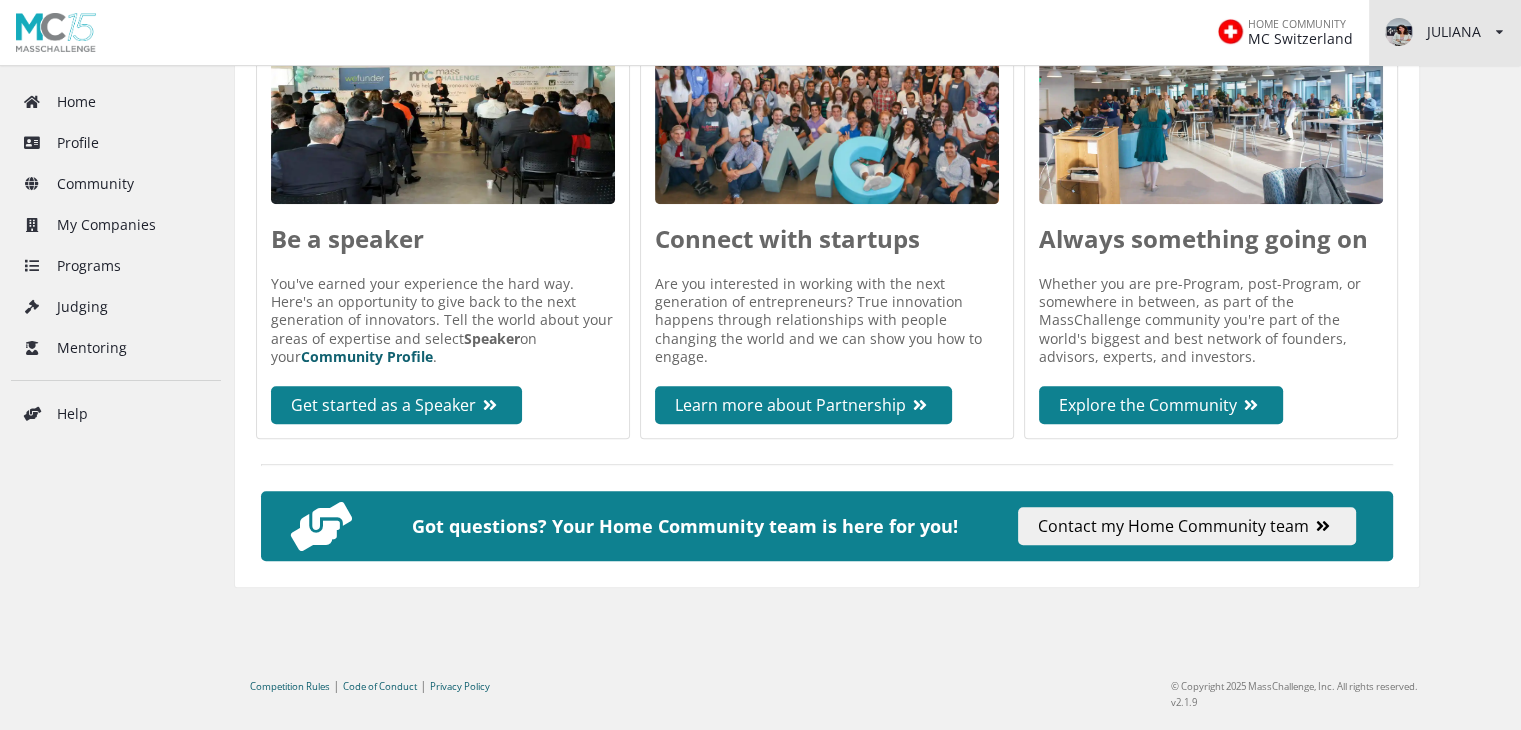 click at bounding box center [1499, 32] 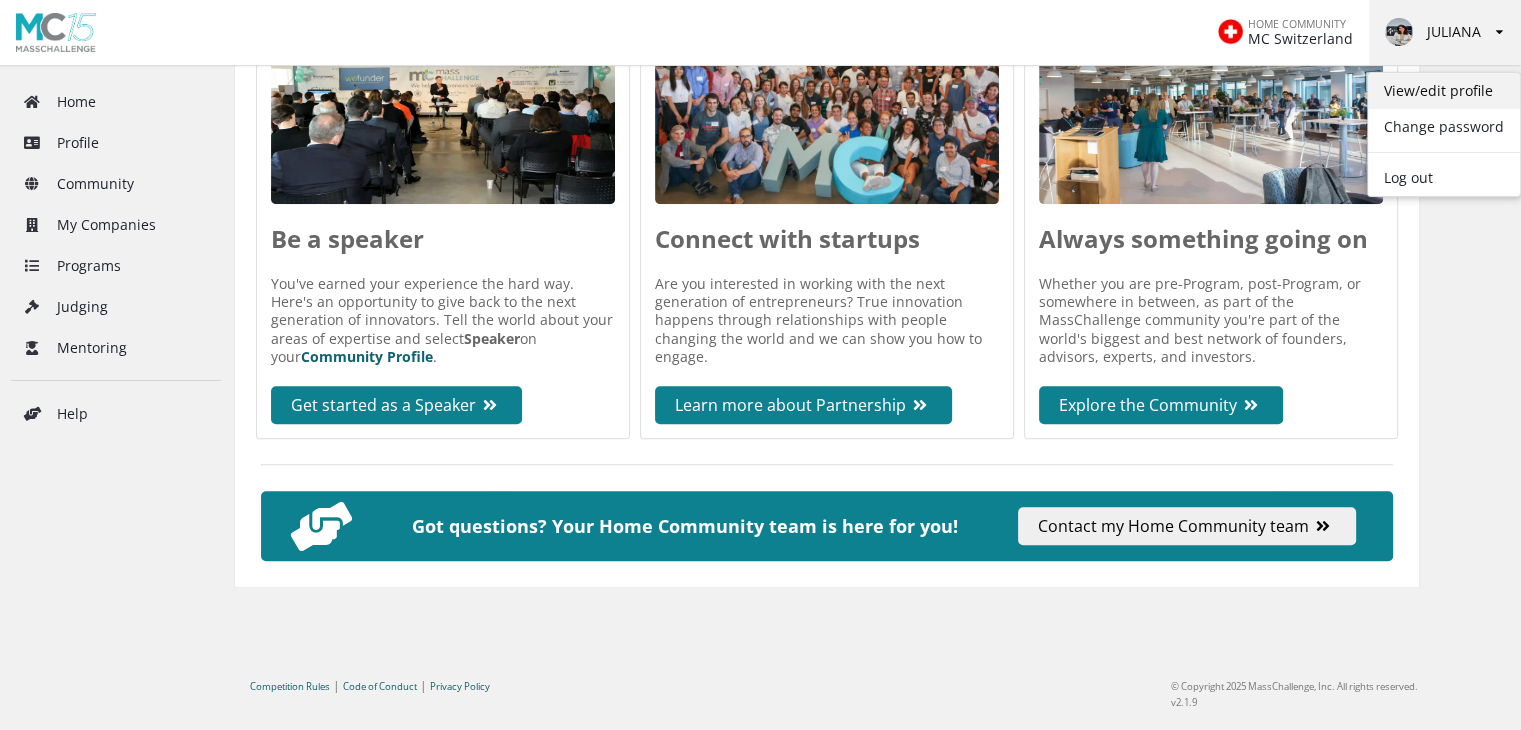 click on "View/edit profile" at bounding box center [1444, 91] 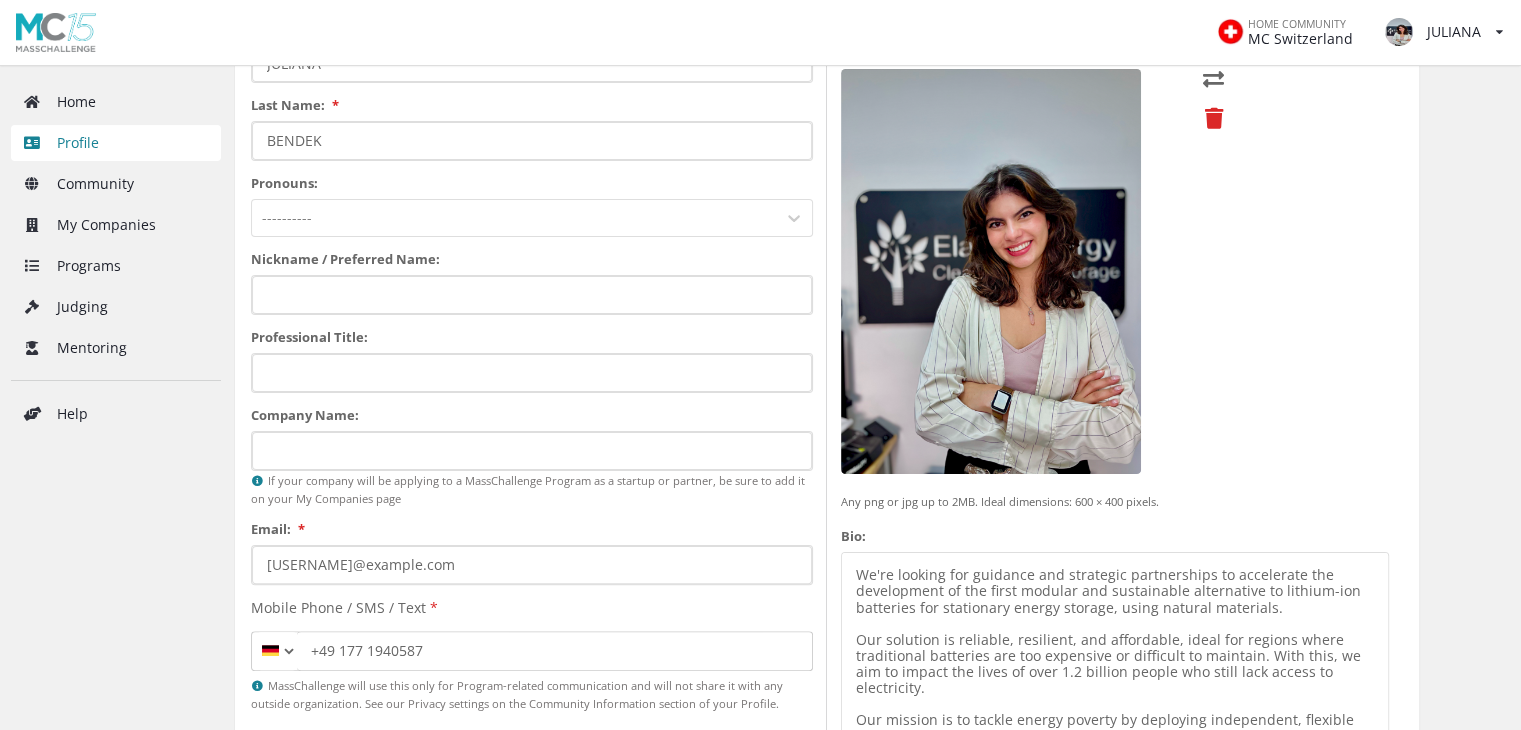 scroll, scrollTop: 0, scrollLeft: 0, axis: both 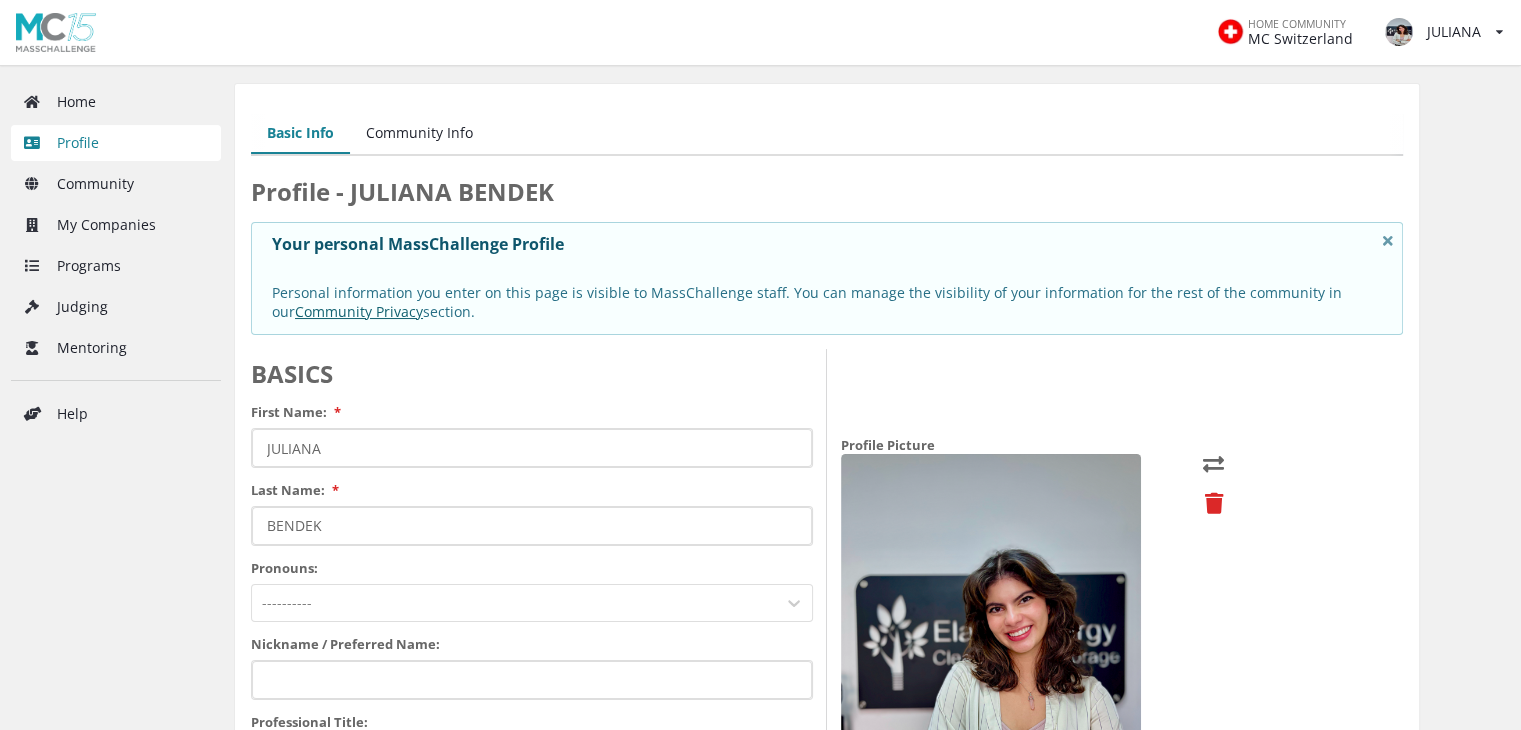 click on "Community Info" at bounding box center (419, 134) 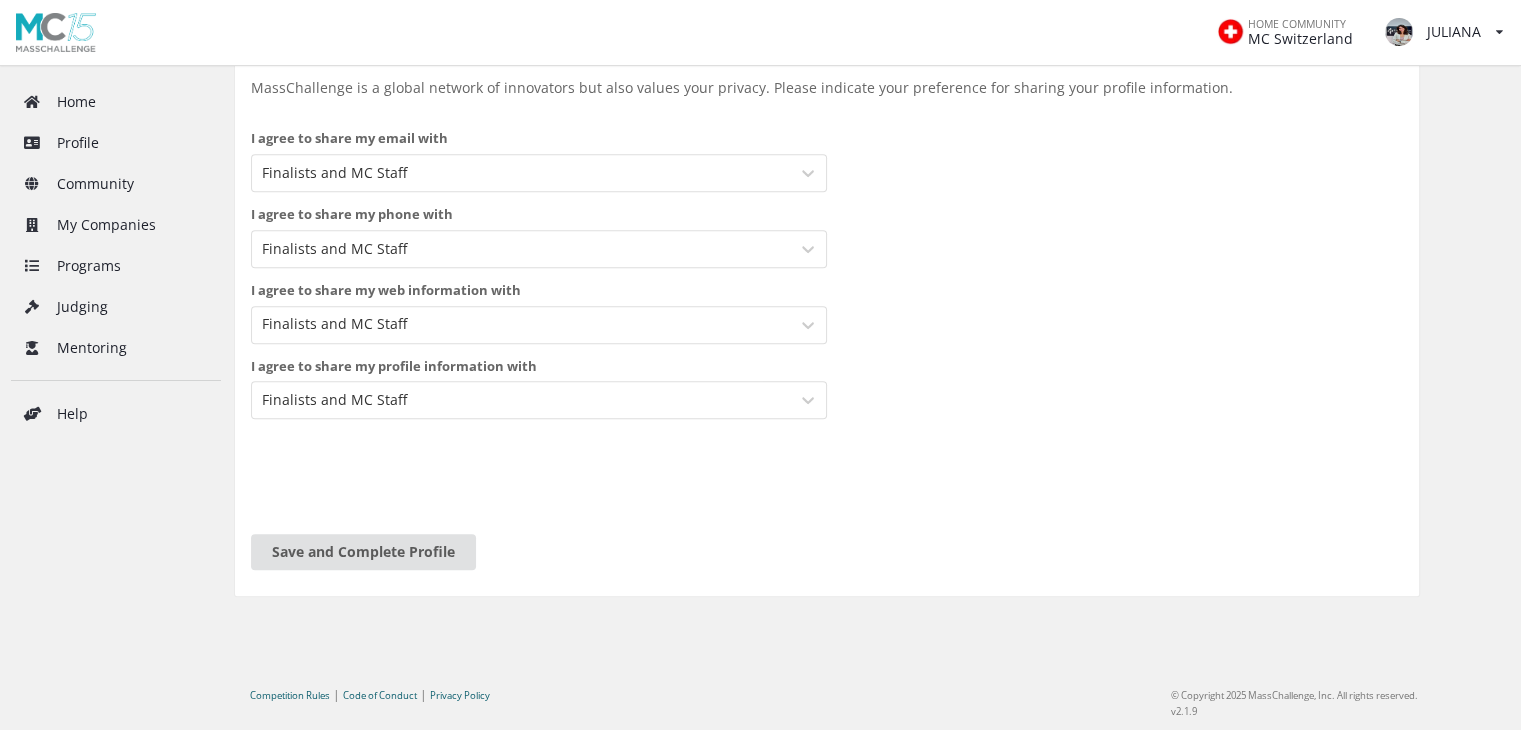 scroll, scrollTop: 922, scrollLeft: 0, axis: vertical 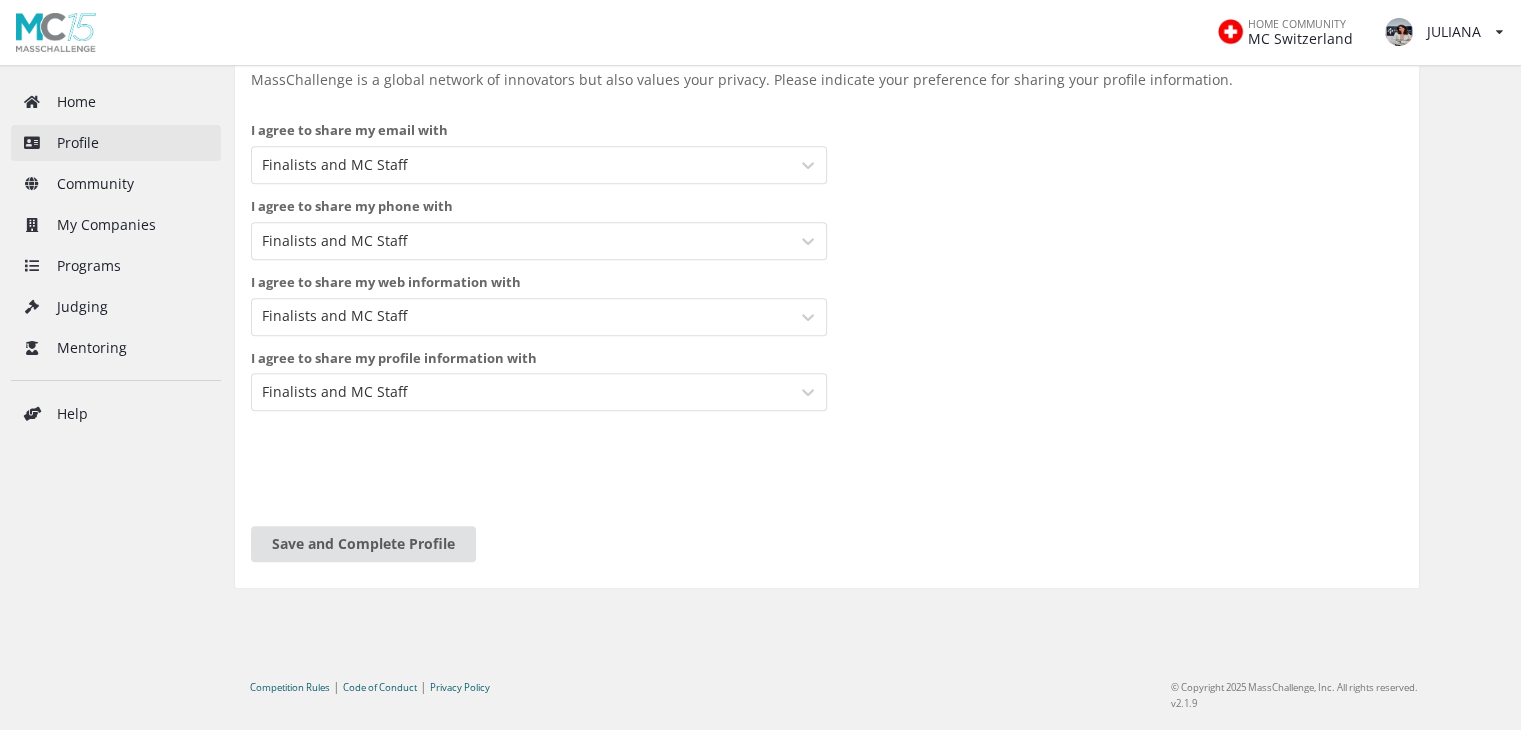 click on "Profile" at bounding box center (116, 143) 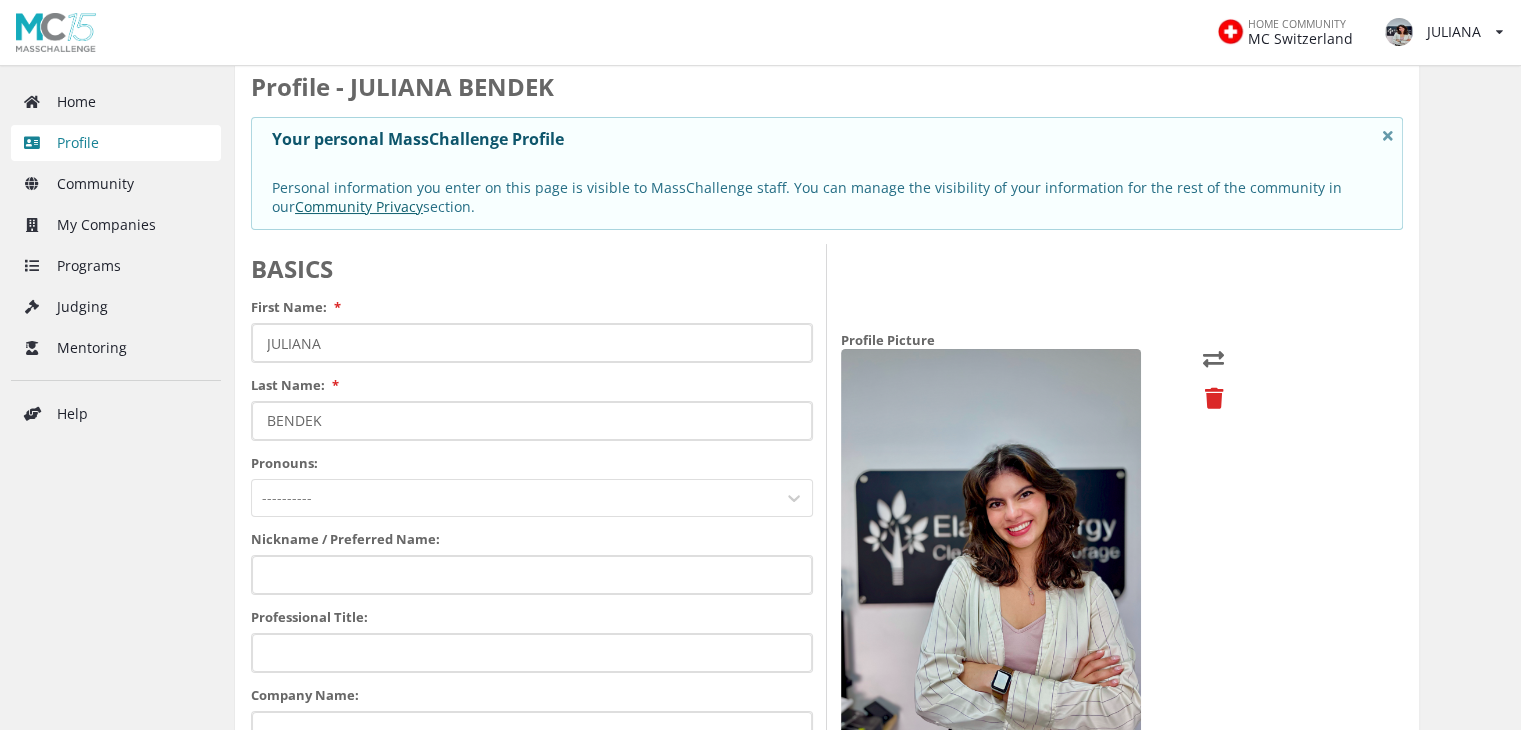 scroll, scrollTop: 0, scrollLeft: 0, axis: both 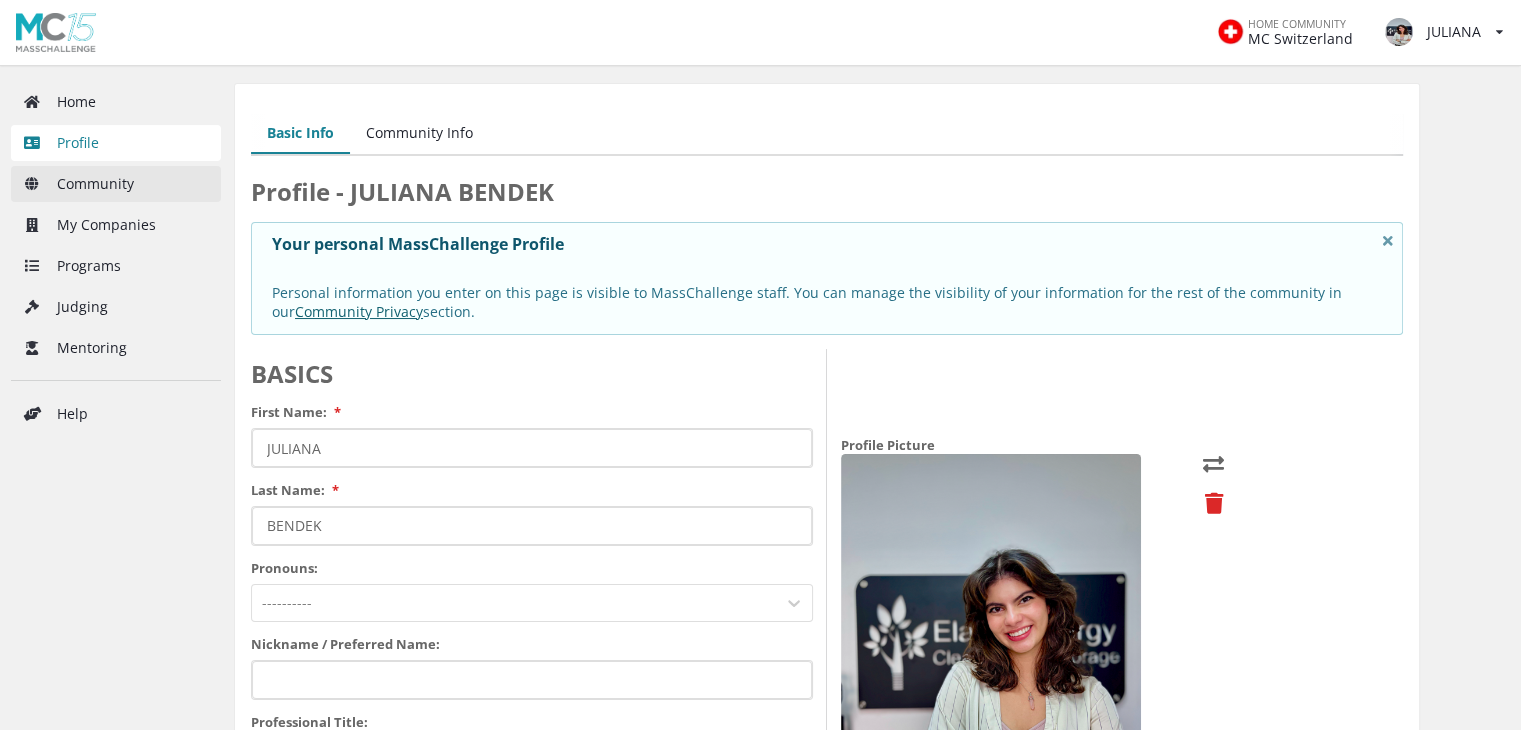 click on "Community" at bounding box center [116, 184] 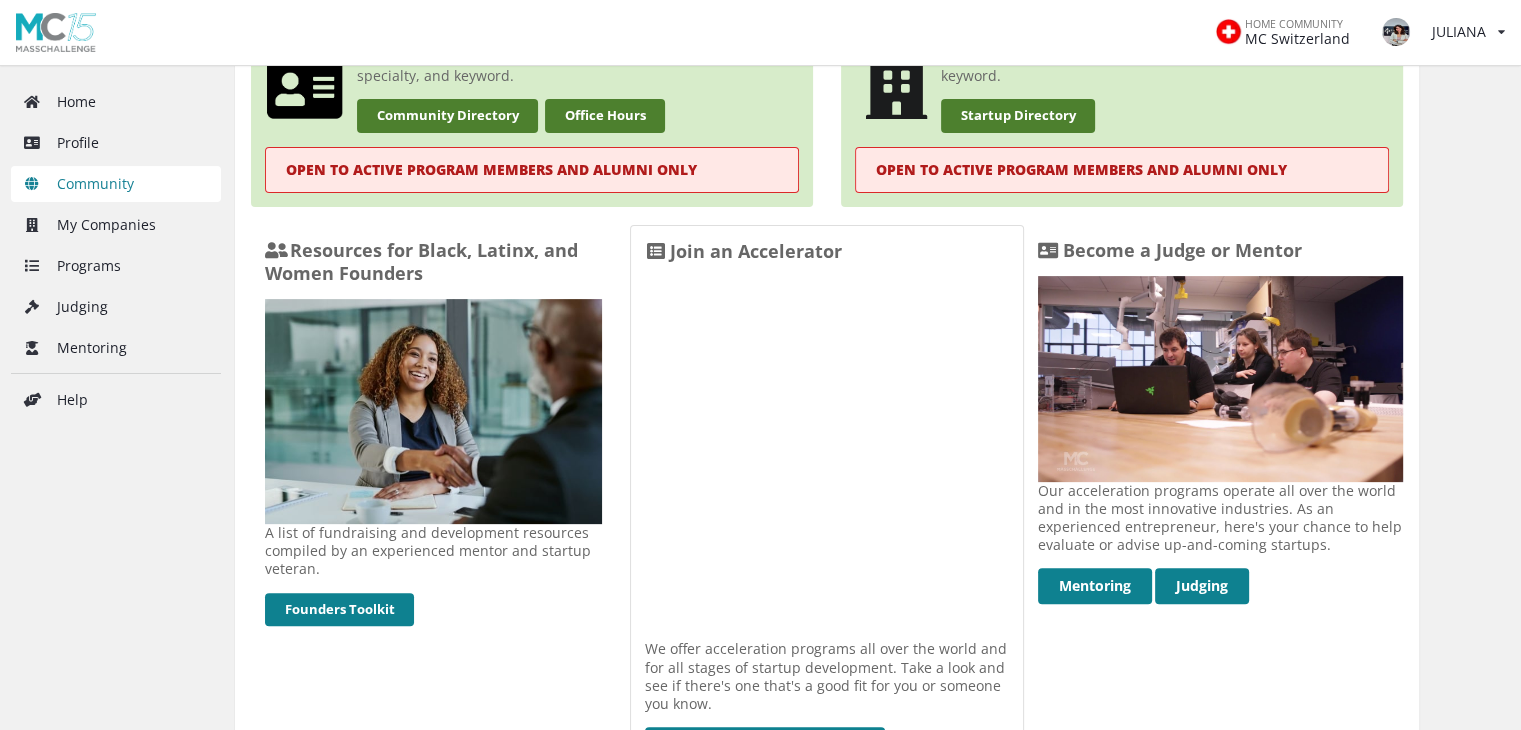 scroll, scrollTop: 876, scrollLeft: 0, axis: vertical 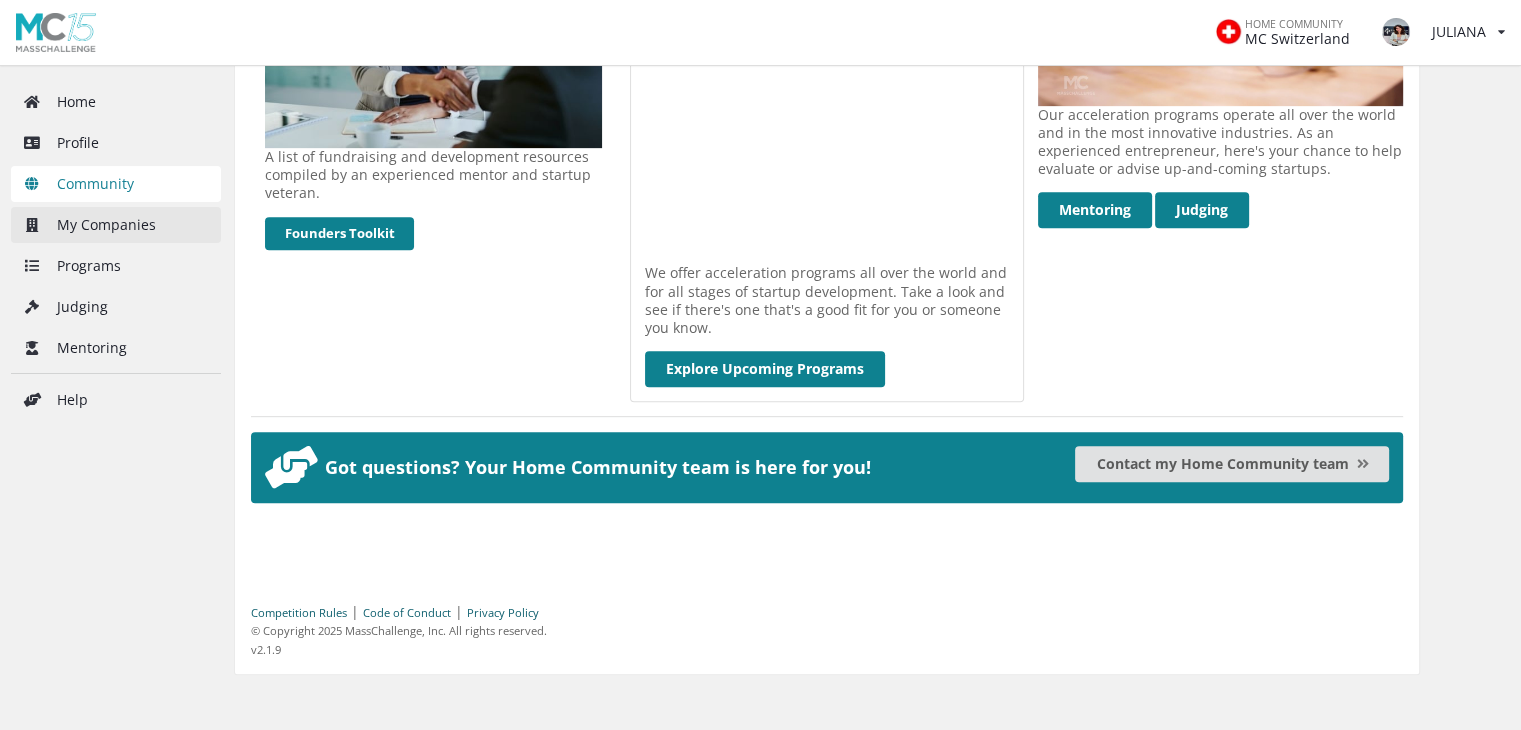 click on "My Companies" at bounding box center [116, 225] 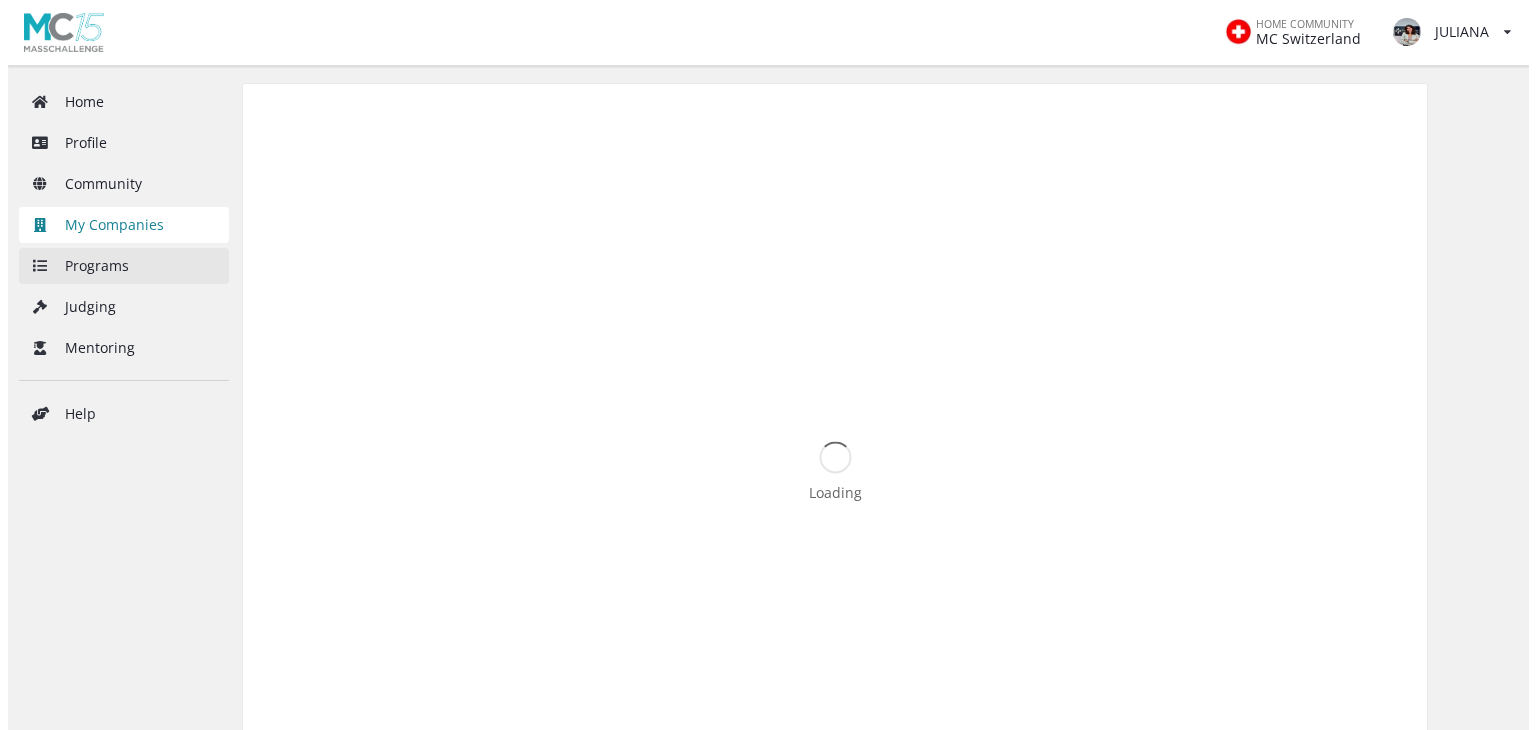 scroll, scrollTop: 0, scrollLeft: 0, axis: both 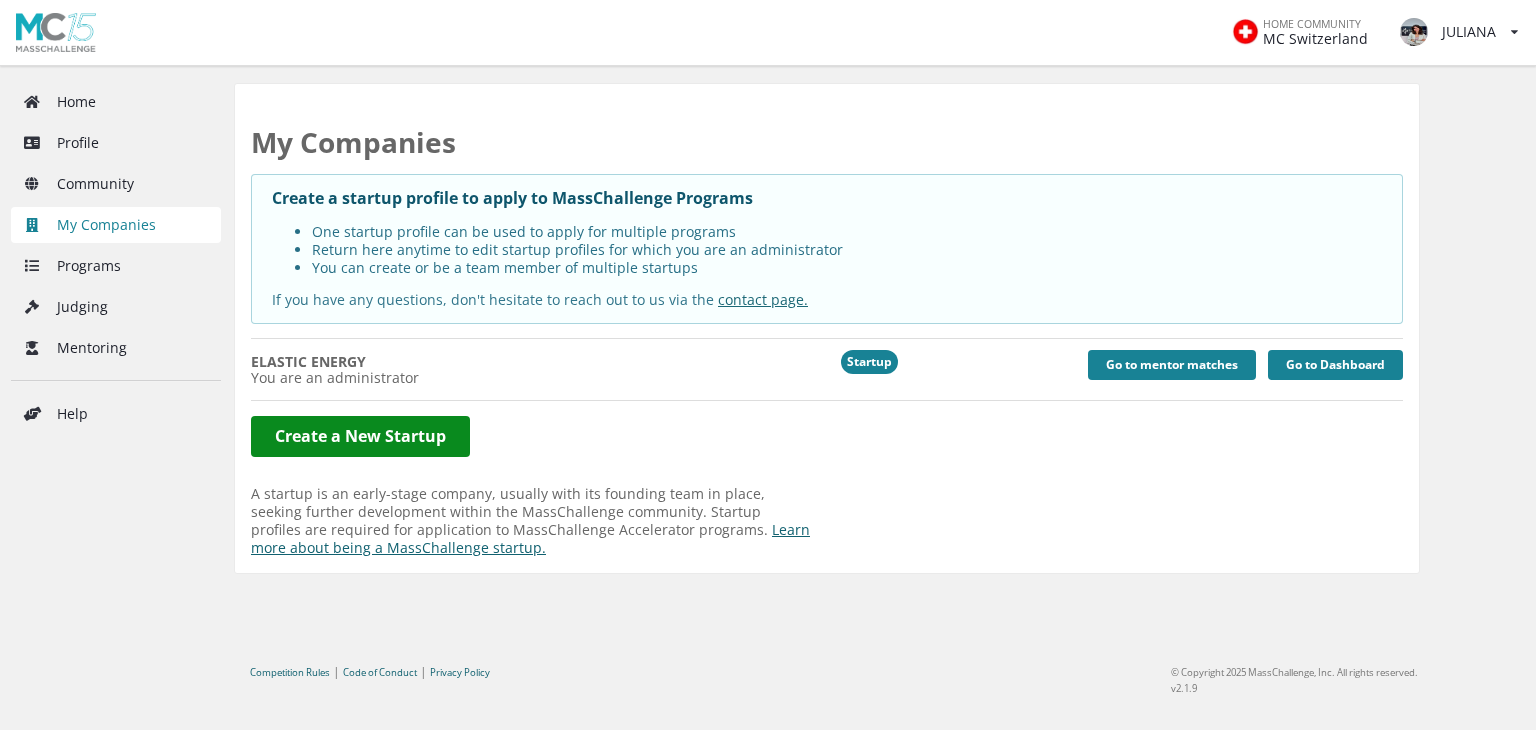 click on "Startup" at bounding box center [869, 362] 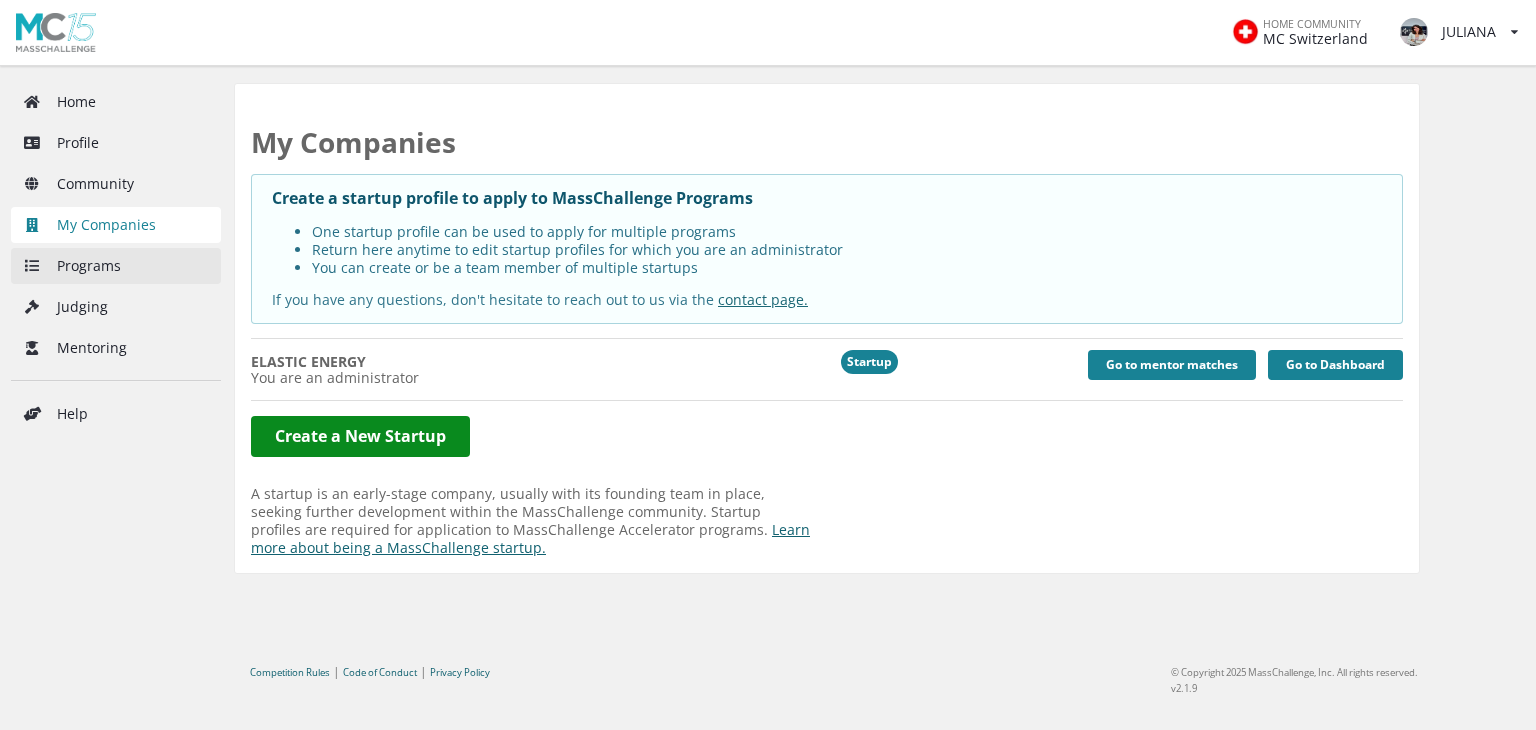 click on "Programs" at bounding box center (116, 266) 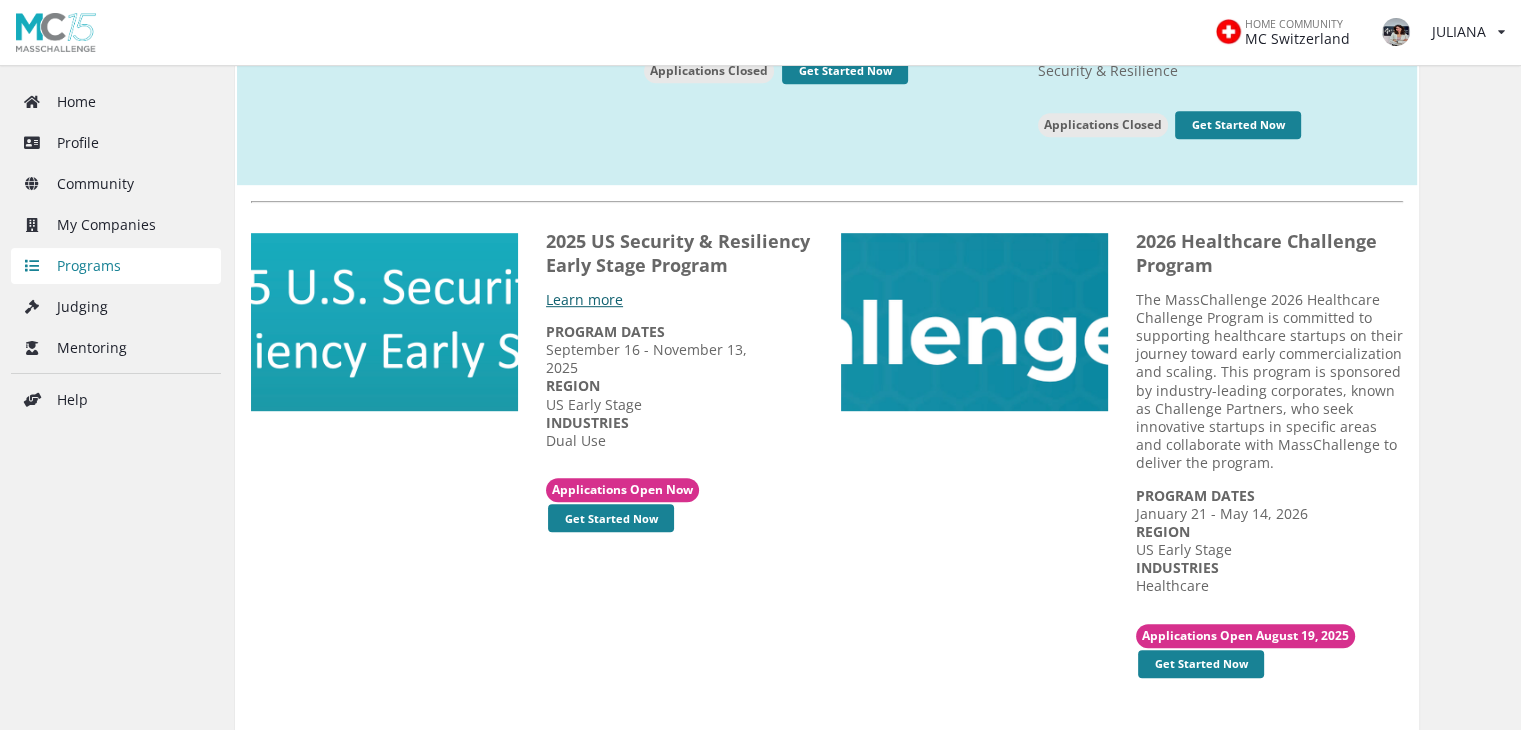 scroll, scrollTop: 1100, scrollLeft: 0, axis: vertical 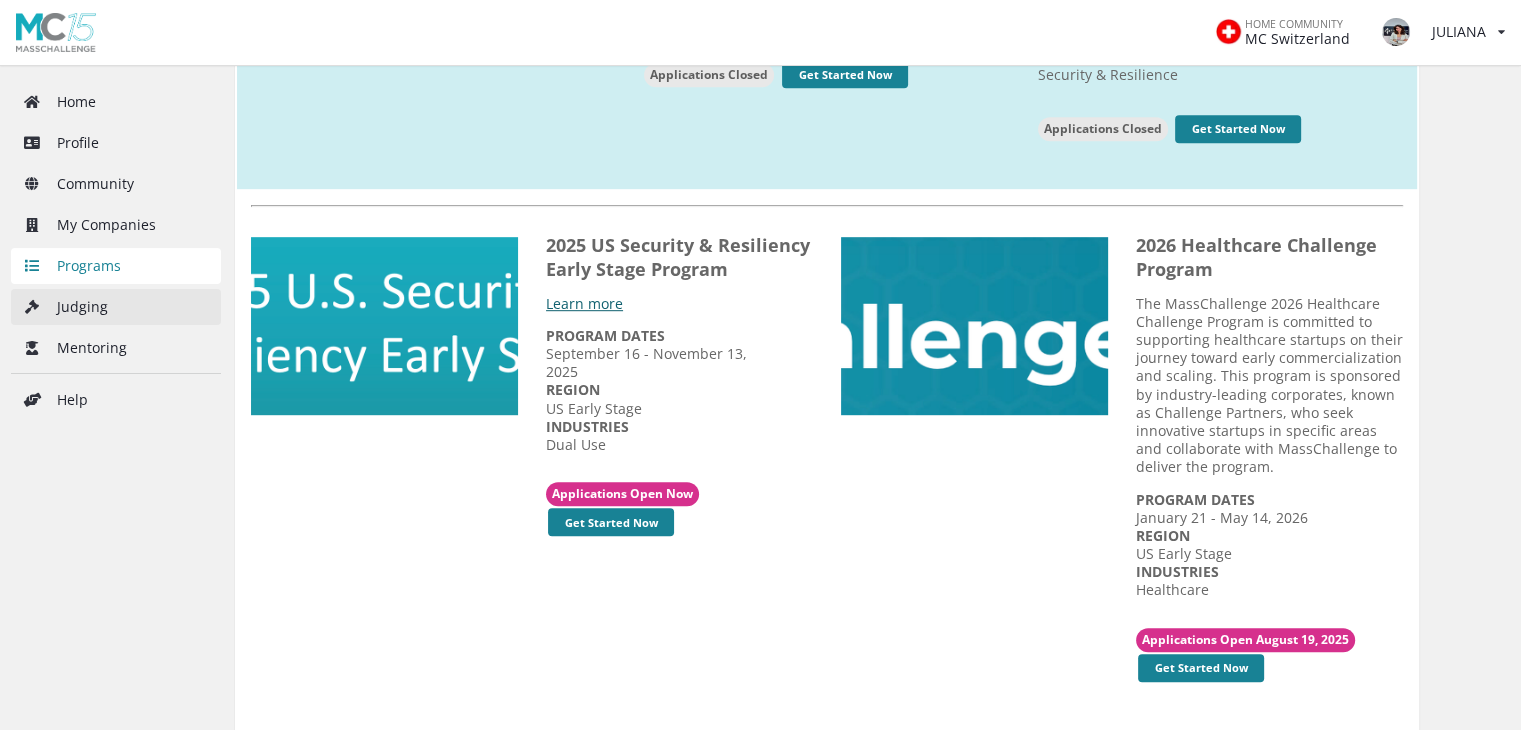 click on "Judging" at bounding box center [116, 307] 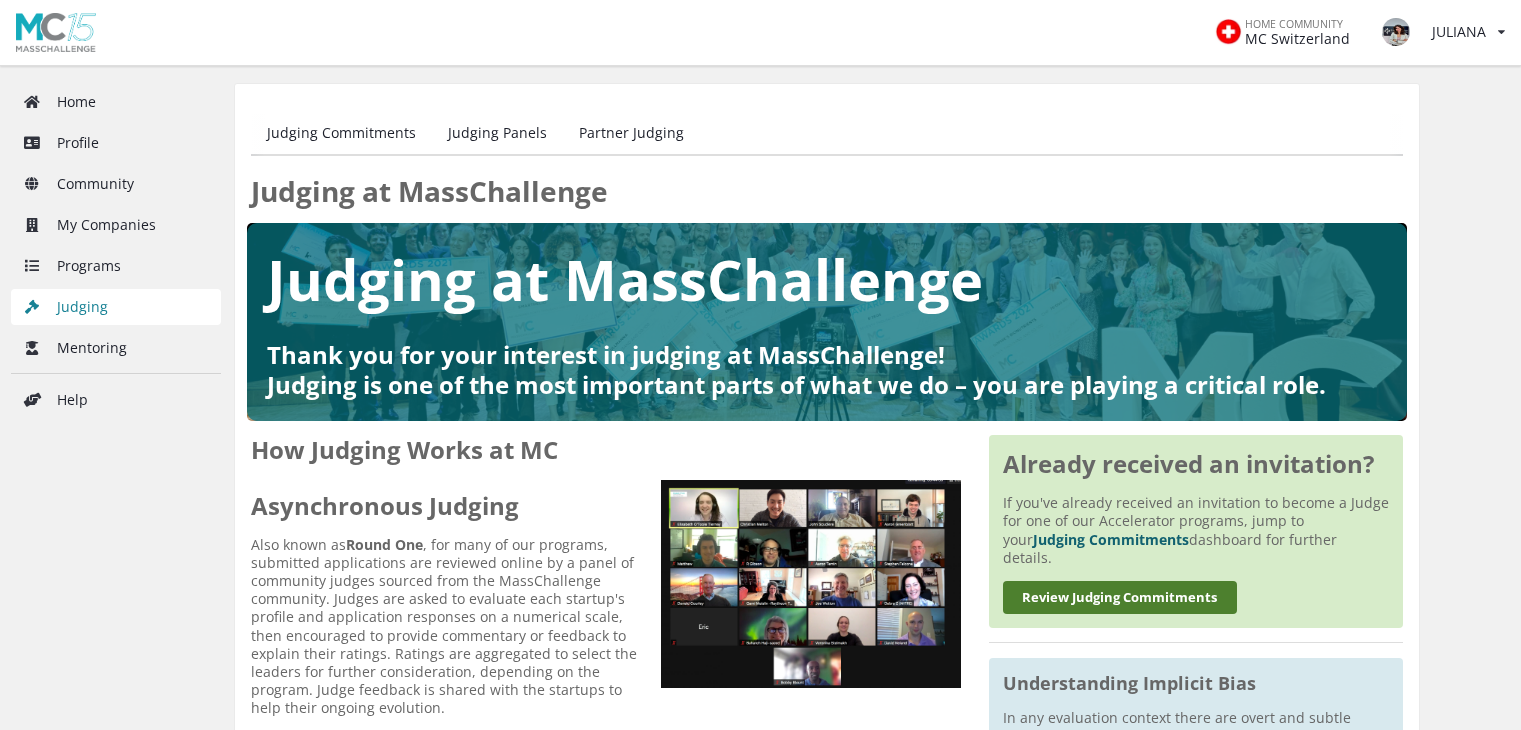 scroll, scrollTop: 0, scrollLeft: 0, axis: both 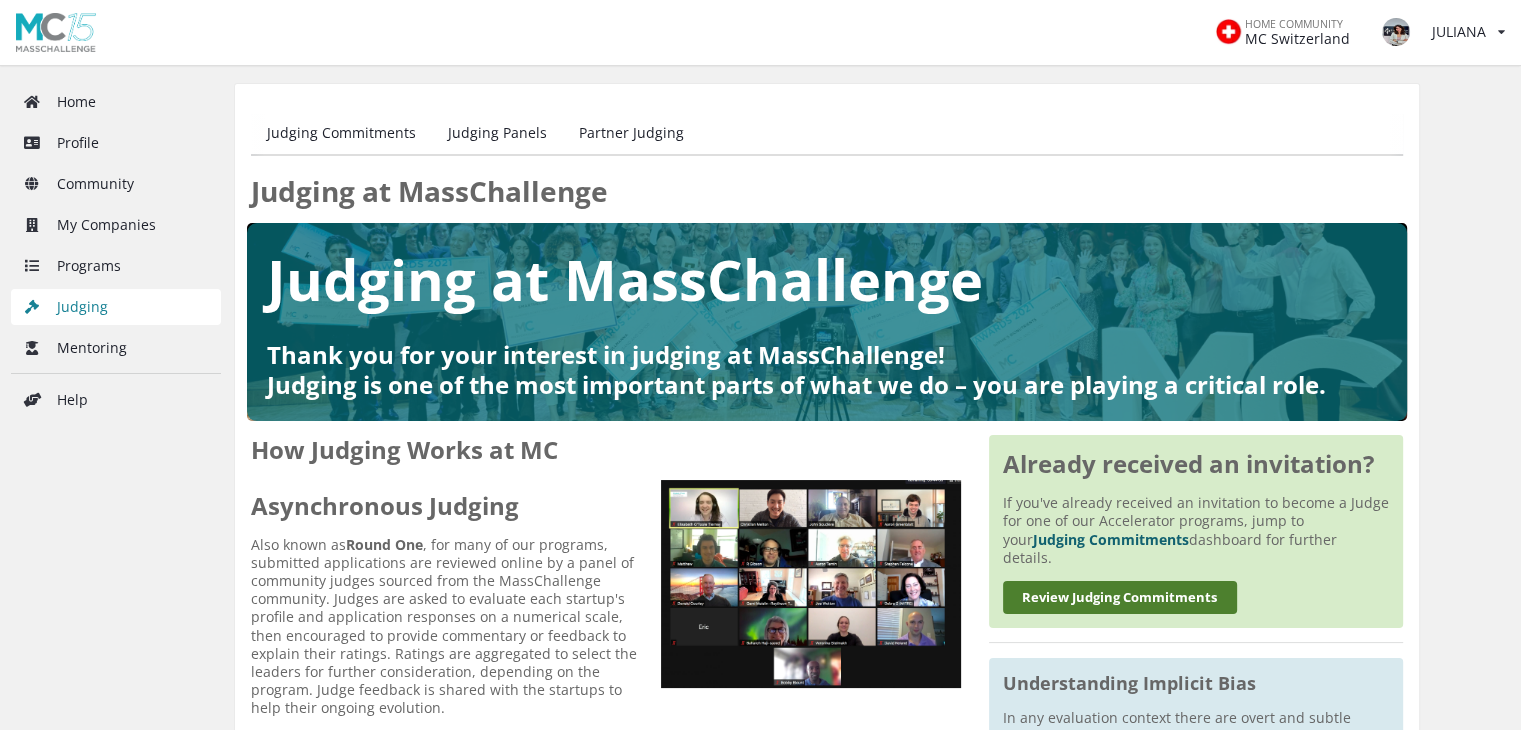 click on "Mentoring" at bounding box center (116, 348) 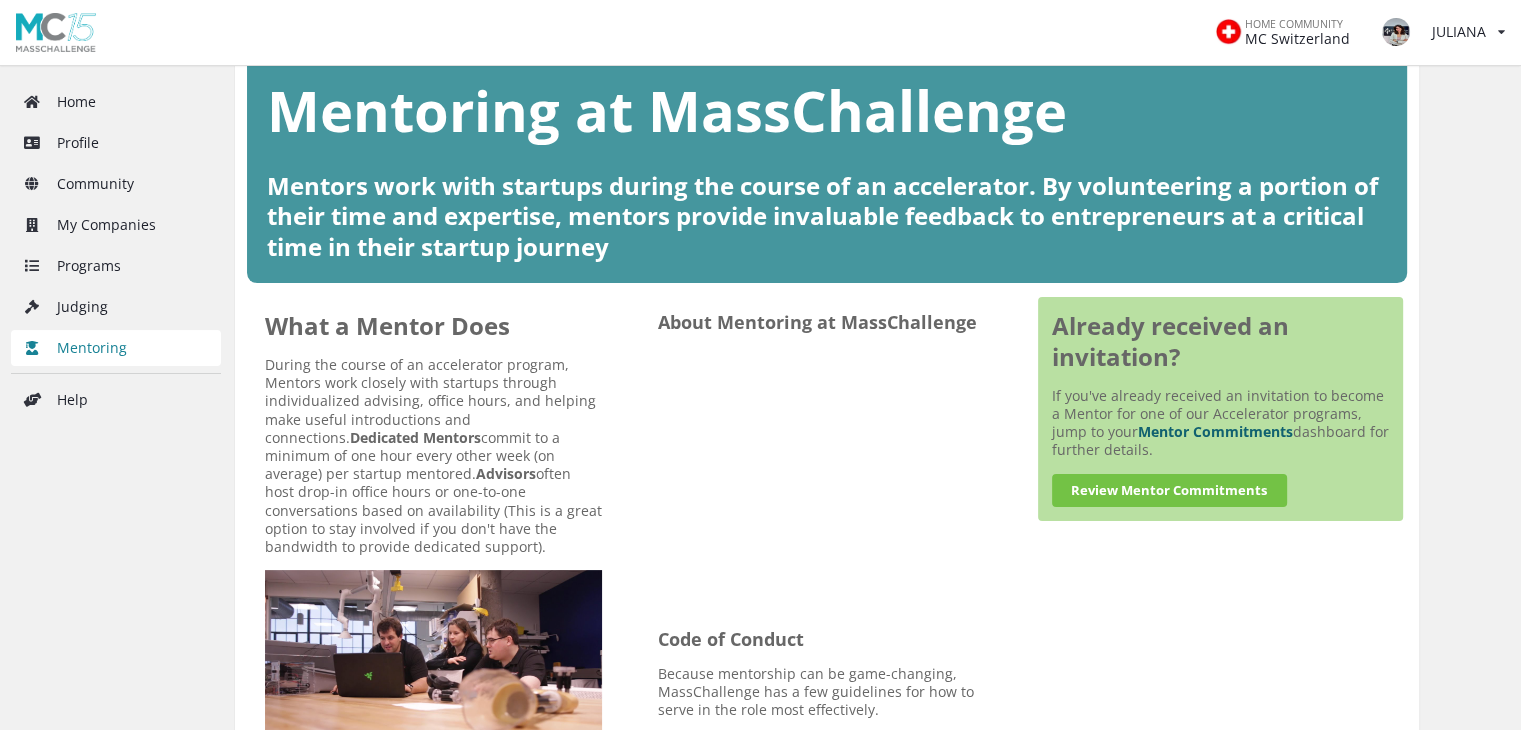 scroll, scrollTop: 0, scrollLeft: 0, axis: both 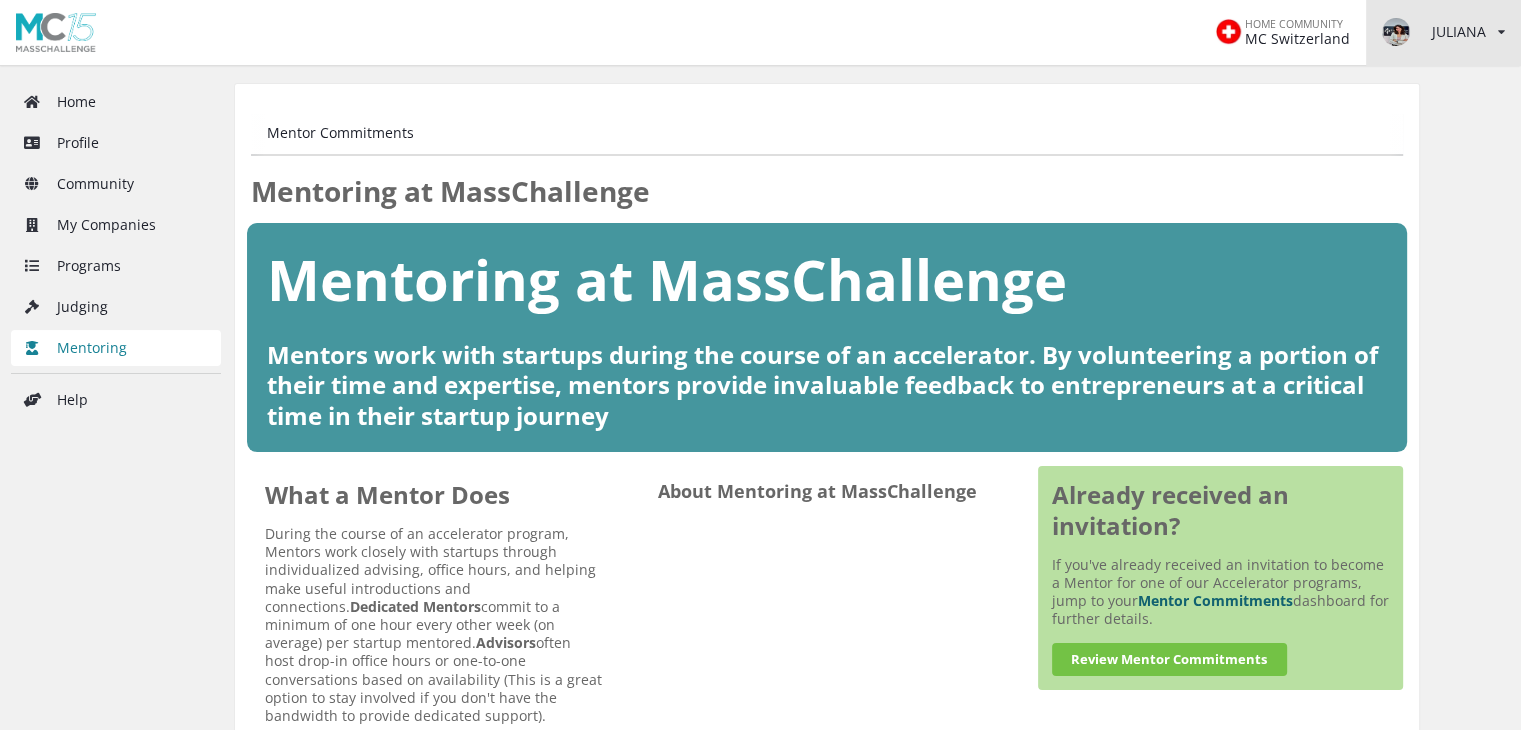 click on "[FIRST]
View/edit profile
Change password
Log out" at bounding box center (1443, 32) 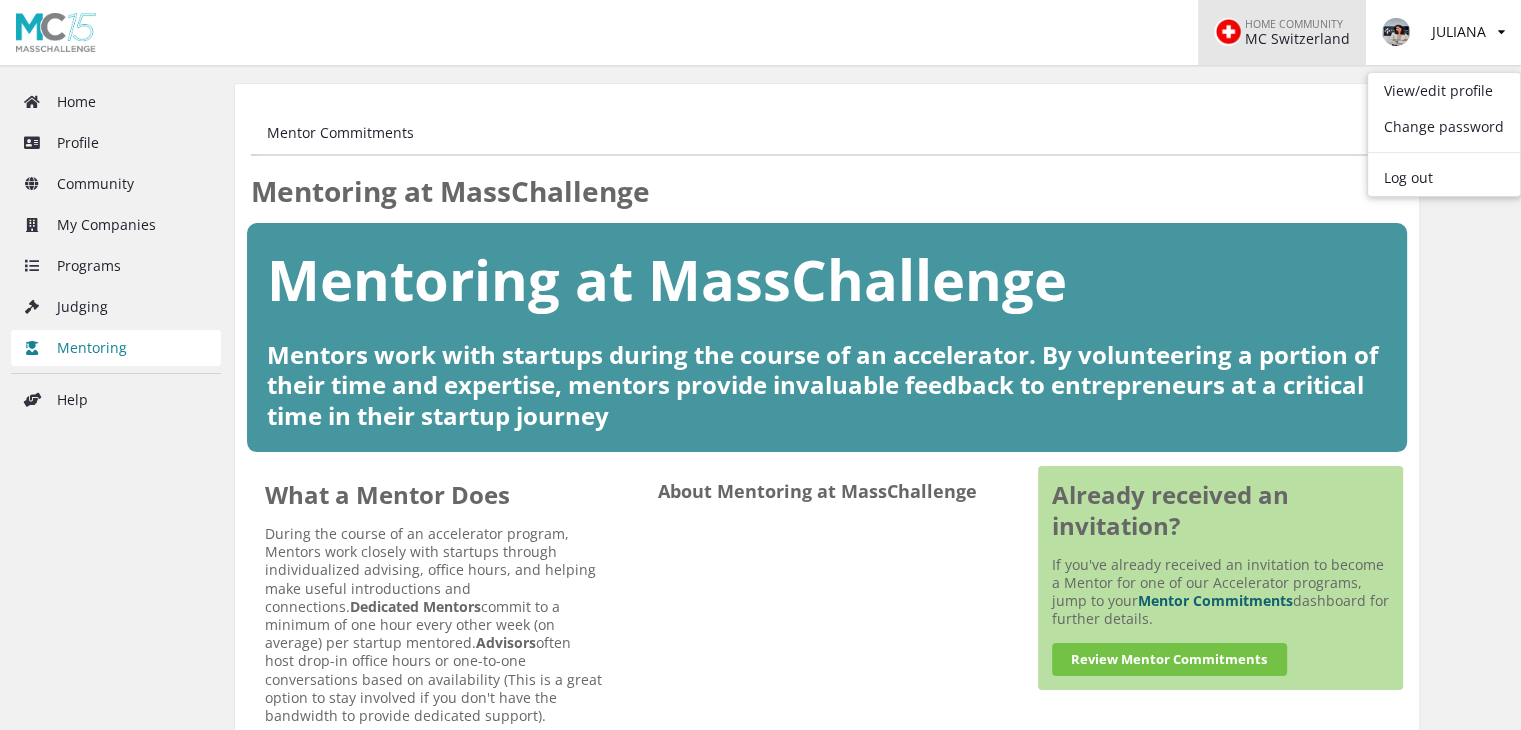 click on "HOME COMMUNITY
MC [COUNTRY]" at bounding box center (1282, 32) 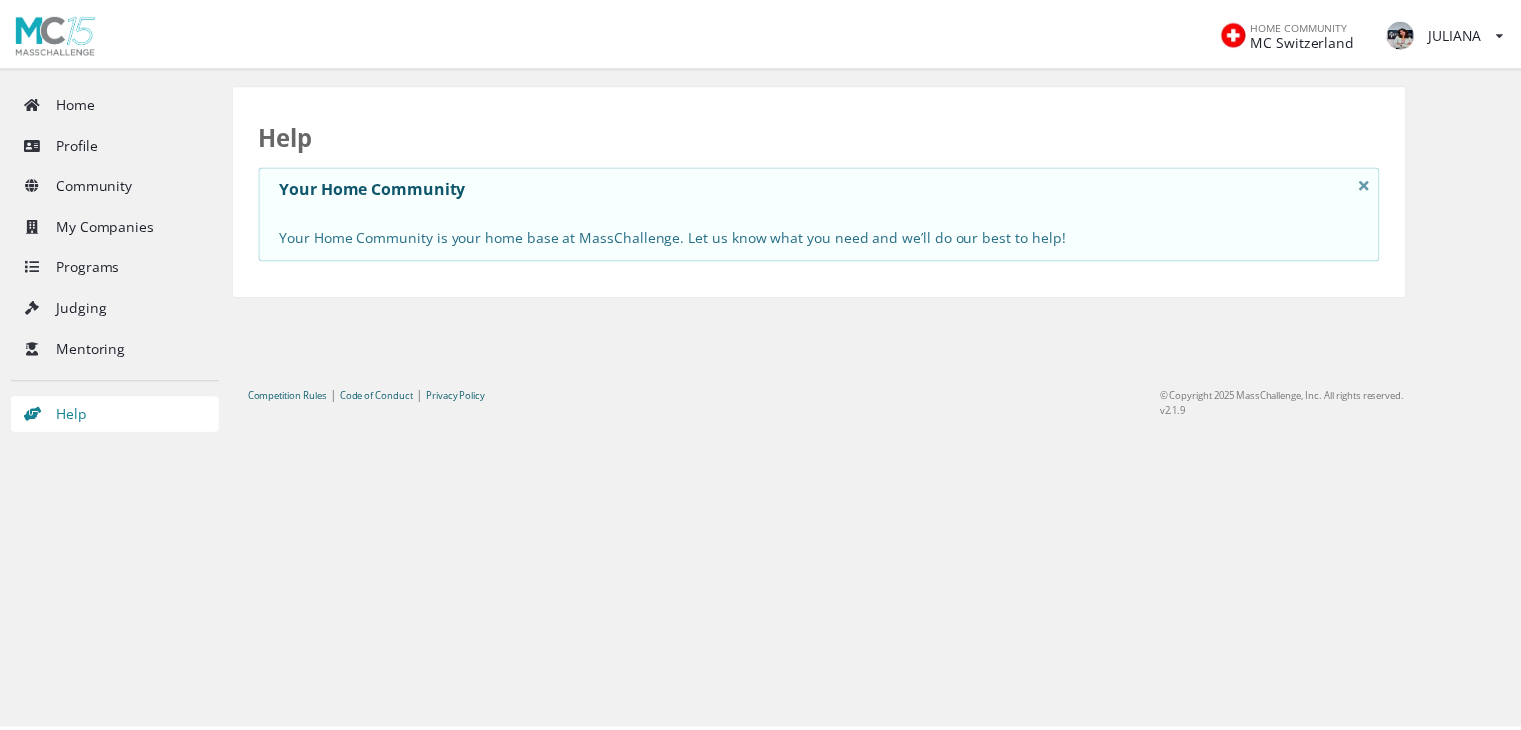 scroll, scrollTop: 0, scrollLeft: 0, axis: both 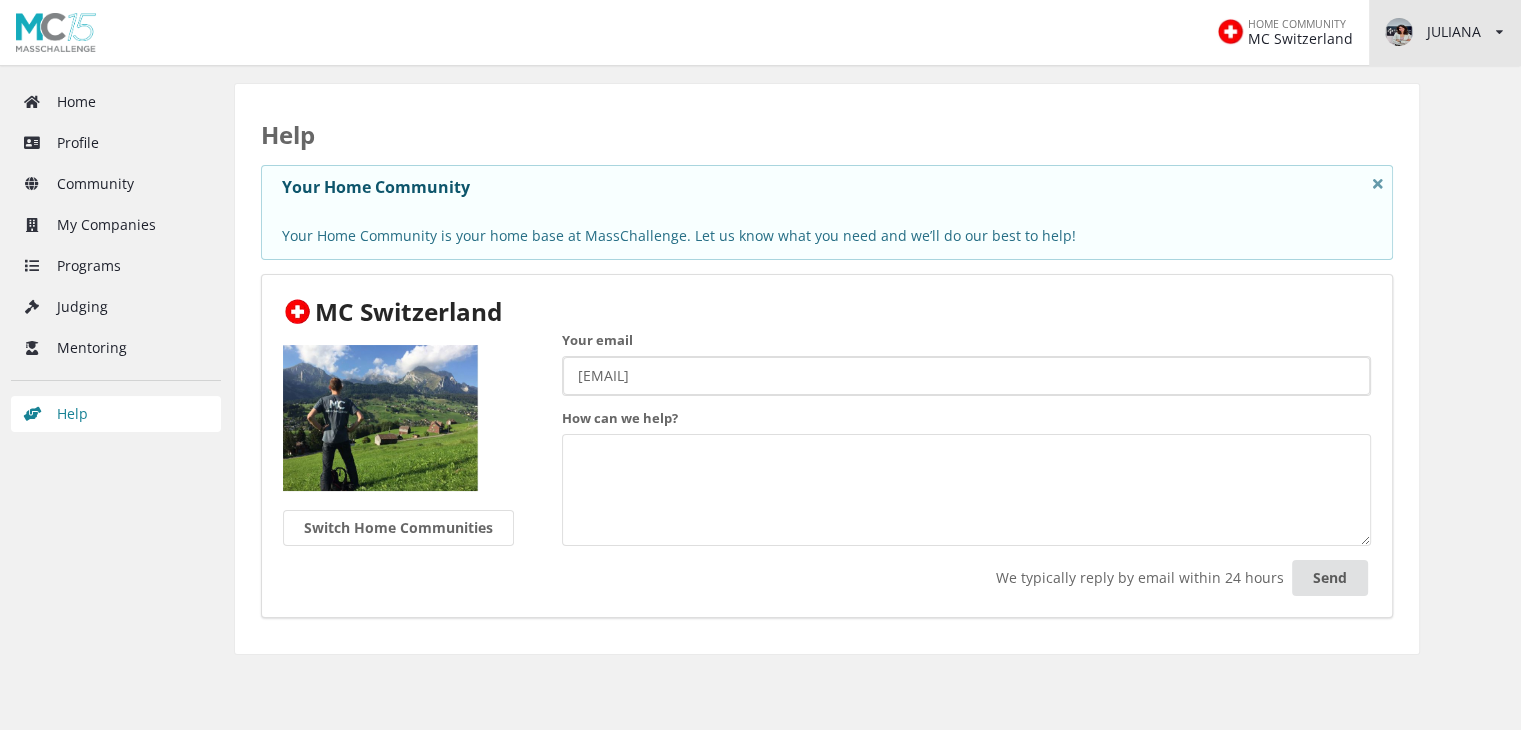 click on "JULIANA" at bounding box center [1433, 32] 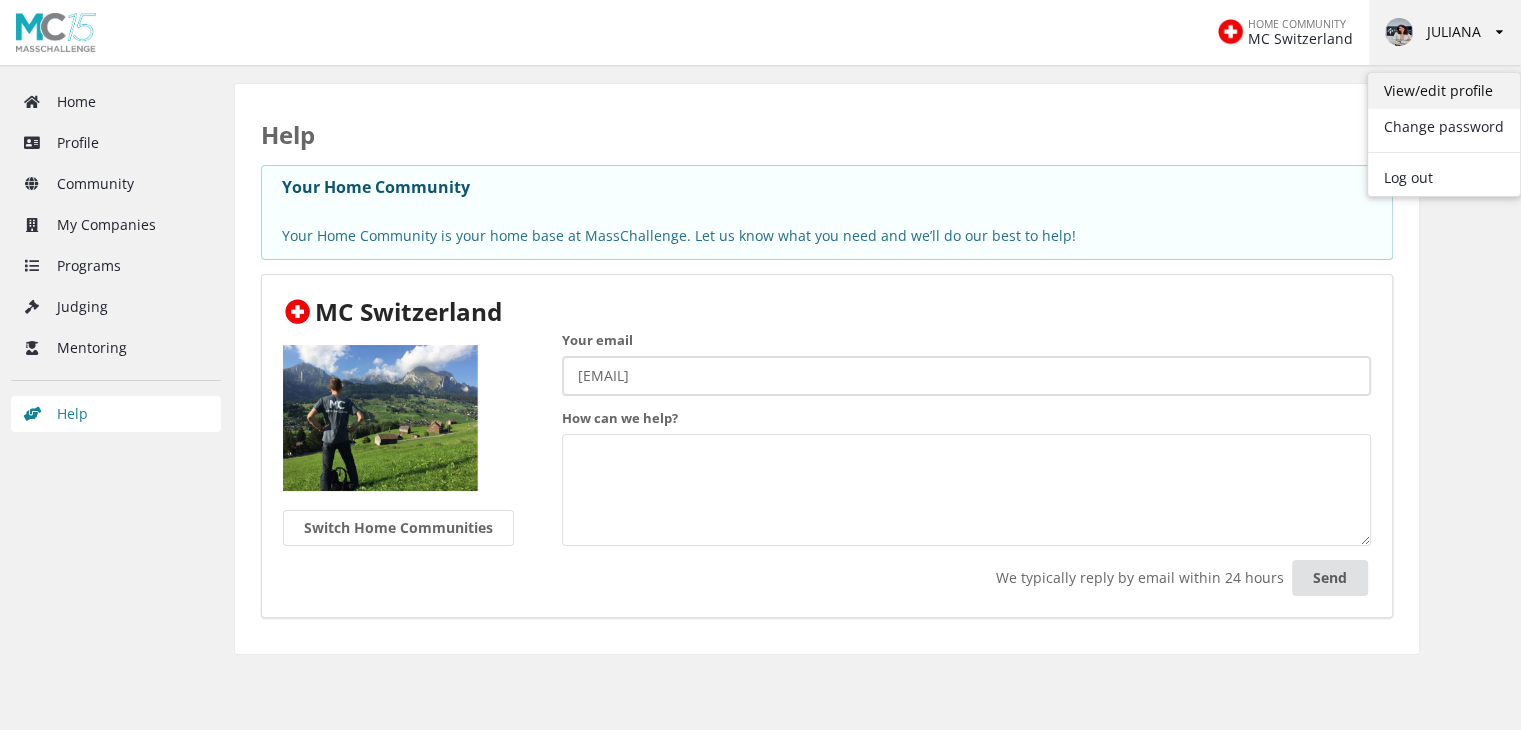 click on "View/edit profile" at bounding box center [1444, 91] 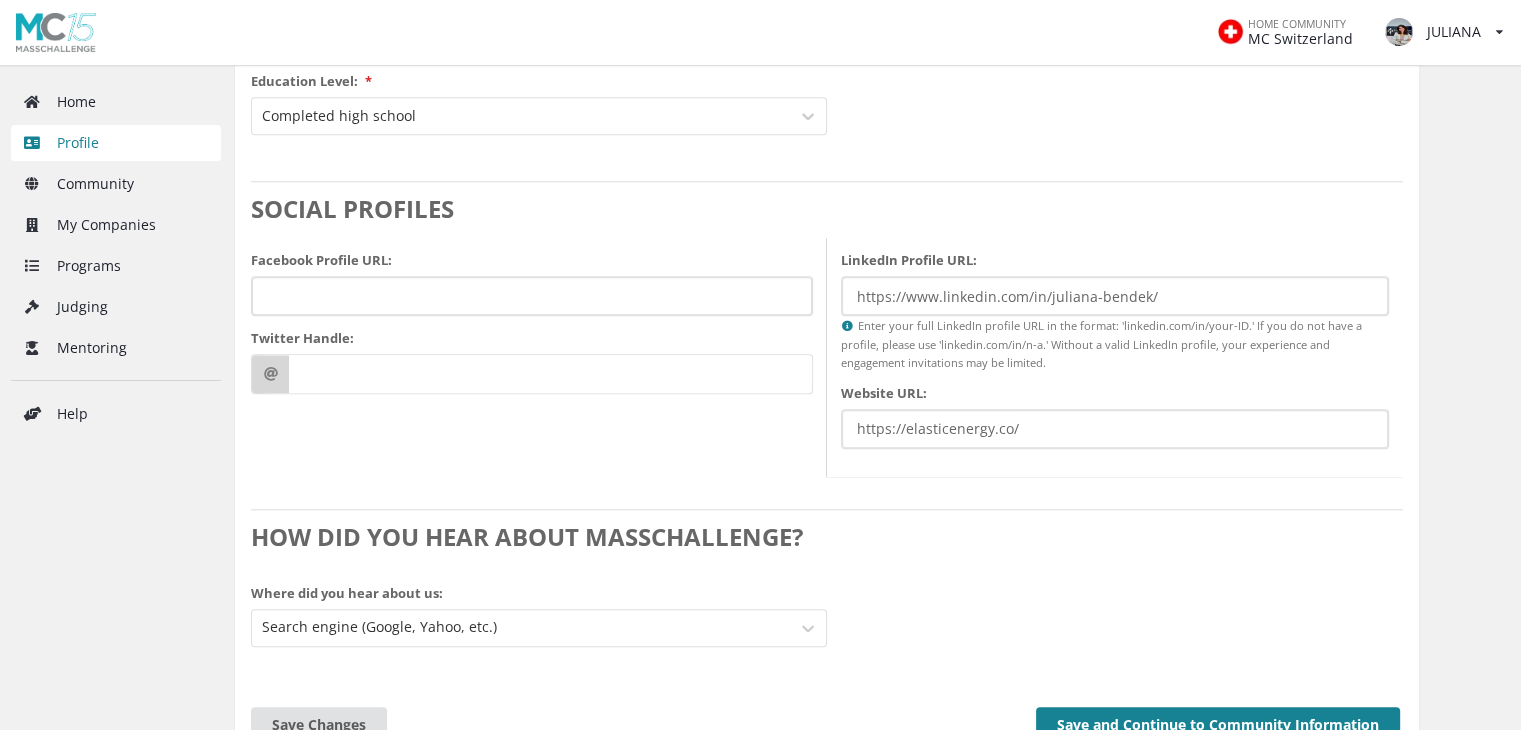 scroll, scrollTop: 2185, scrollLeft: 0, axis: vertical 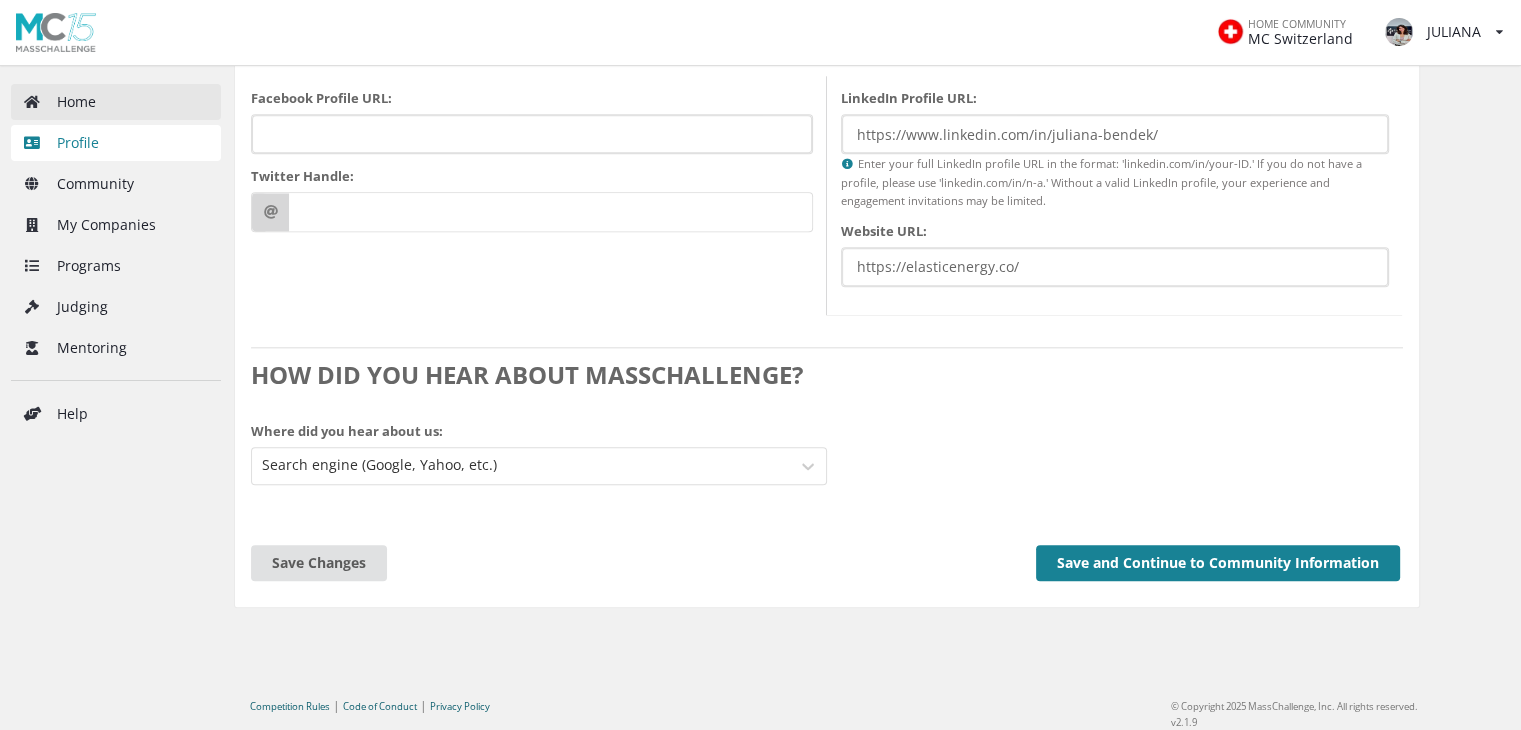 click on "Home" at bounding box center (116, 102) 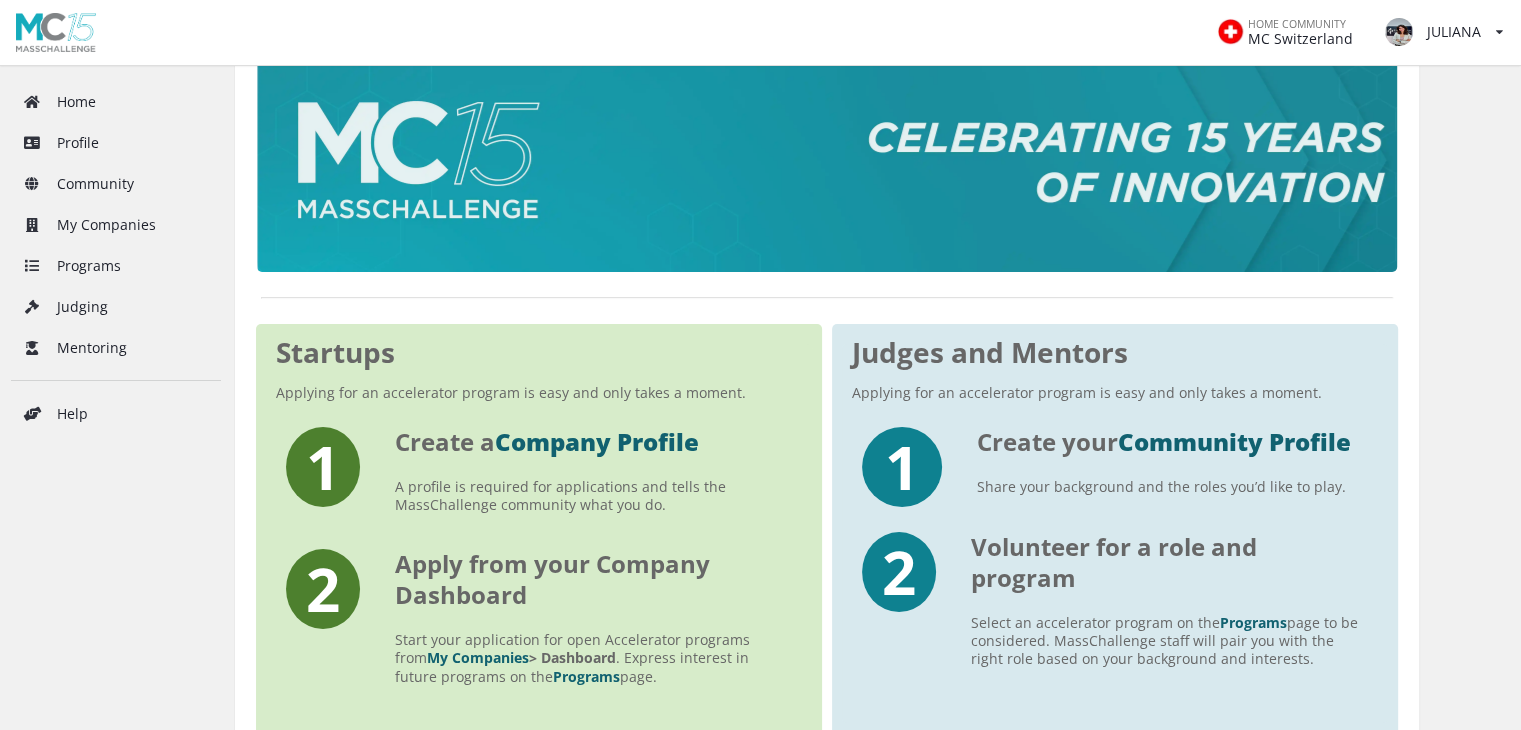 scroll, scrollTop: 0, scrollLeft: 0, axis: both 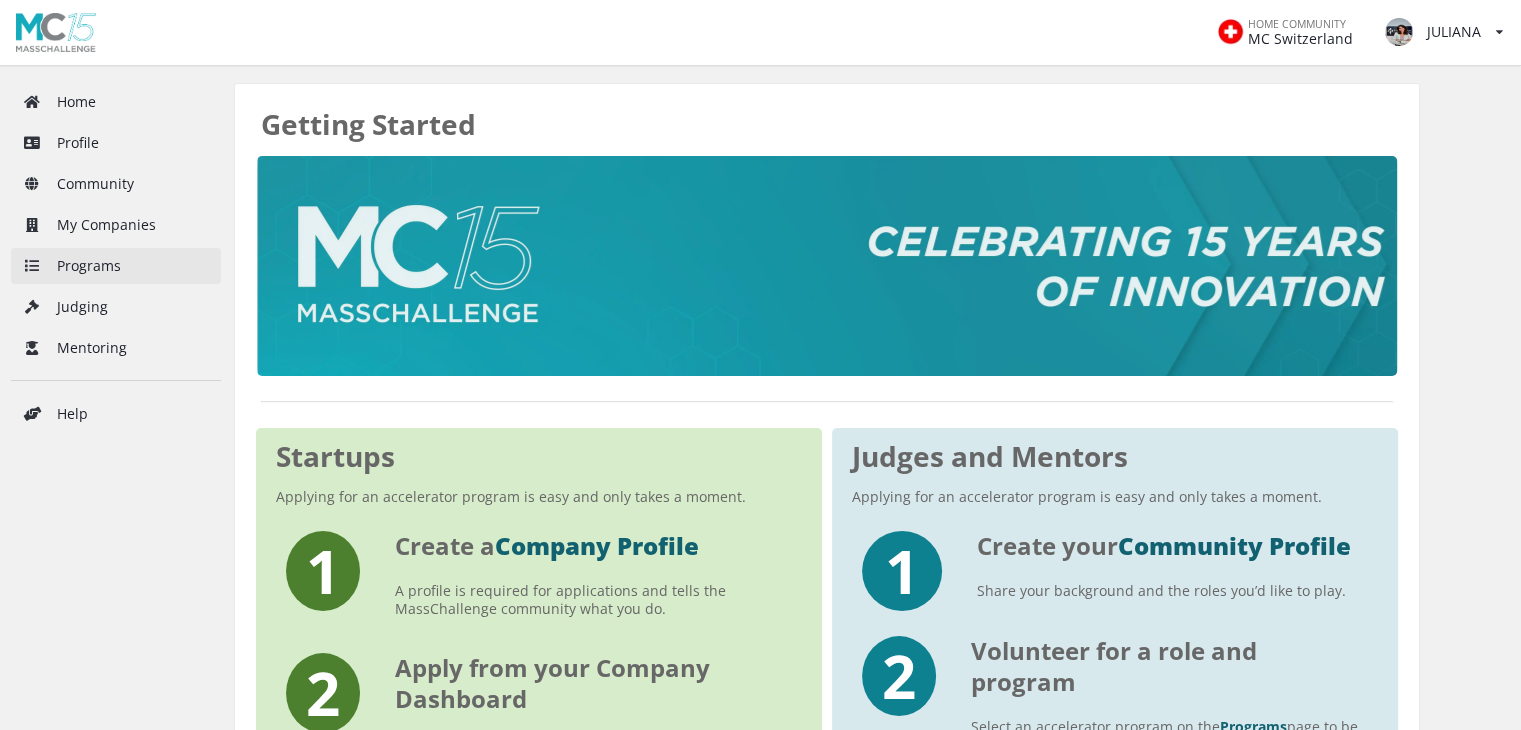 click on "Programs" at bounding box center (116, 266) 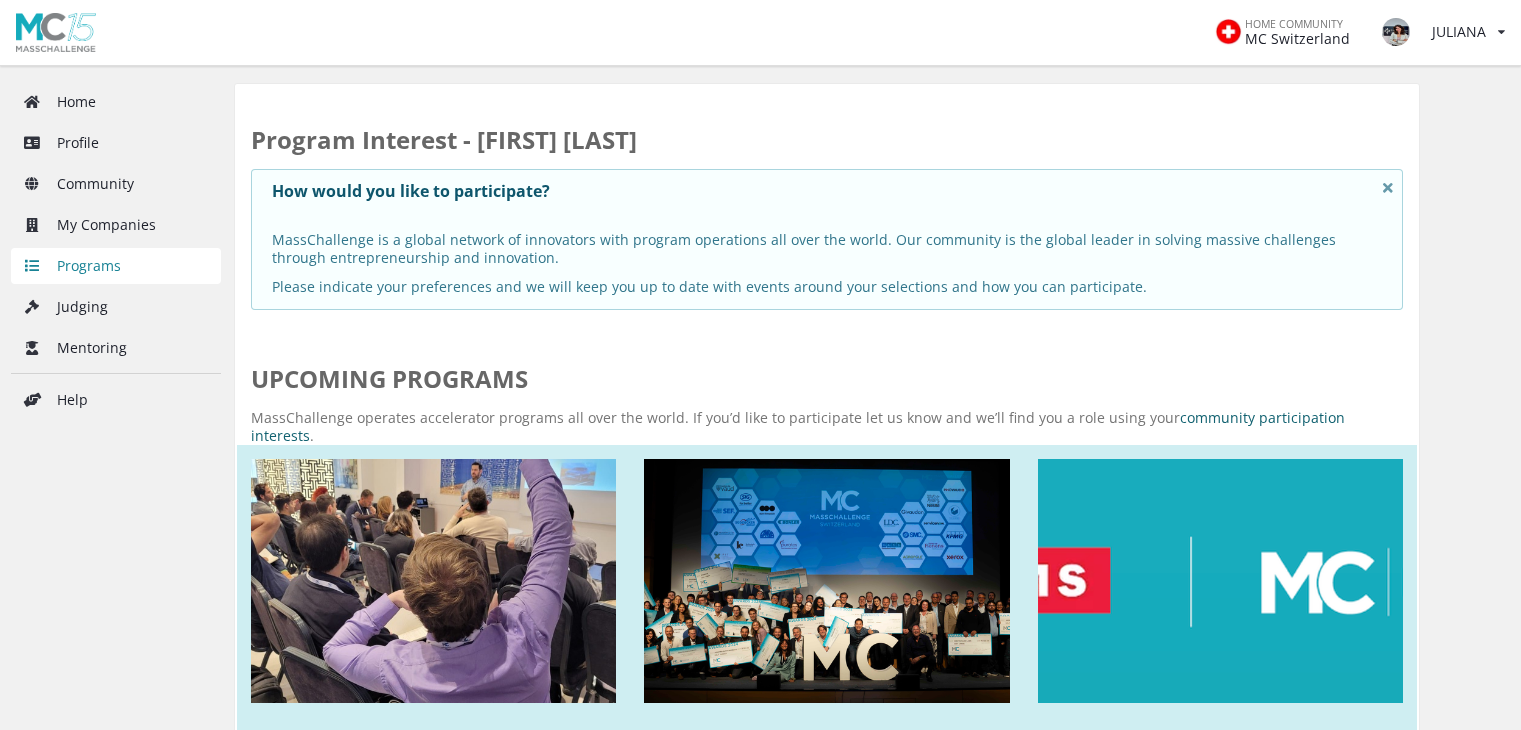scroll, scrollTop: 0, scrollLeft: 0, axis: both 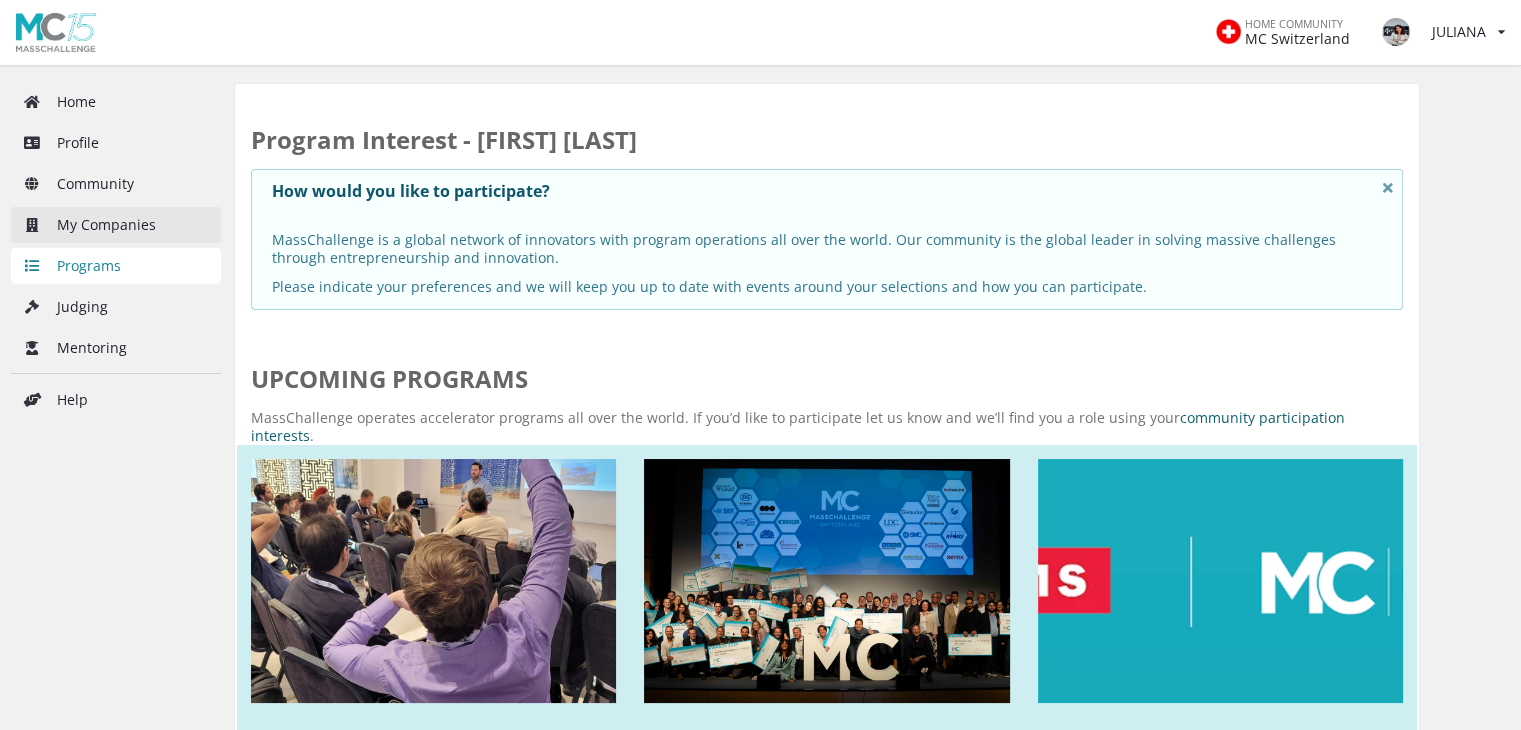 click on "My Companies" at bounding box center [116, 225] 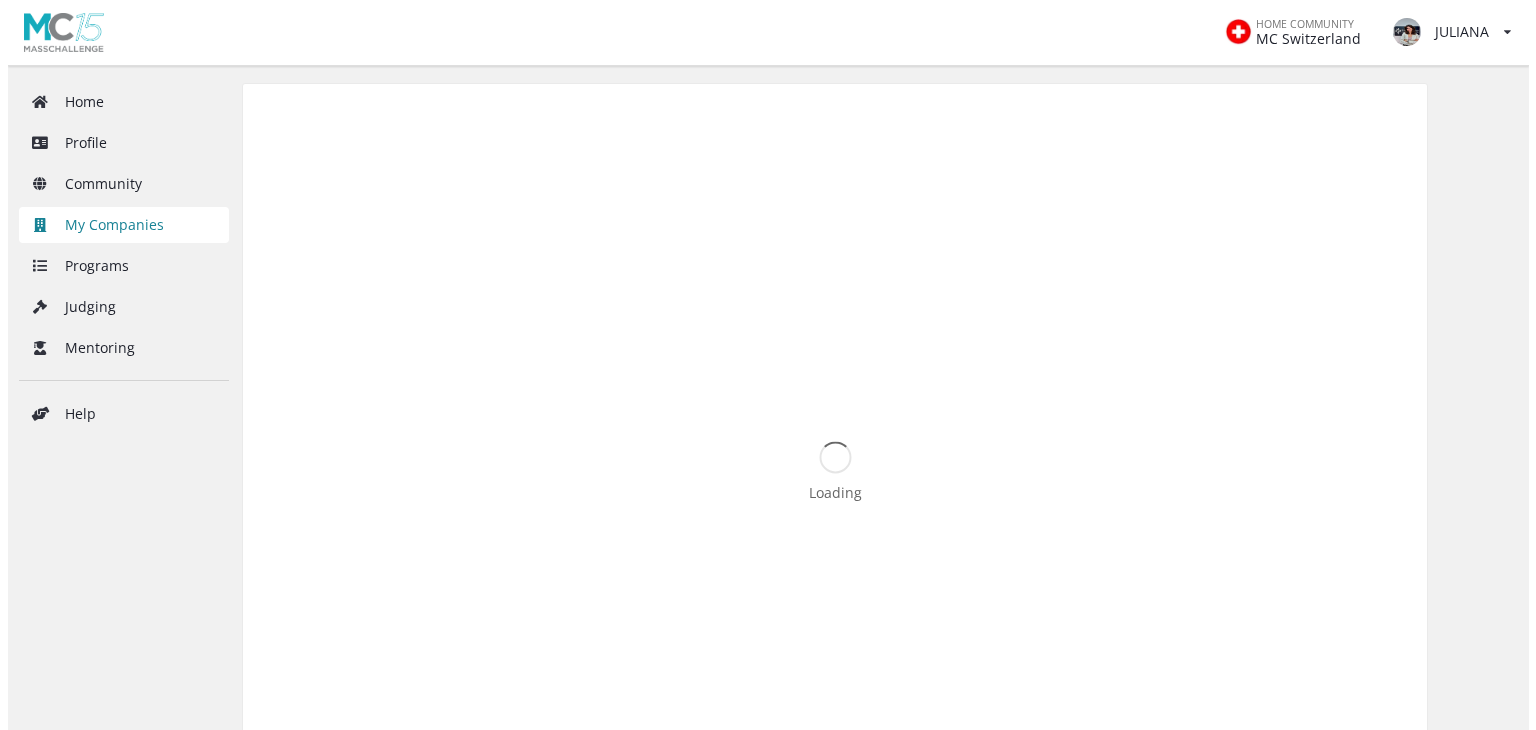 scroll, scrollTop: 0, scrollLeft: 0, axis: both 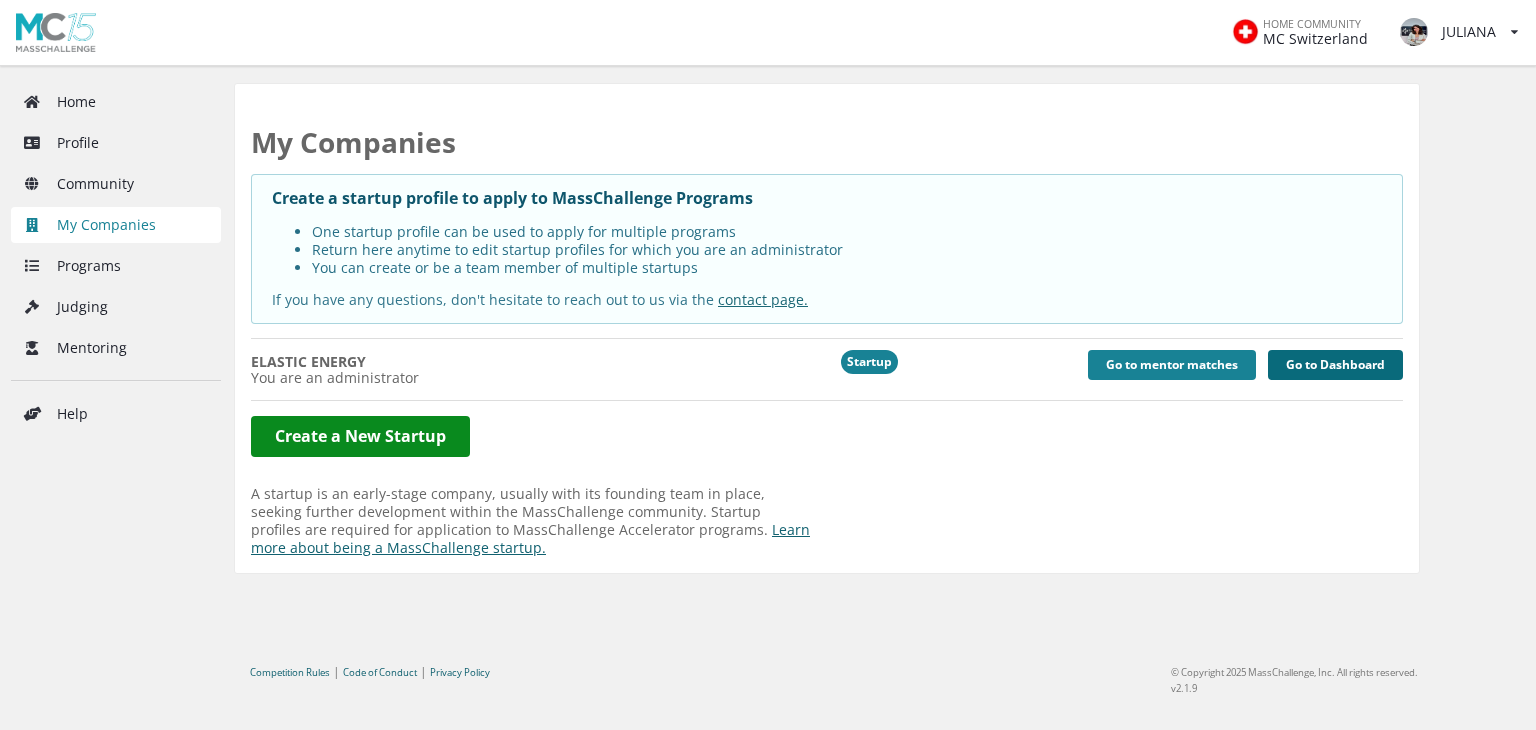 click on "Go to Dashboard" at bounding box center (1335, 365) 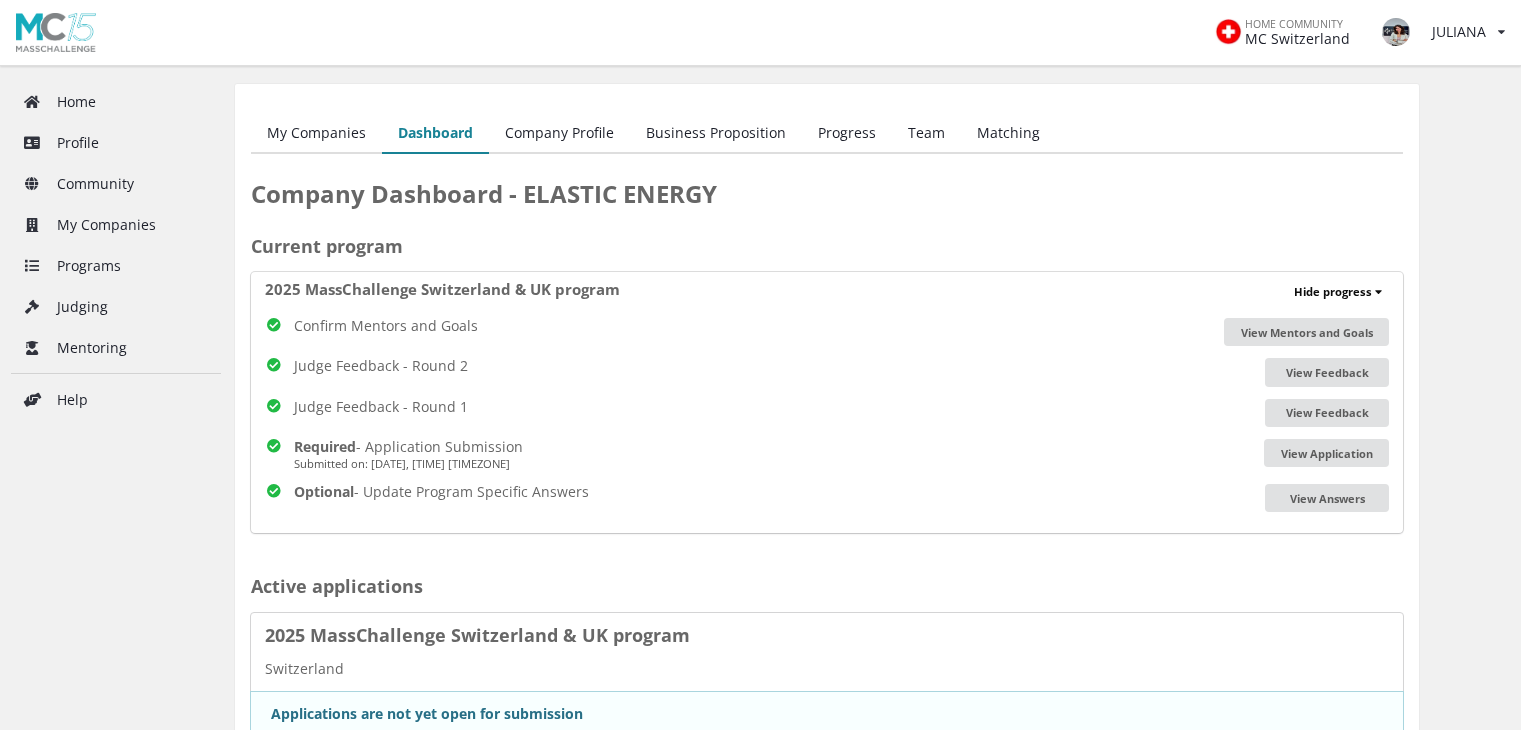 scroll, scrollTop: 0, scrollLeft: 0, axis: both 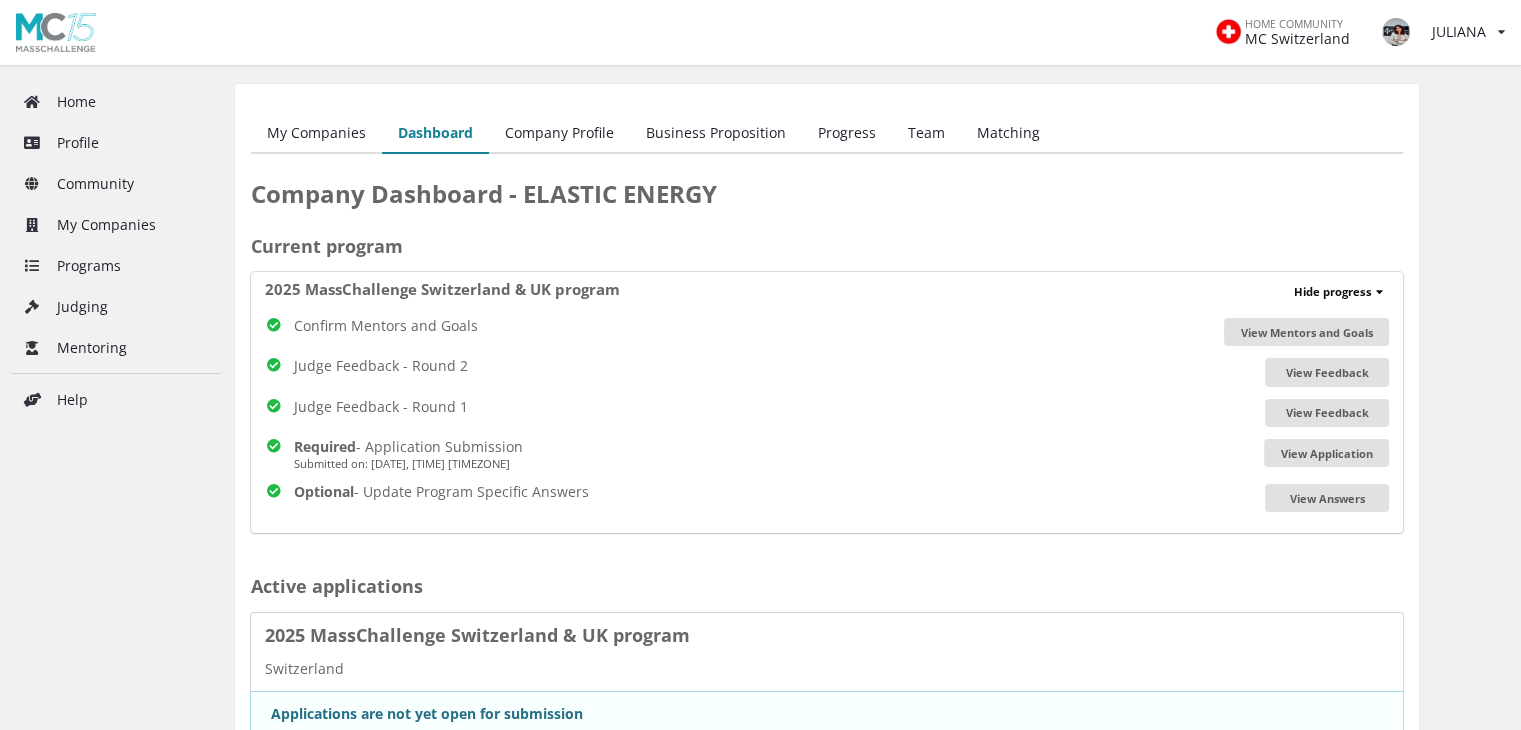 click on "Company Profile" at bounding box center (559, 134) 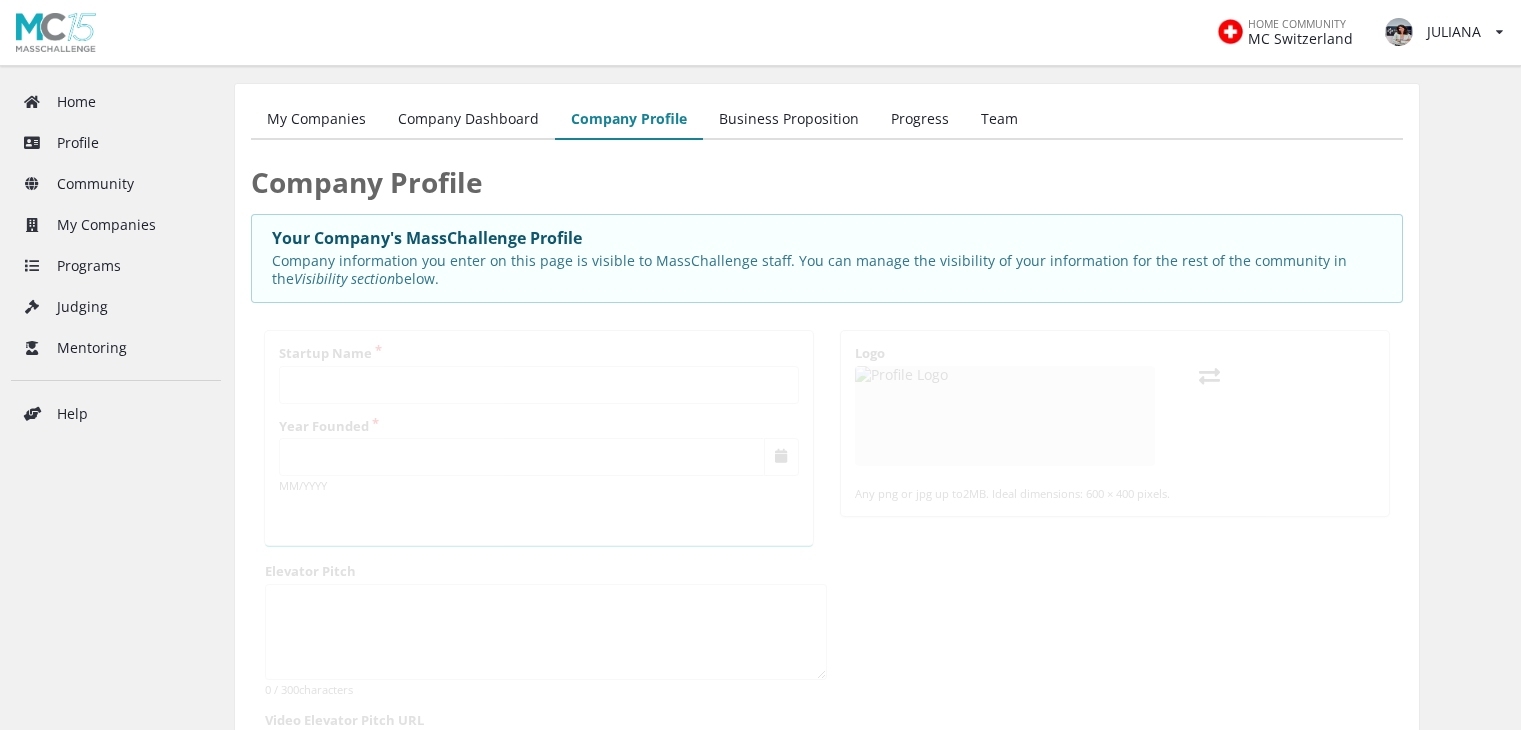 scroll, scrollTop: 0, scrollLeft: 0, axis: both 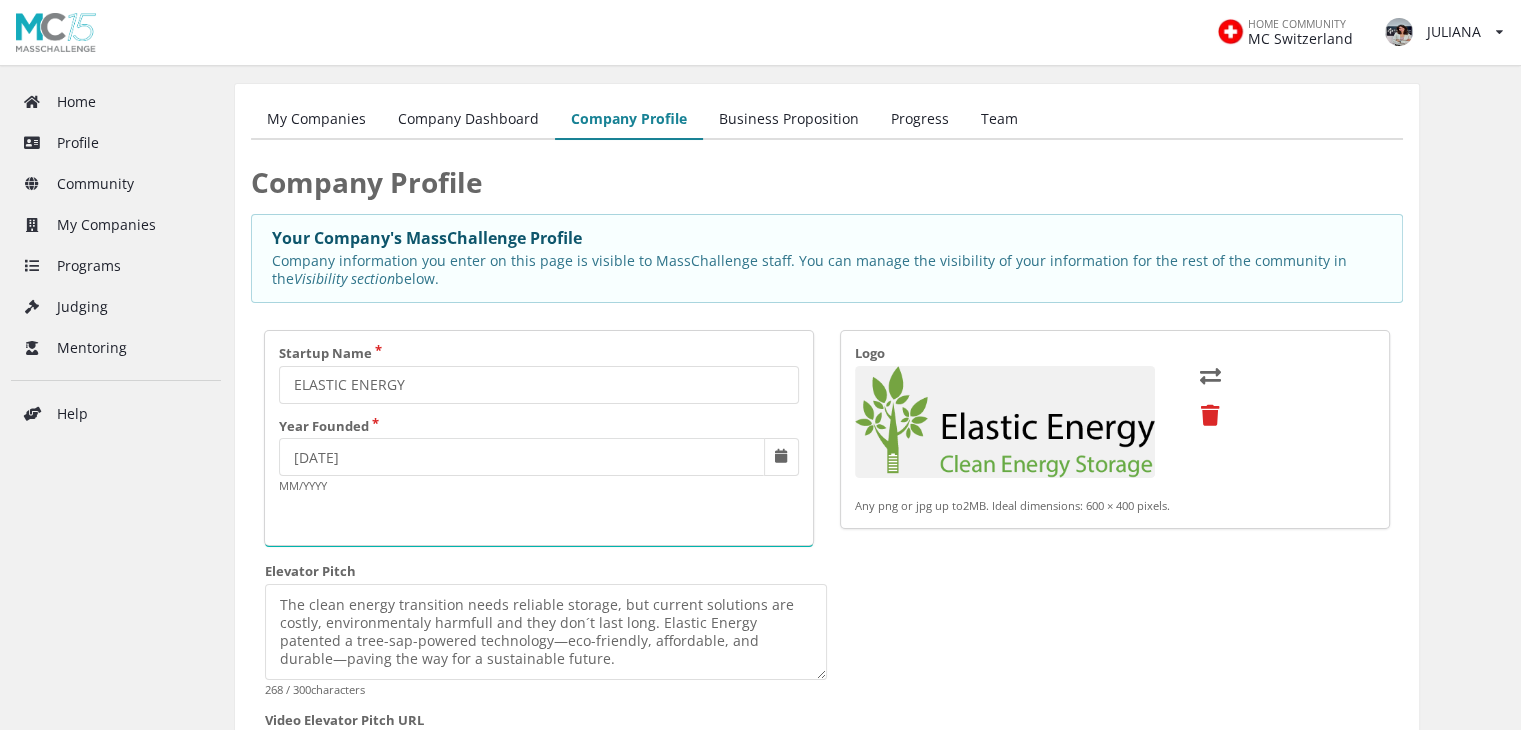click on "Business Proposition" at bounding box center [789, 120] 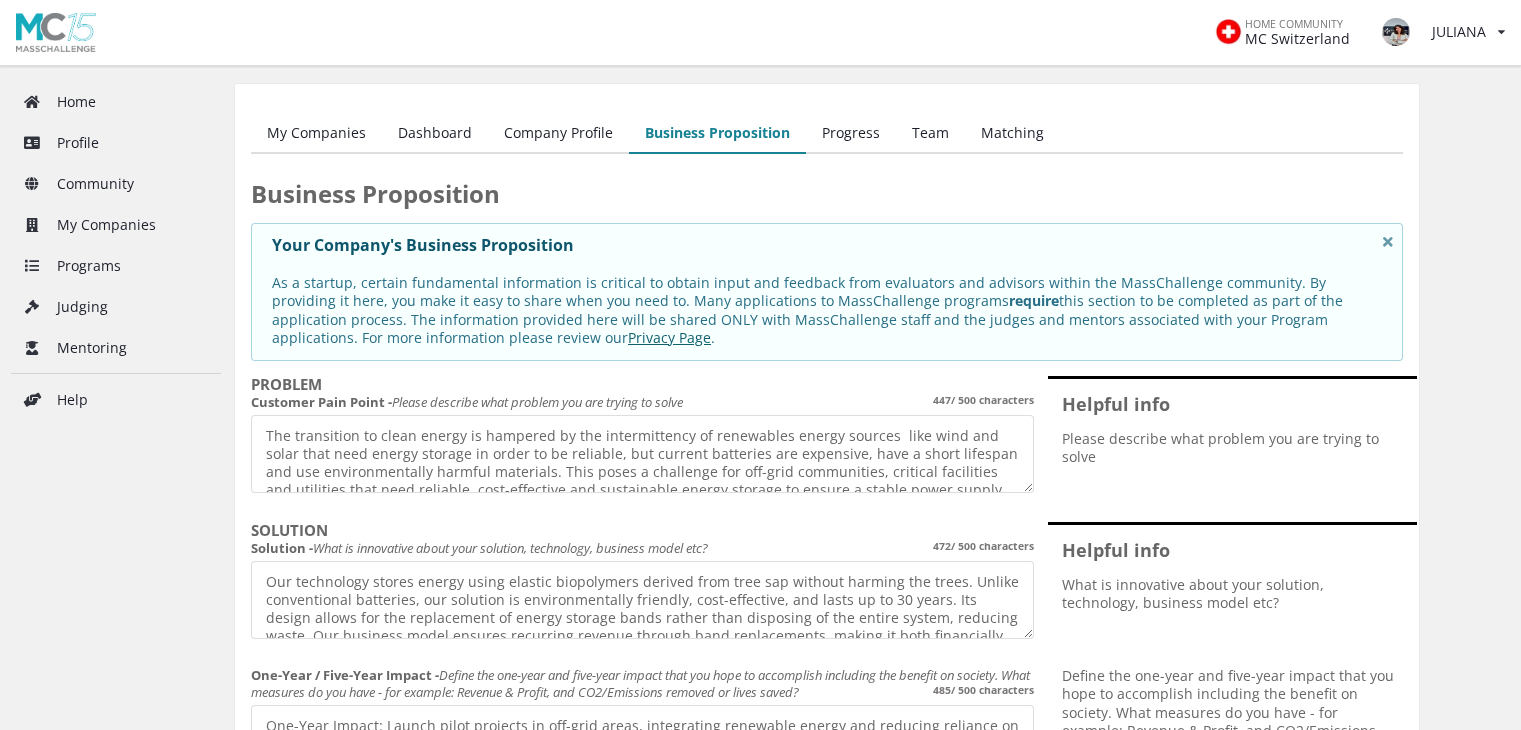 scroll, scrollTop: 0, scrollLeft: 0, axis: both 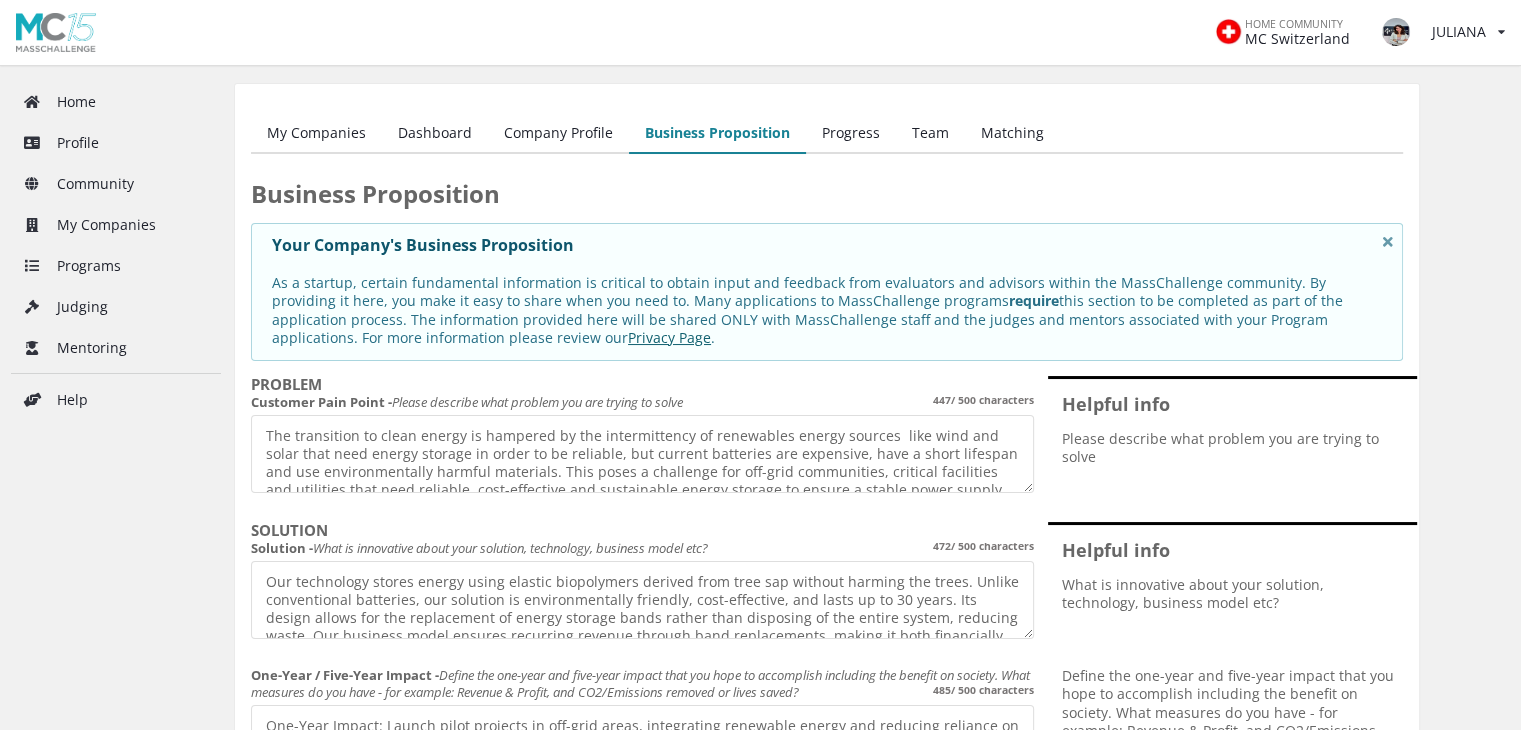 click on "Progress" at bounding box center [851, 134] 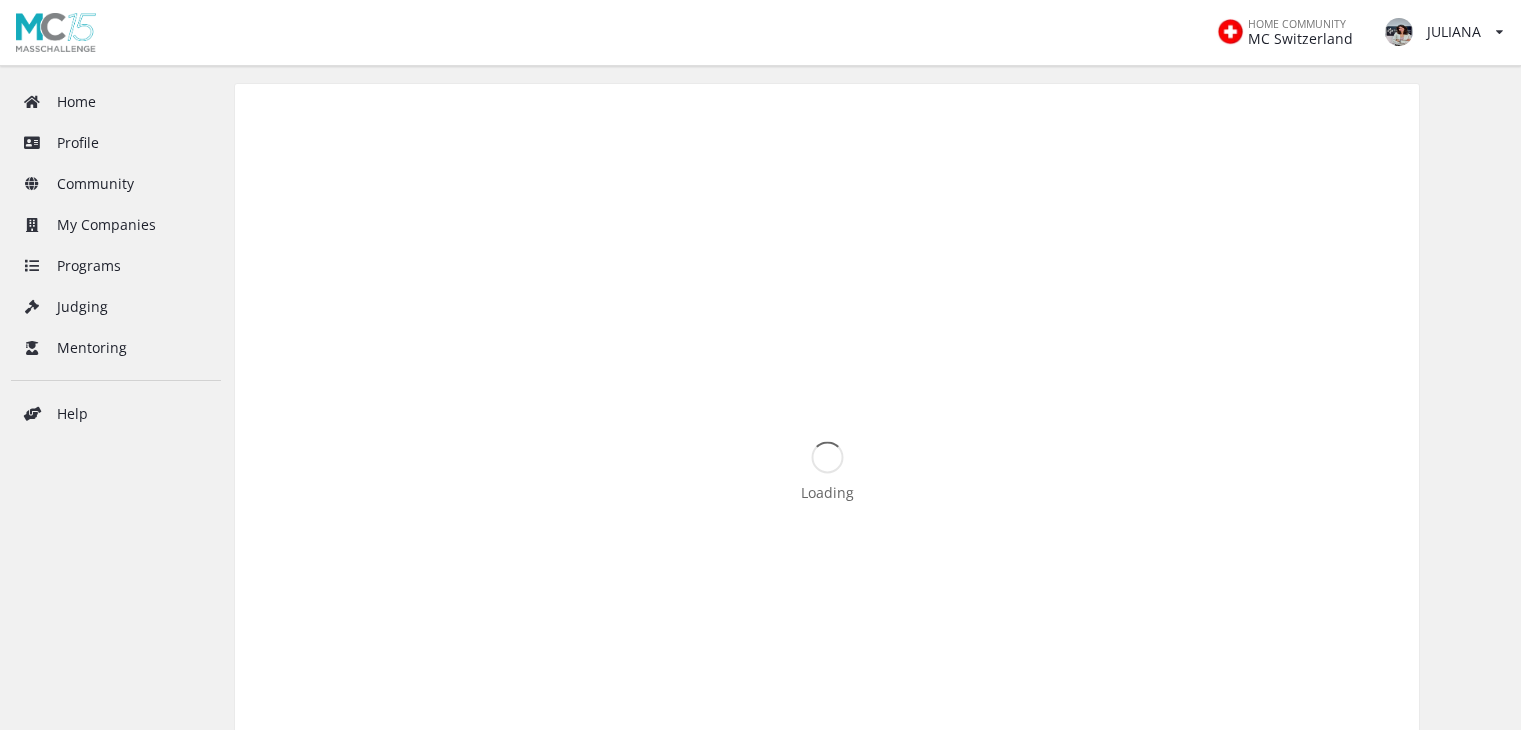 scroll, scrollTop: 0, scrollLeft: 0, axis: both 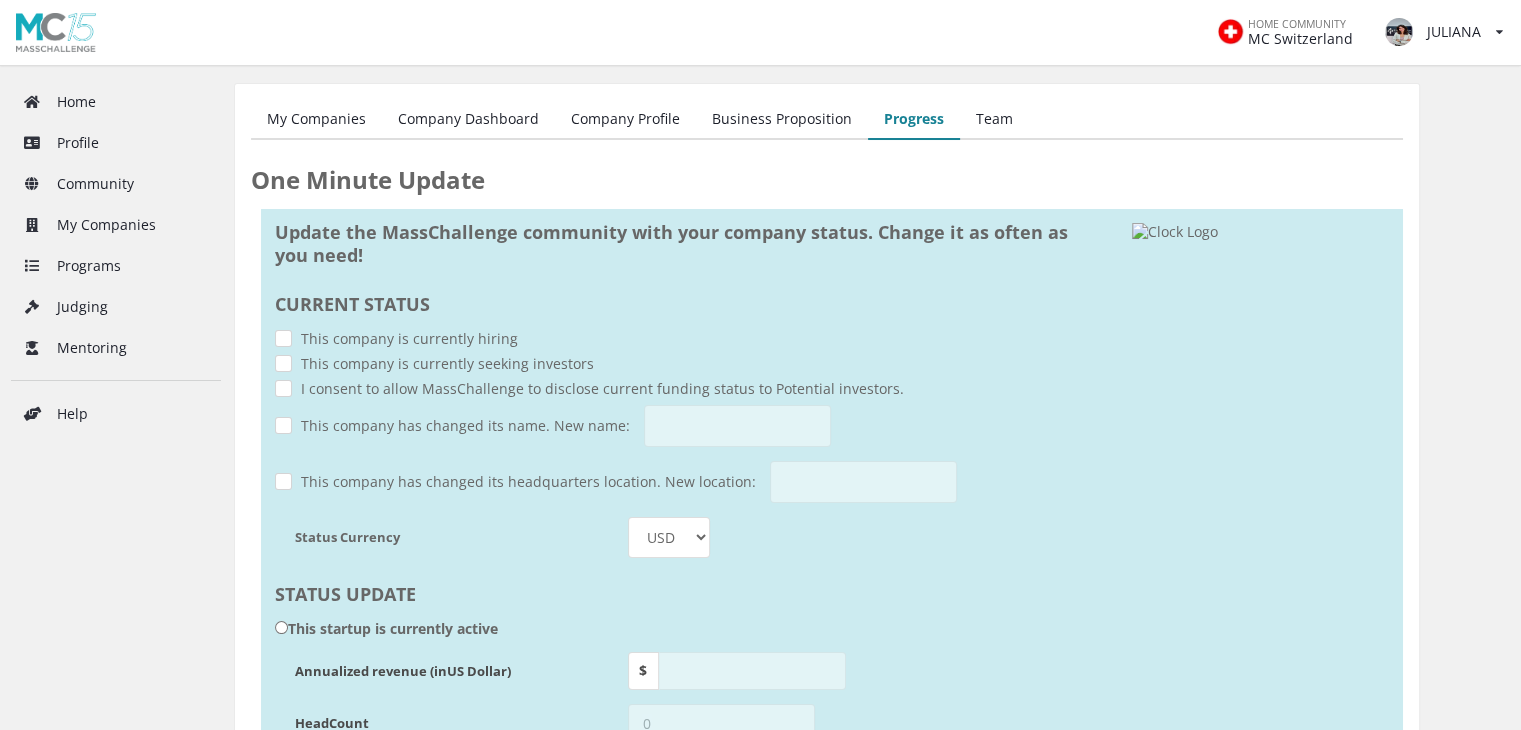 click on "Team" at bounding box center [994, 120] 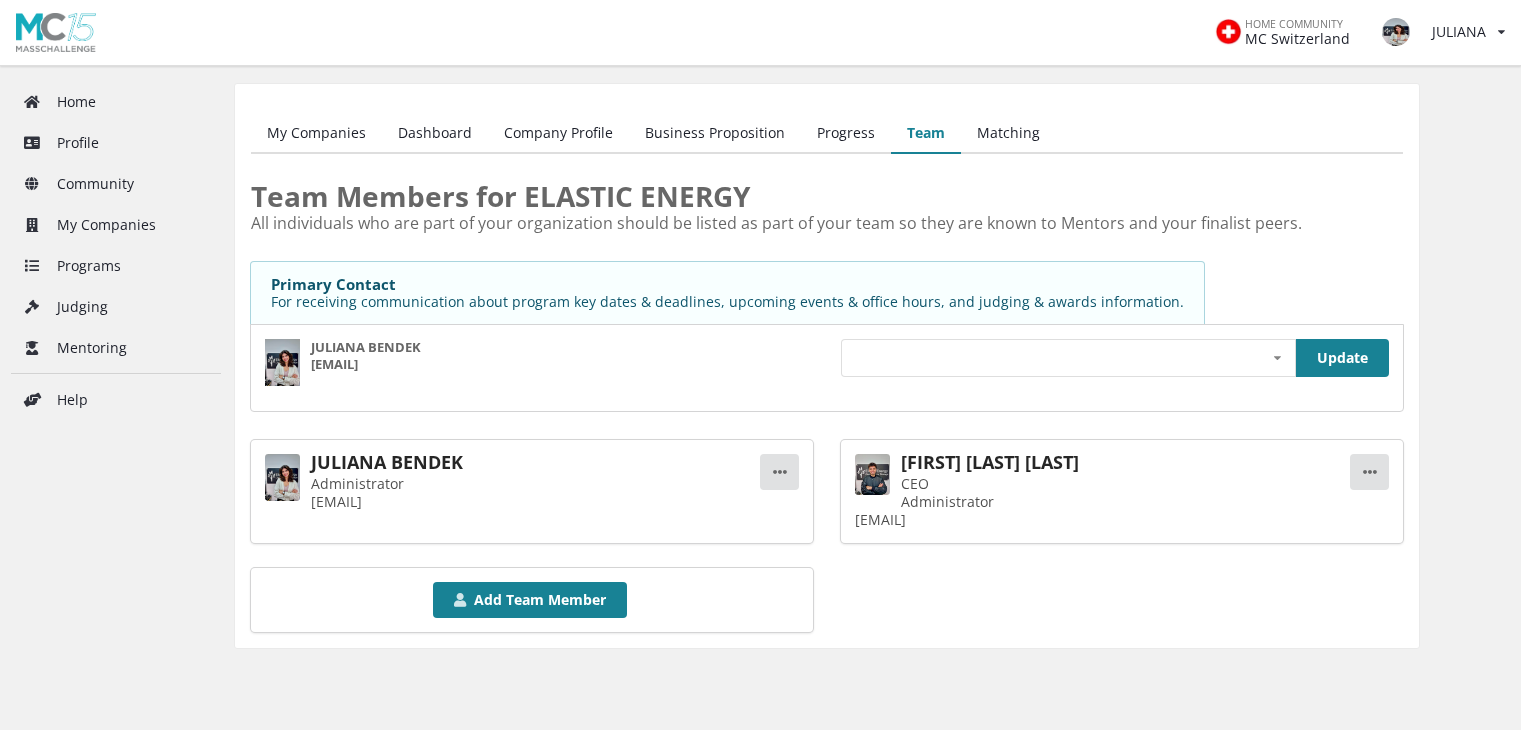 scroll, scrollTop: 0, scrollLeft: 0, axis: both 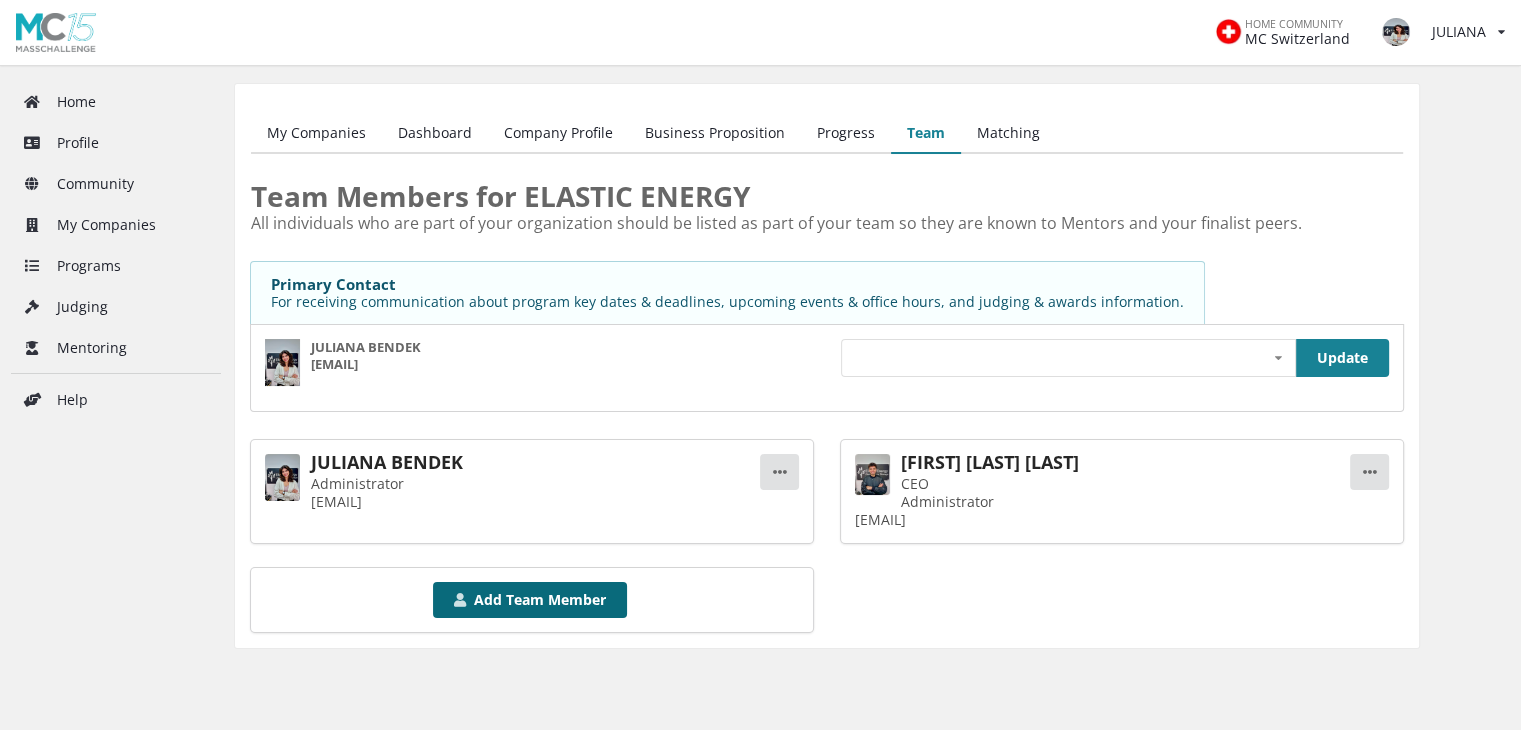 click on "Add Team Member" at bounding box center (530, 600) 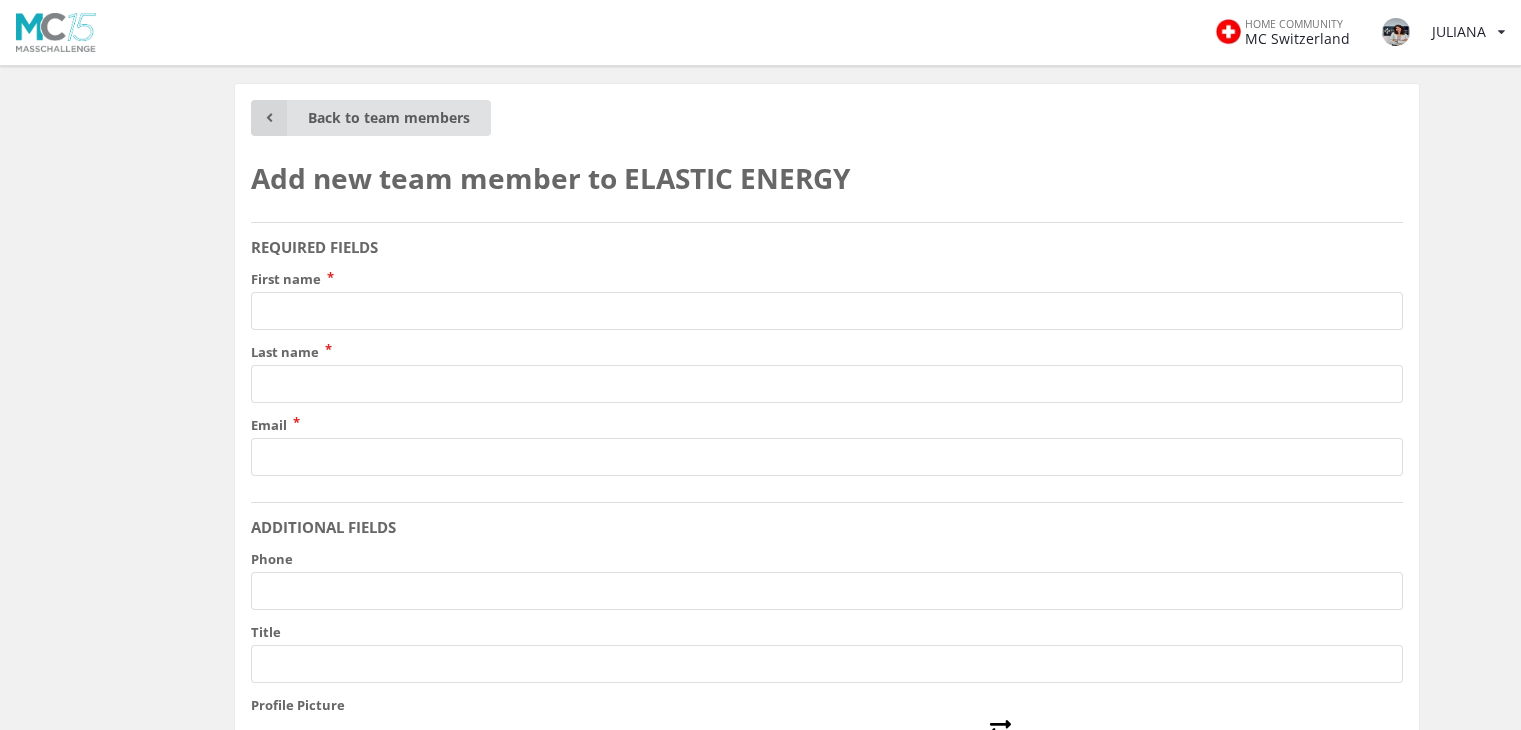 scroll, scrollTop: 0, scrollLeft: 0, axis: both 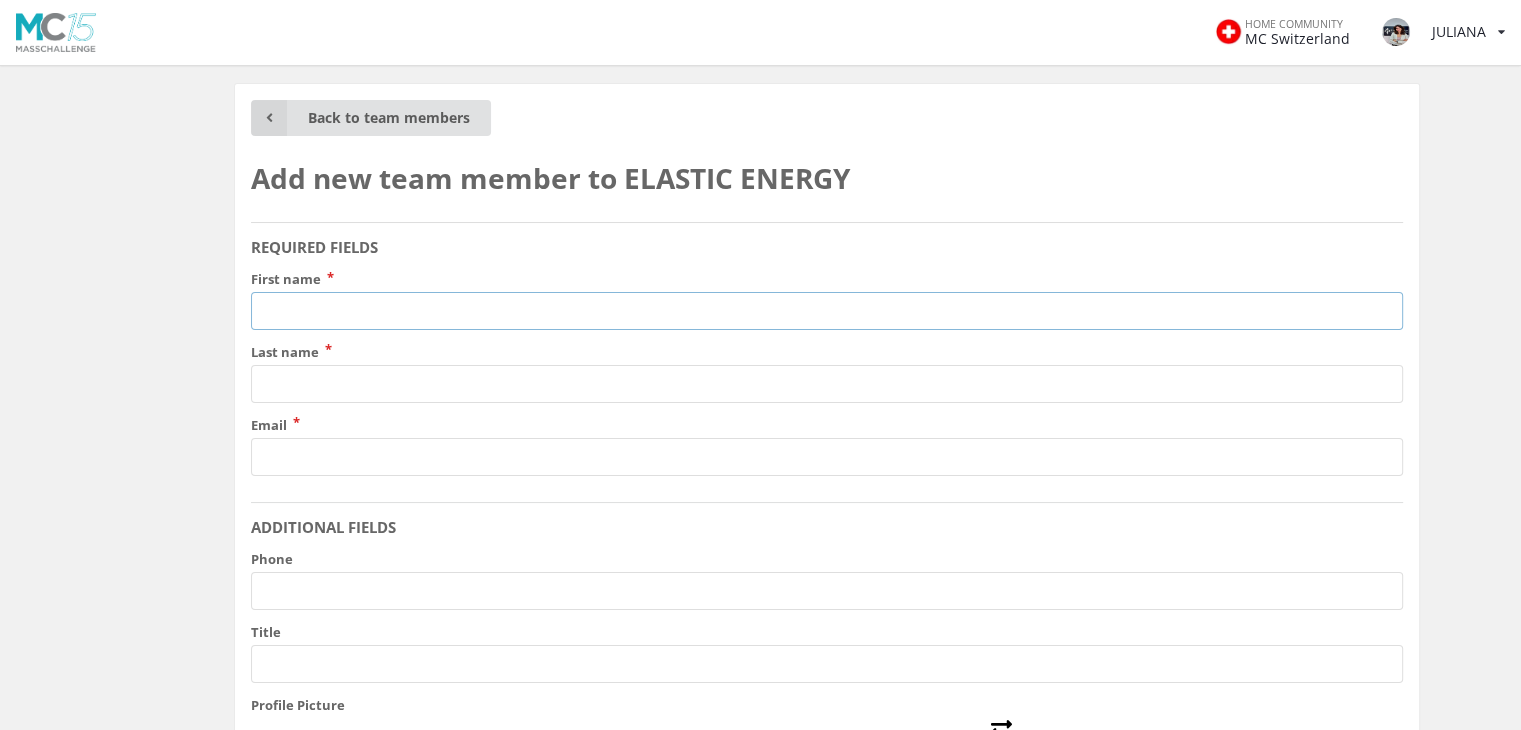 click on "First name" at bounding box center [827, 311] 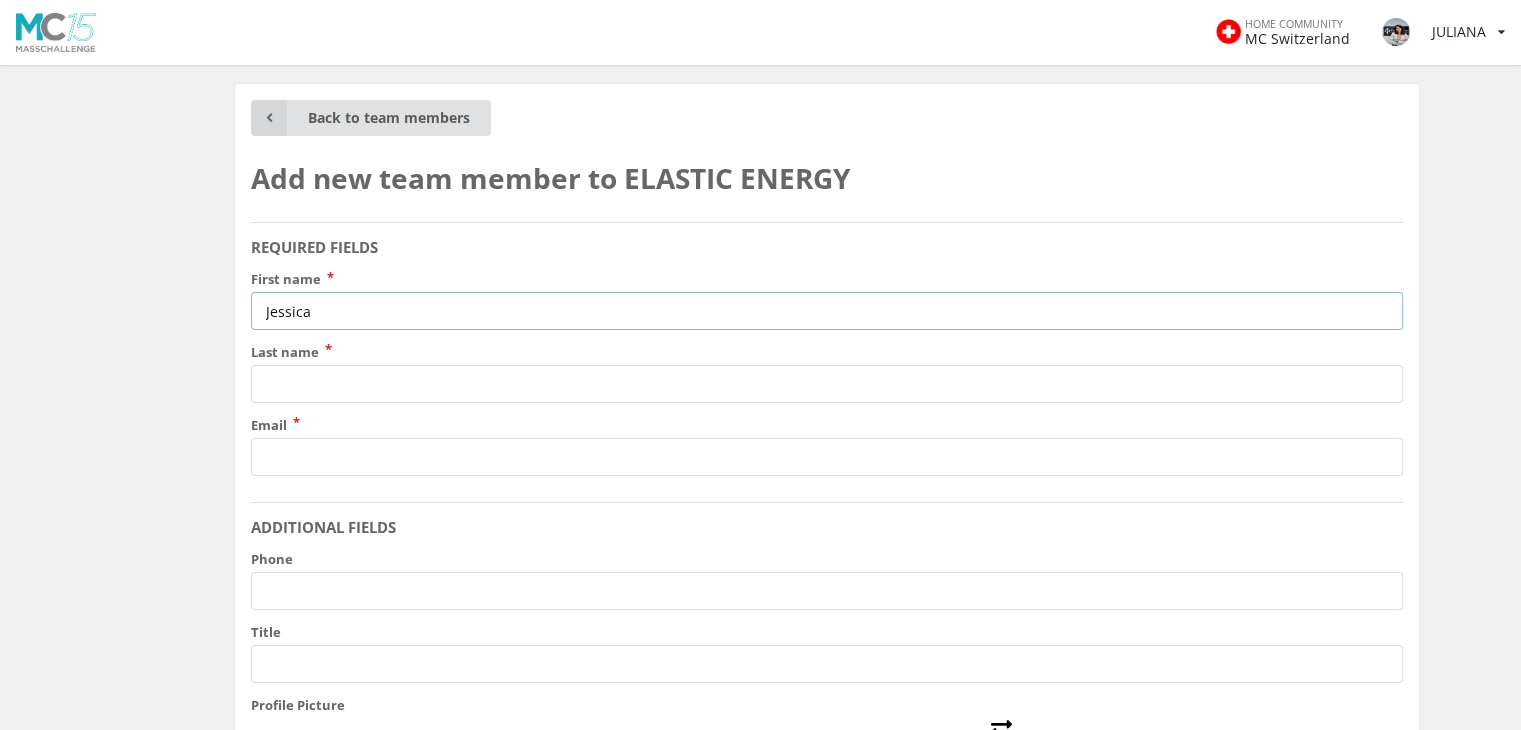 type on "Jessica" 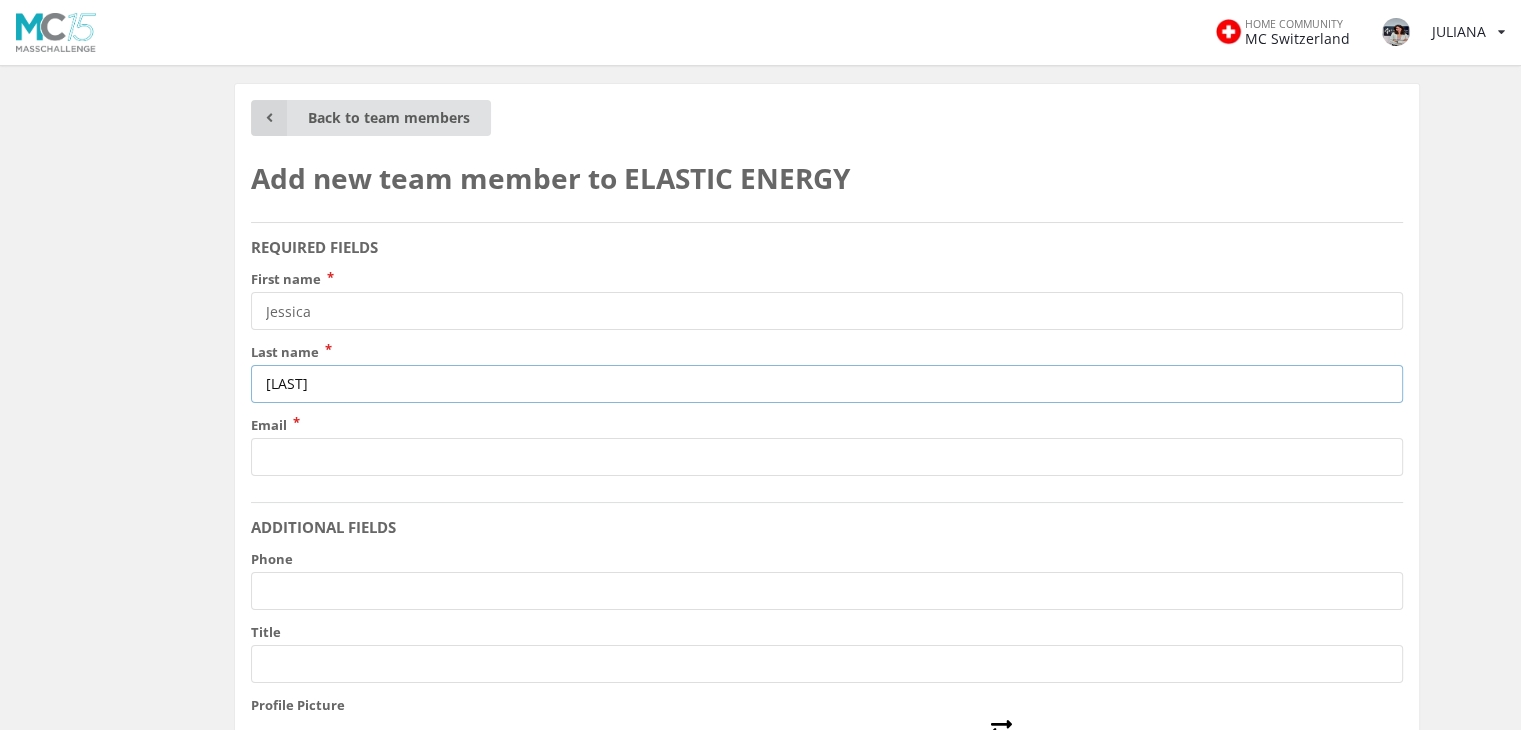 type on "Castellanos" 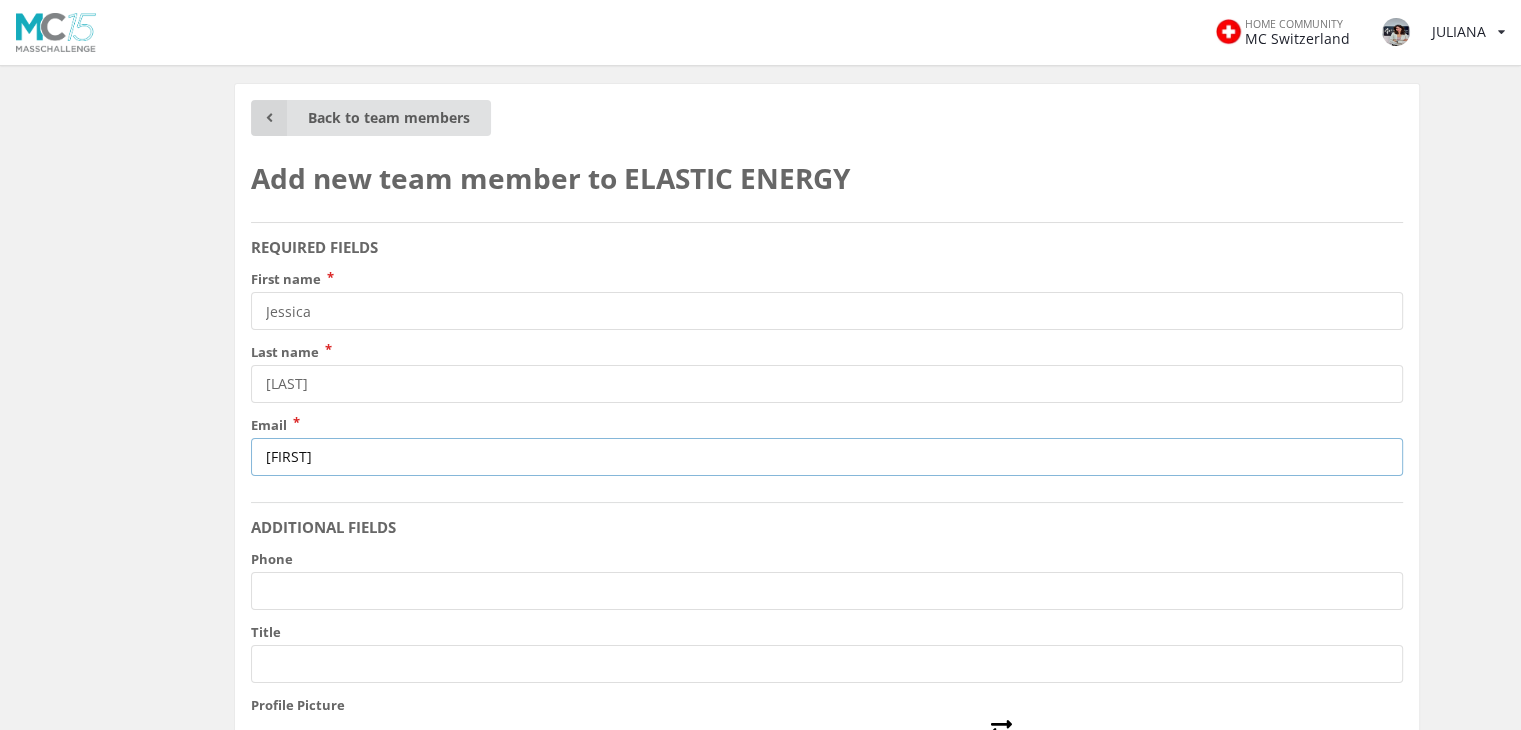 type on "jessica.castellanos@elasticenergy.co" 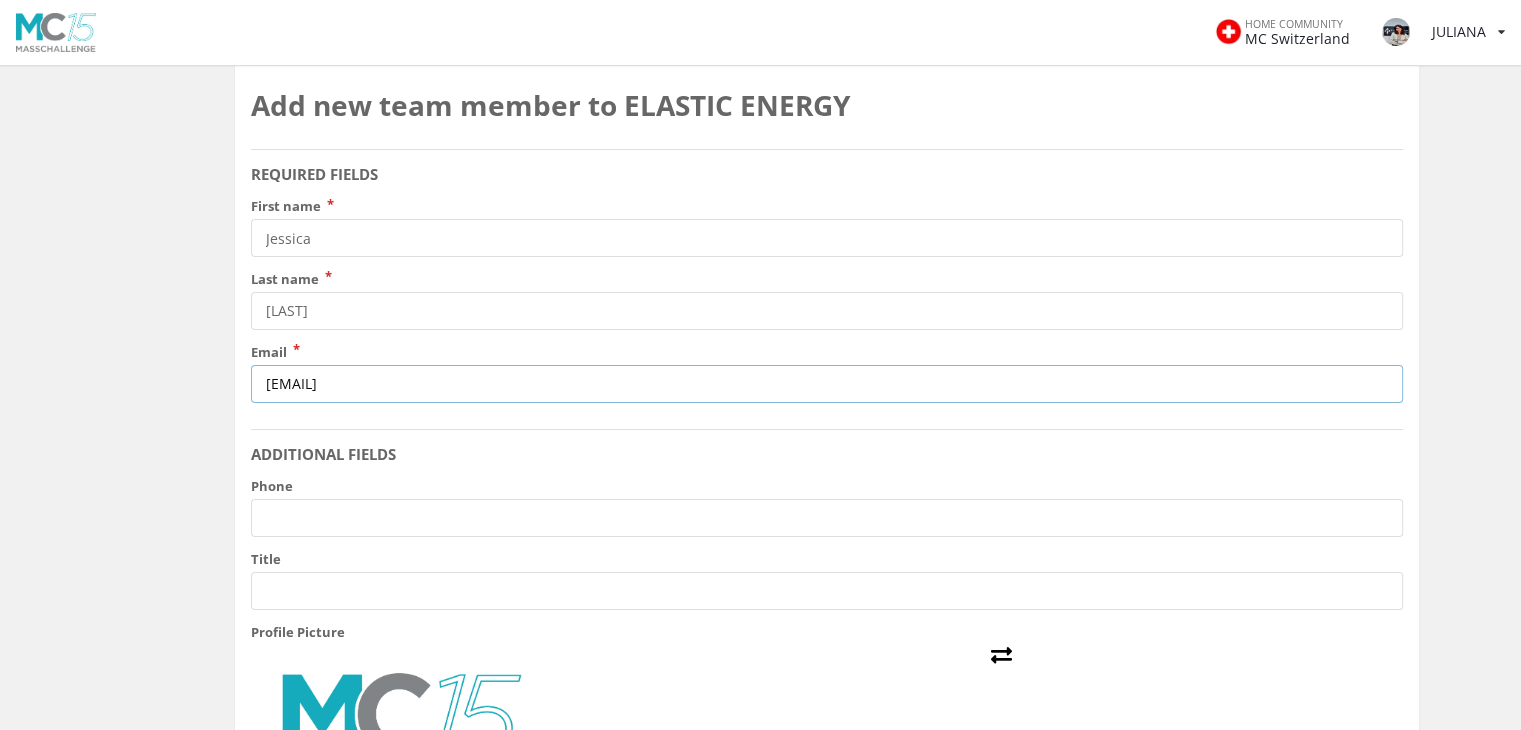 scroll, scrollTop: 300, scrollLeft: 0, axis: vertical 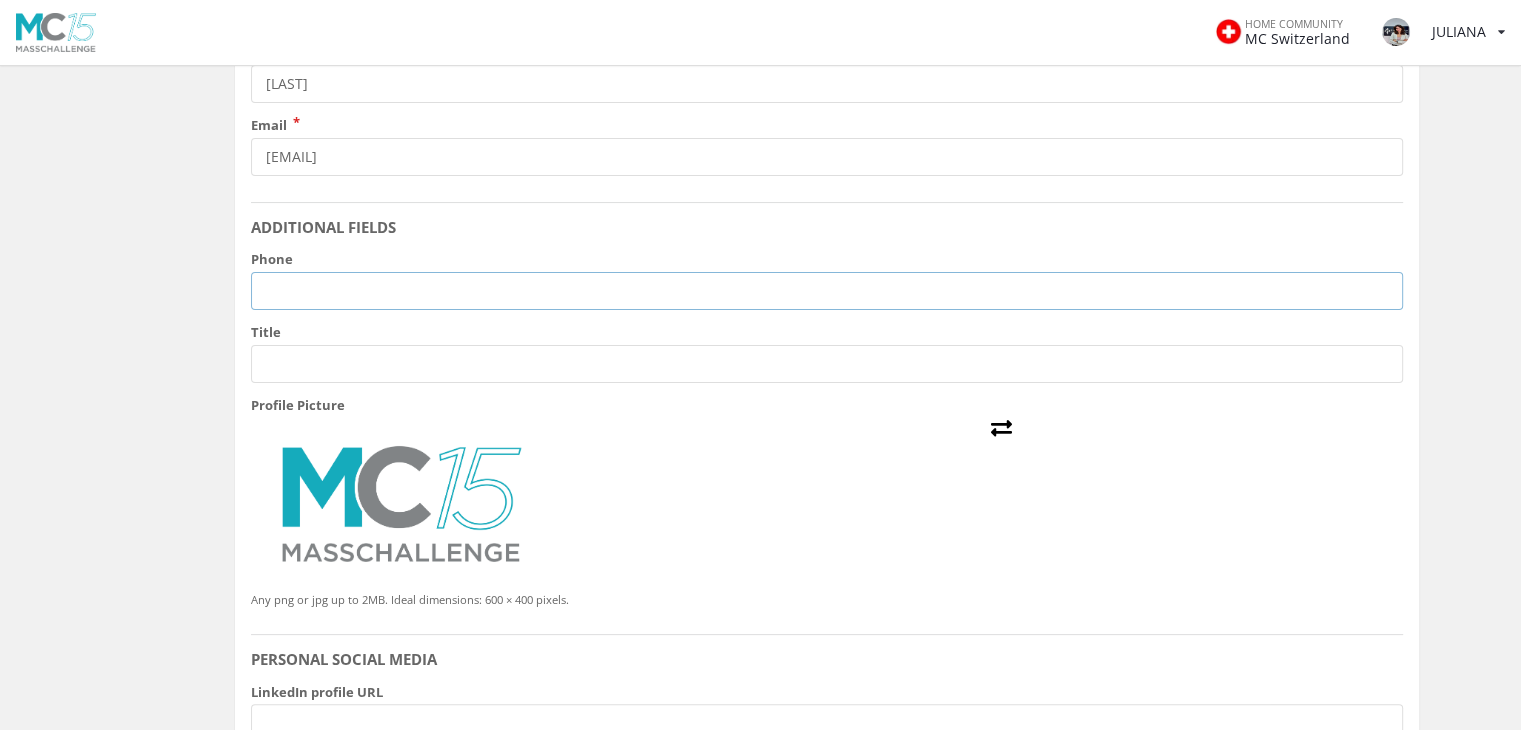 click on "Phone" at bounding box center [827, 291] 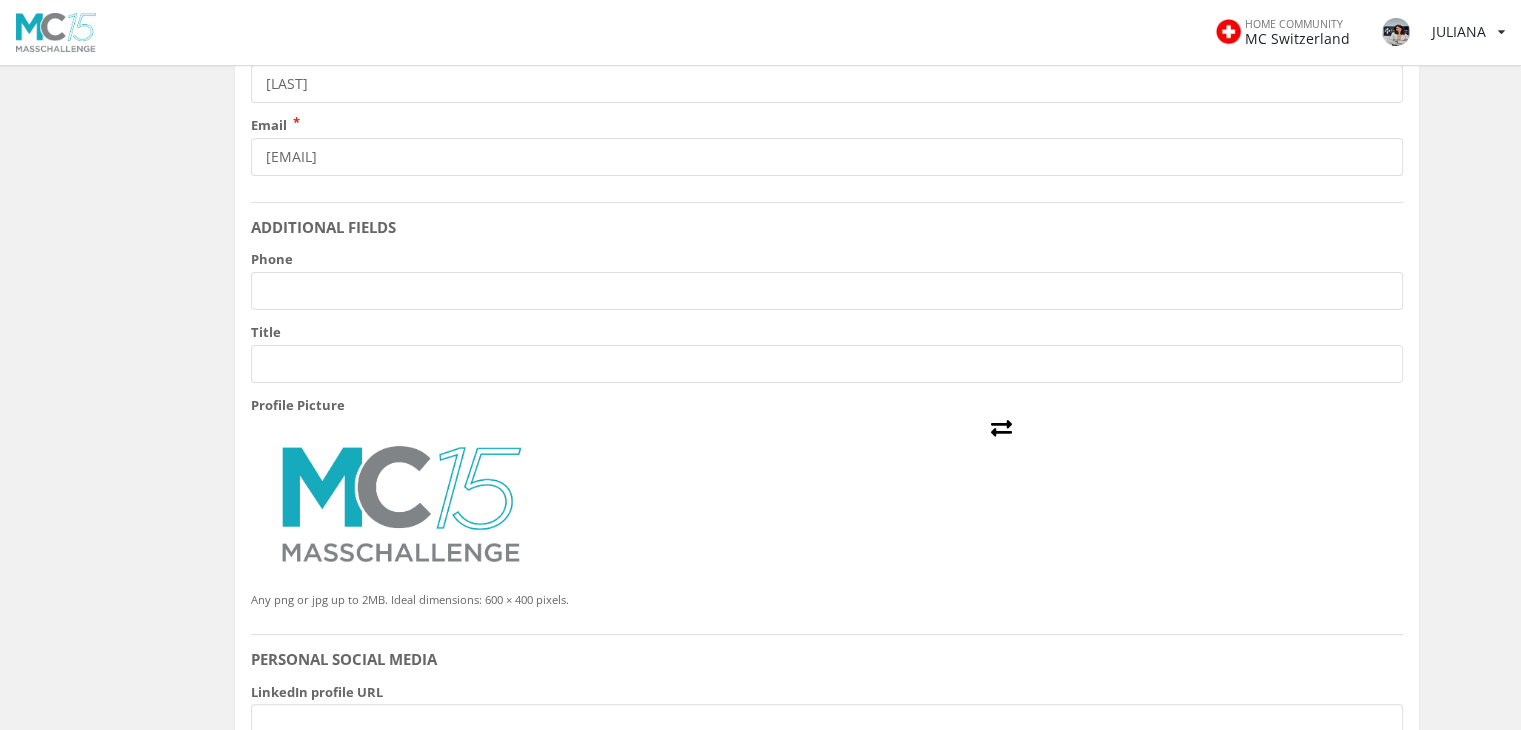 click on "HOME COMMUNITY
MC Switzerland
JULIANA
View/edit profile
Change password
Log out" at bounding box center [760, 560] 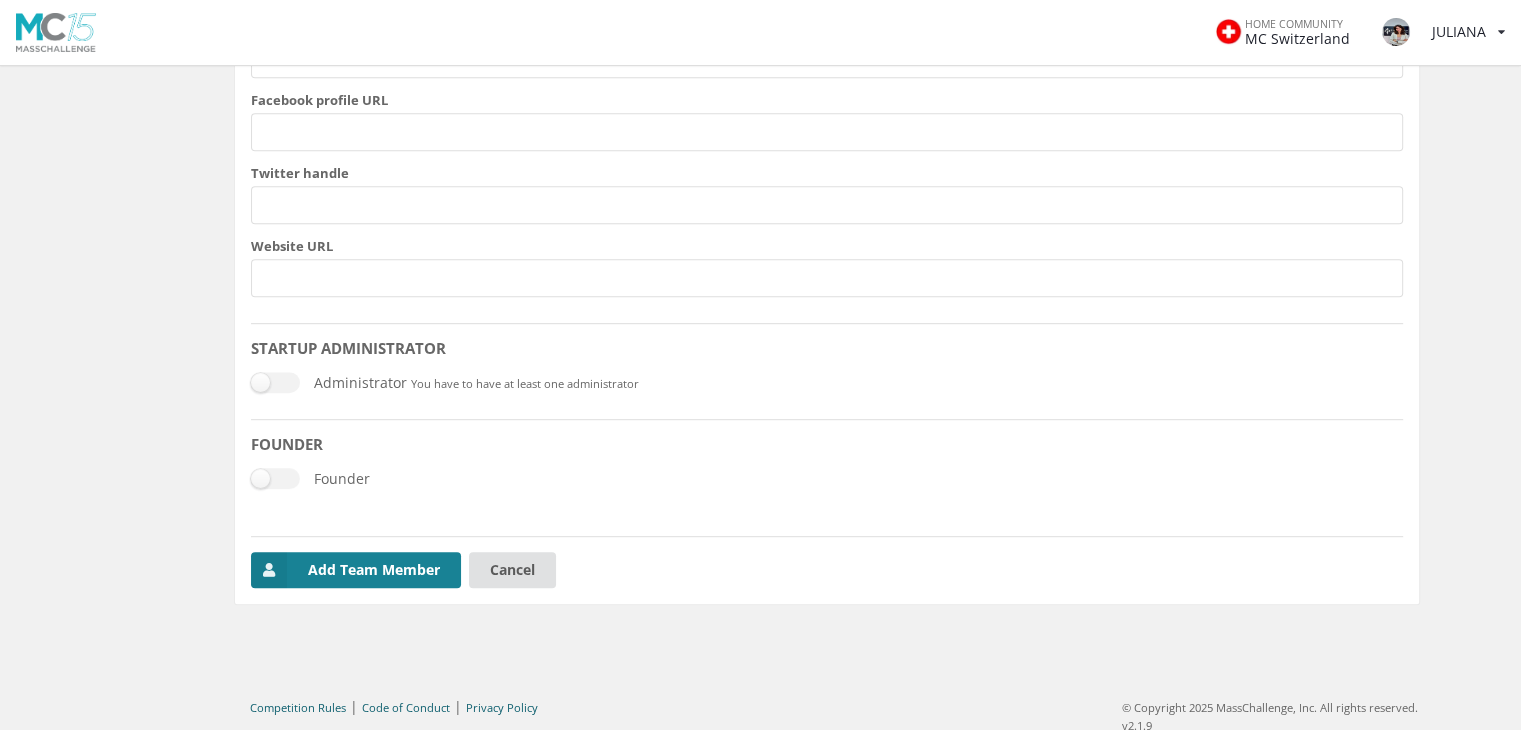 scroll, scrollTop: 984, scrollLeft: 0, axis: vertical 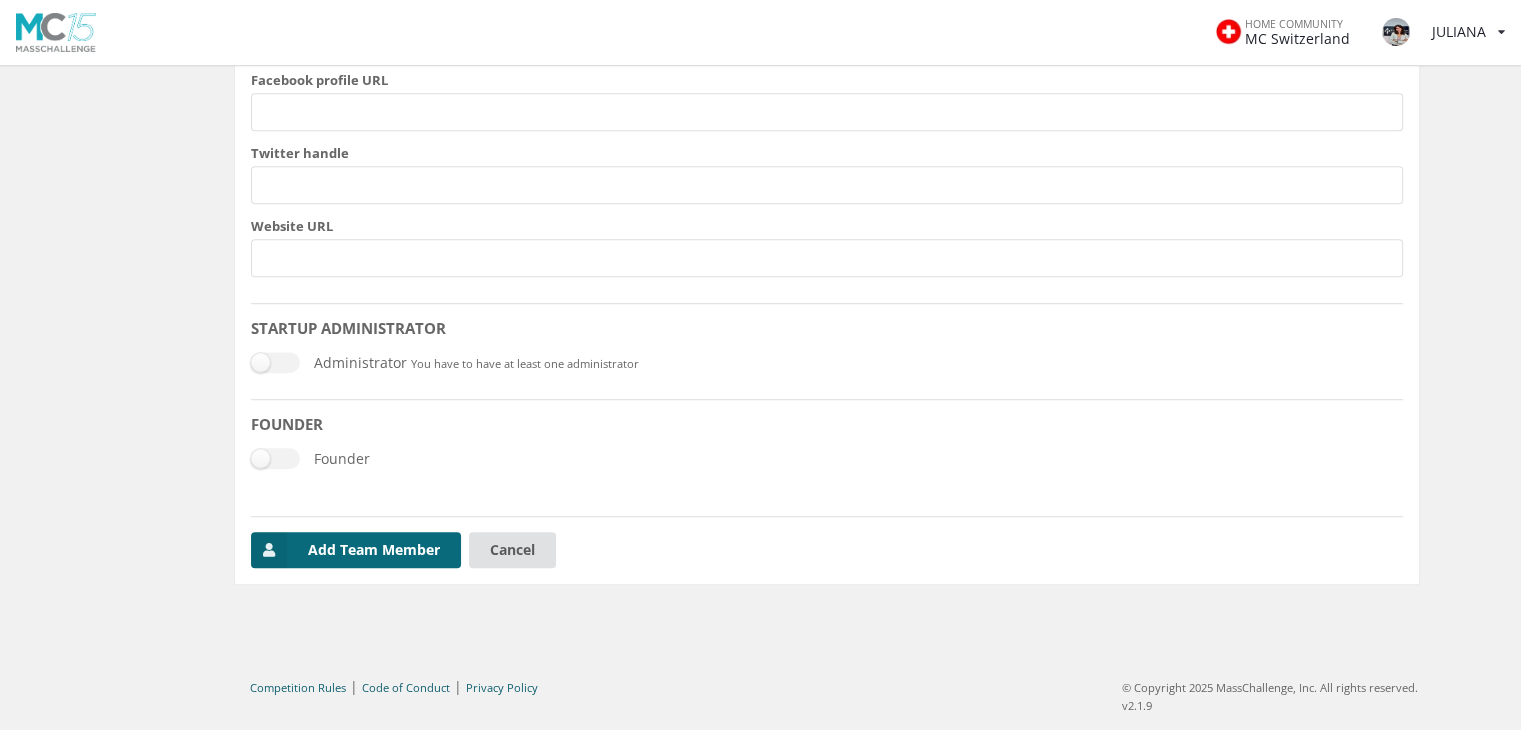 click on "Add Team Member" at bounding box center [356, 550] 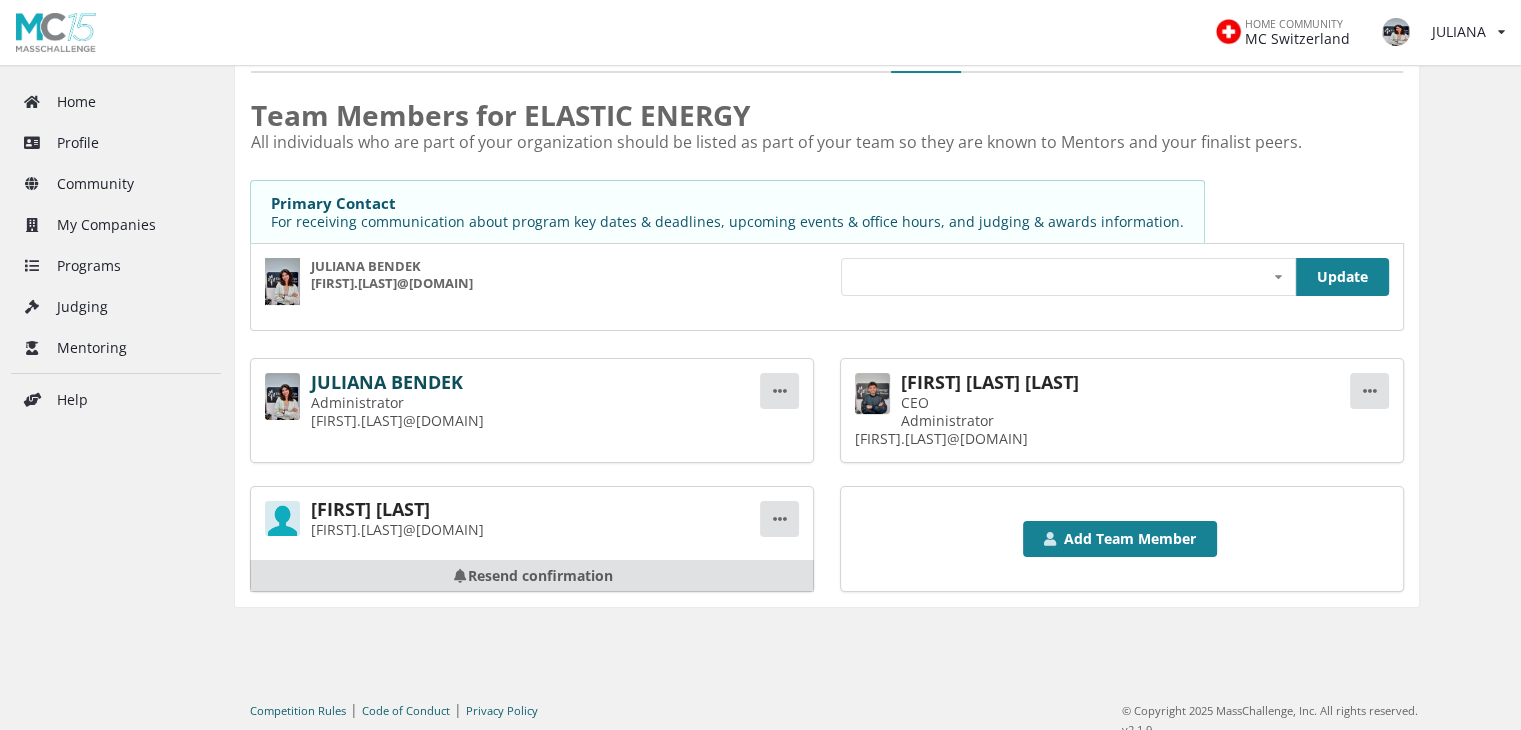scroll, scrollTop: 157, scrollLeft: 0, axis: vertical 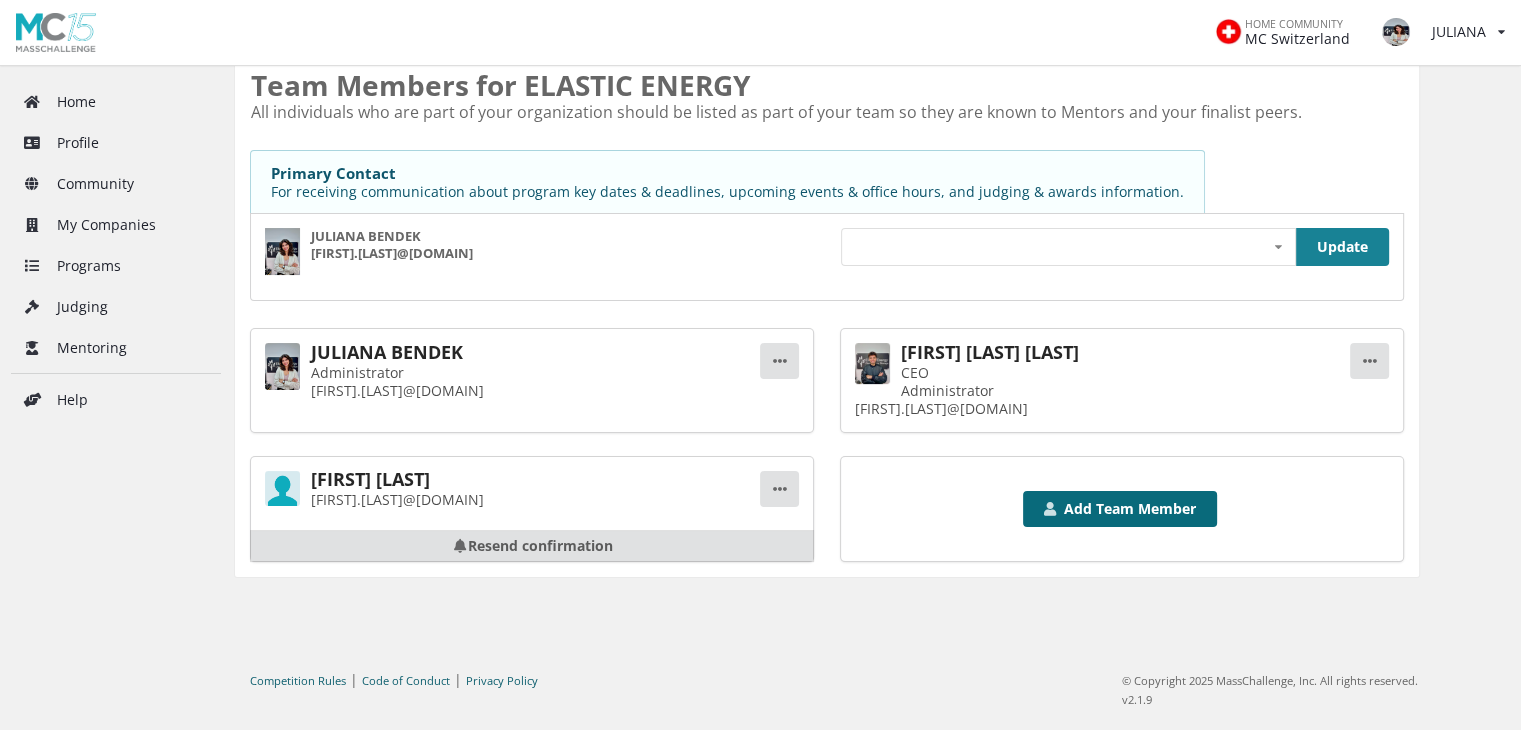 click on "Add Team Member" at bounding box center [1120, 509] 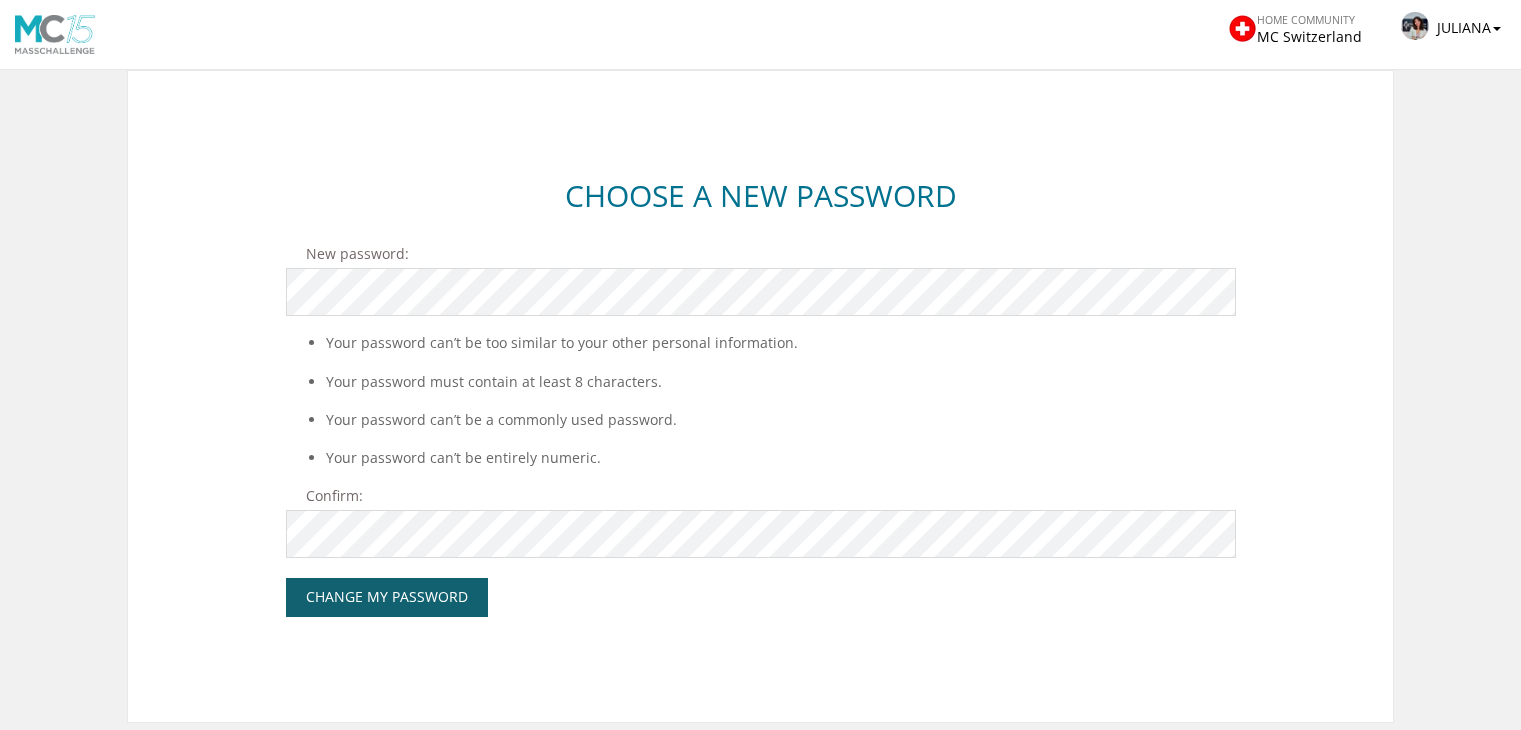 scroll, scrollTop: 0, scrollLeft: 0, axis: both 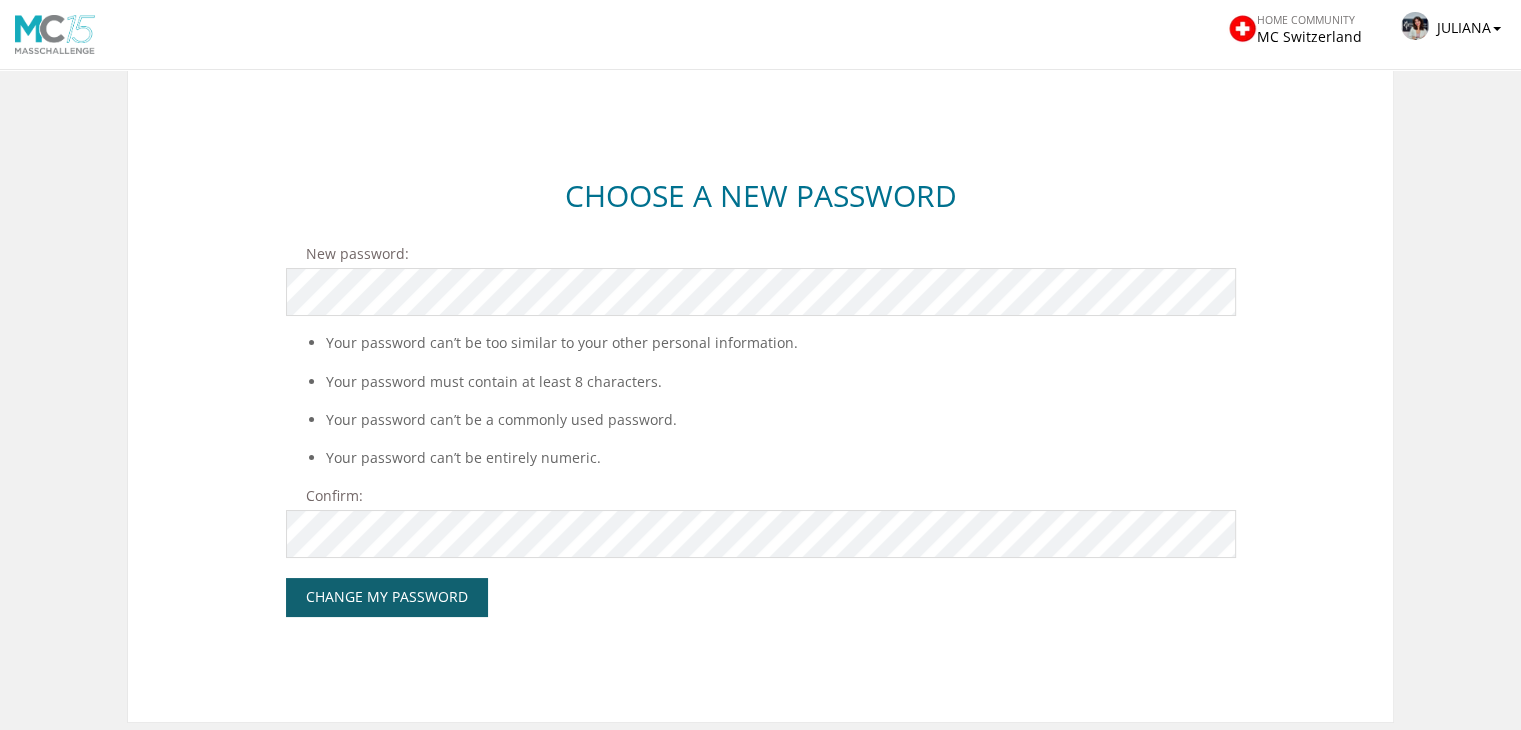 click on "Choose a New Password" at bounding box center [761, 195] 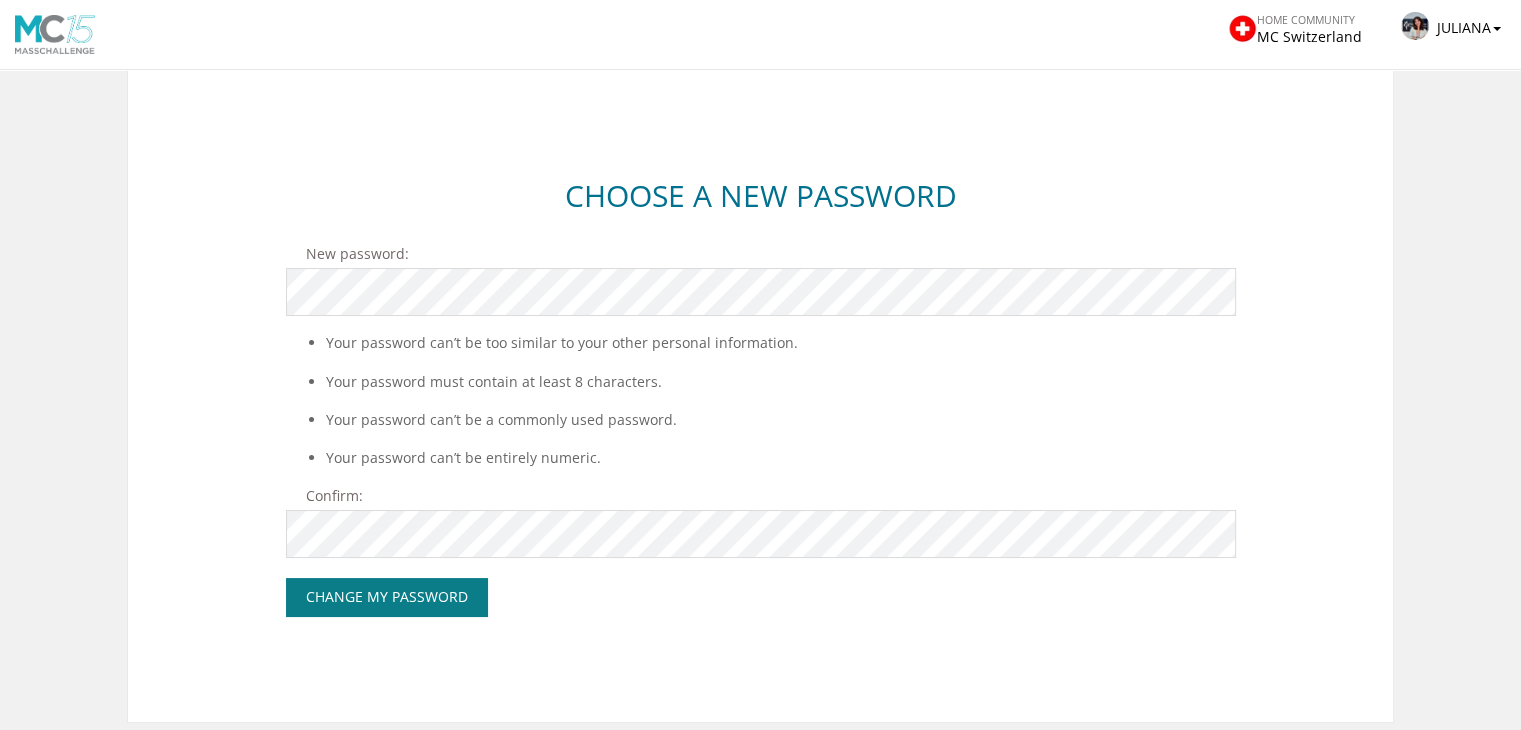 click on "Change My Password" at bounding box center [387, 597] 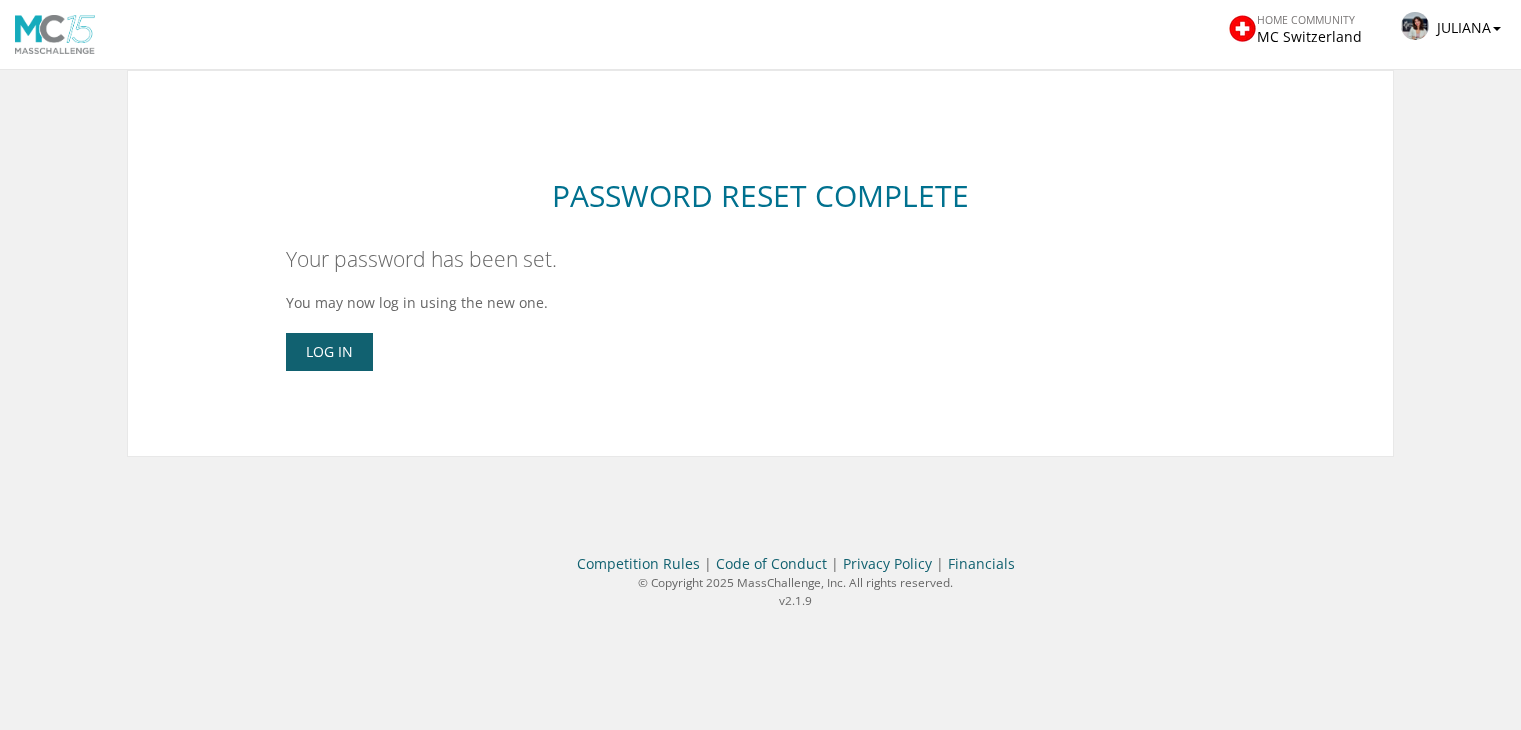 scroll, scrollTop: 0, scrollLeft: 0, axis: both 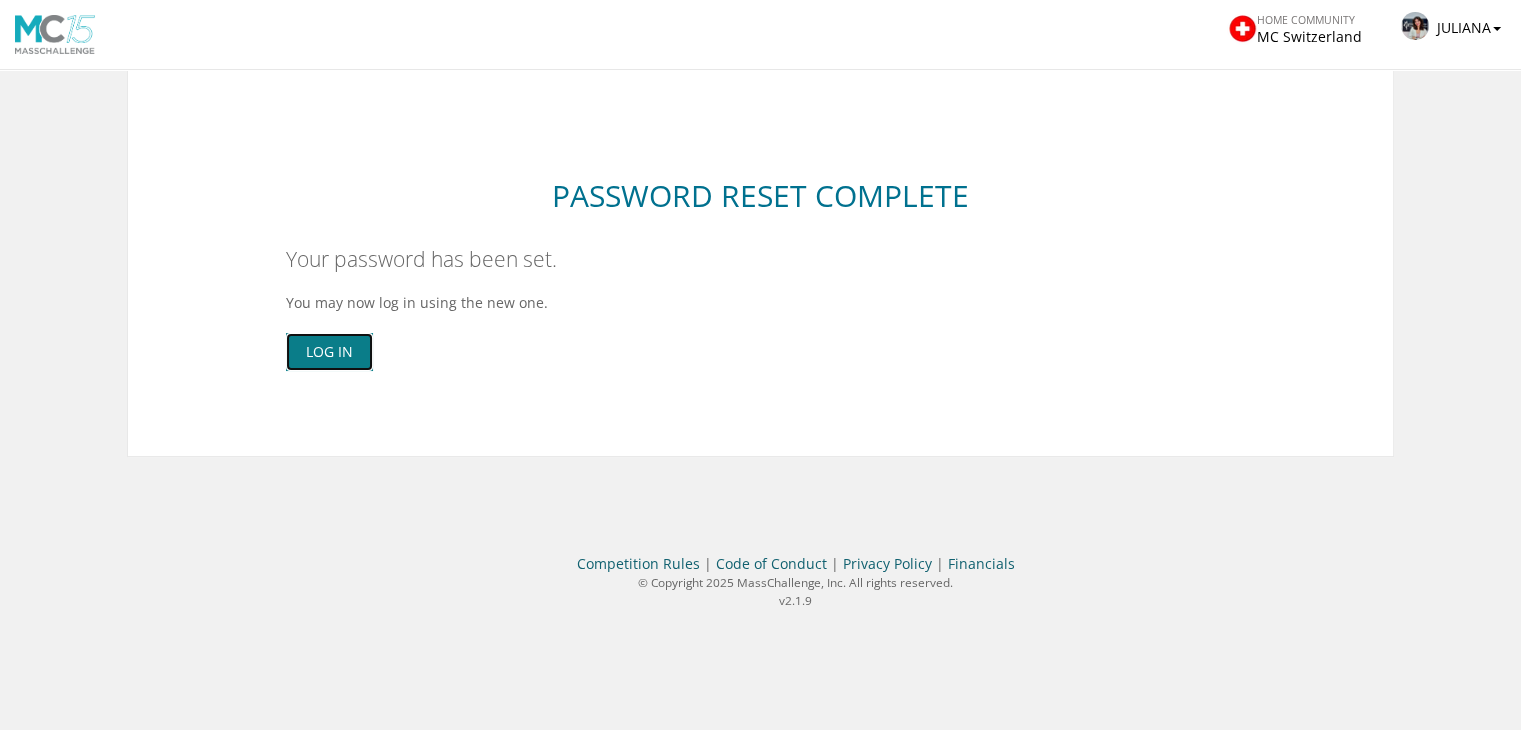 click on "Log In" at bounding box center (329, 352) 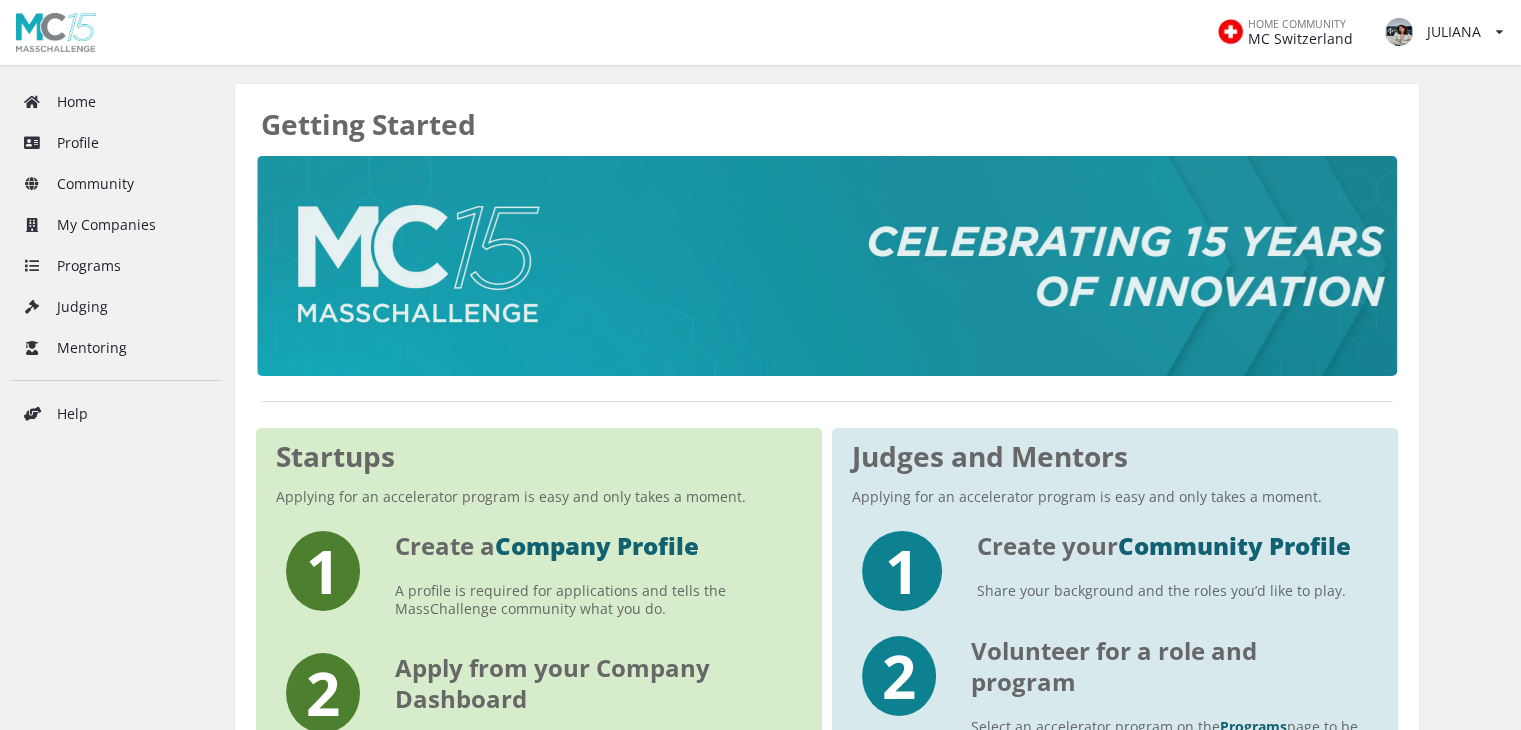 scroll, scrollTop: 0, scrollLeft: 0, axis: both 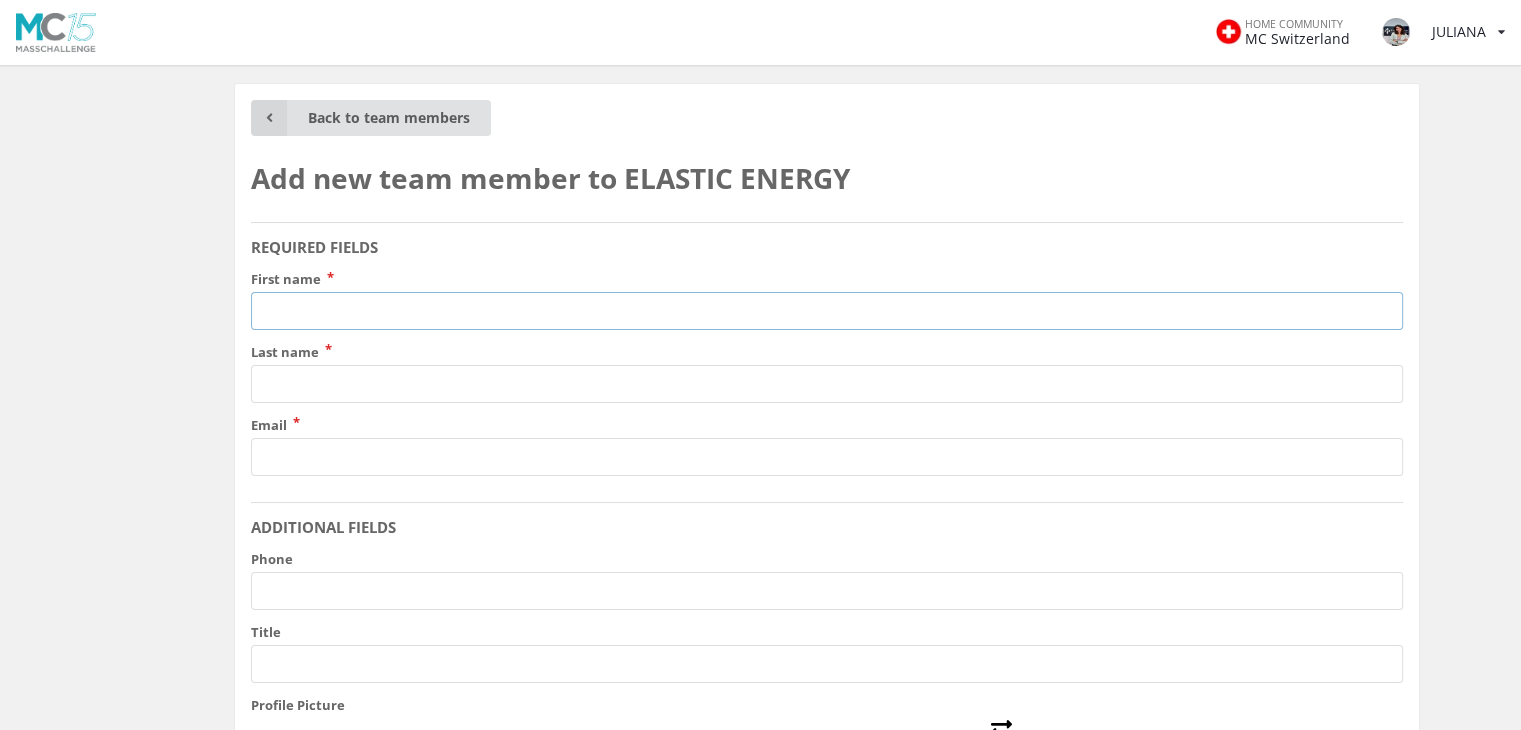 click on "First name" at bounding box center [827, 311] 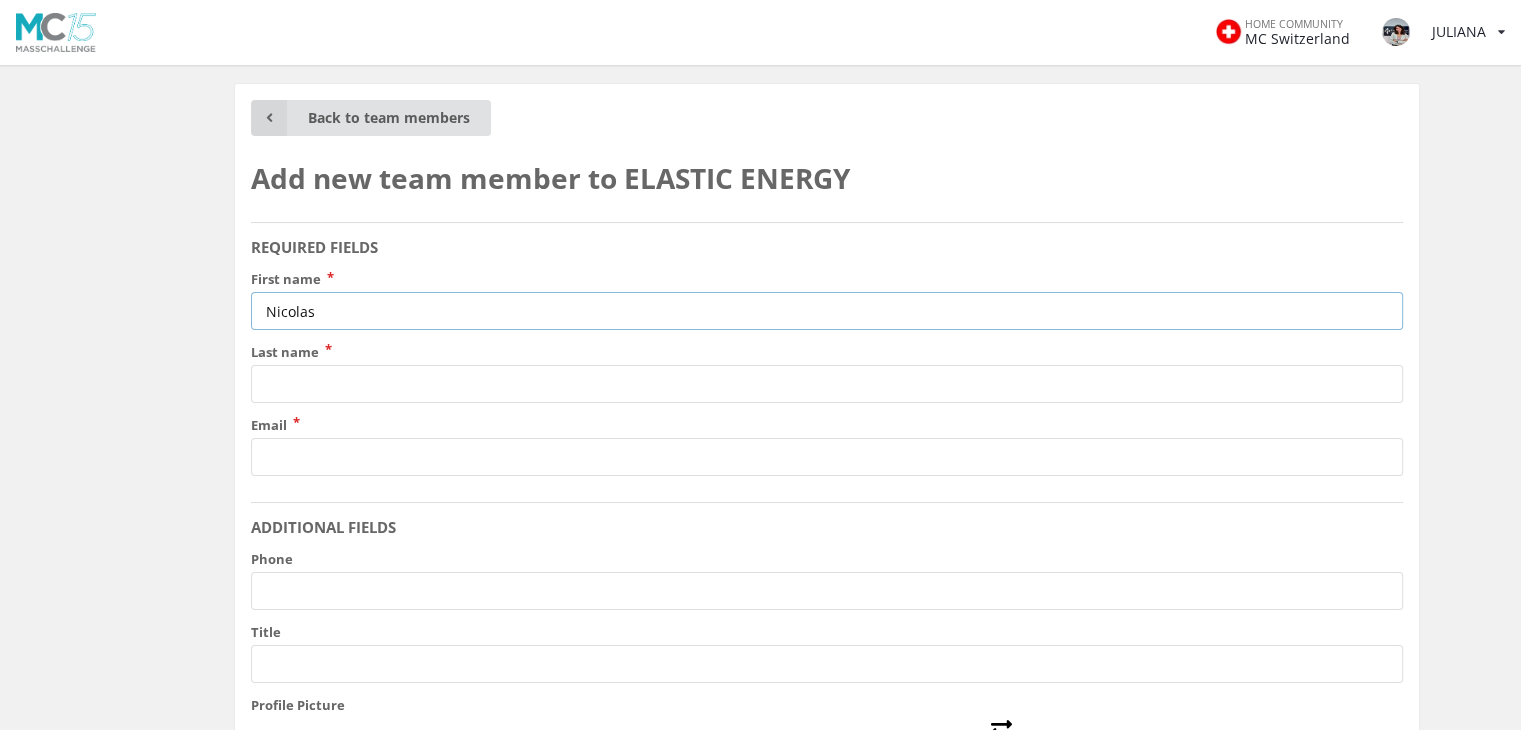 type on "Nicolas" 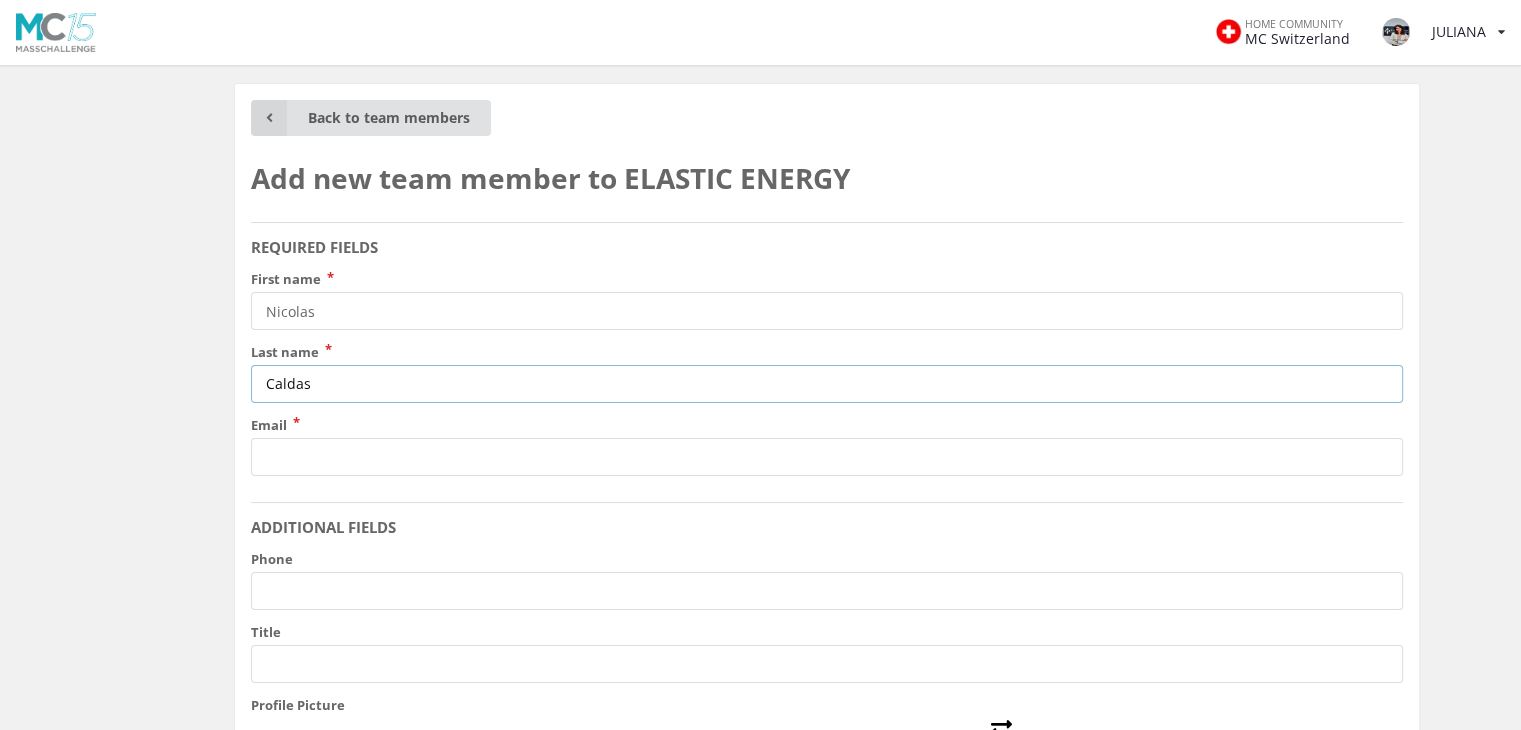 type on "Caldas" 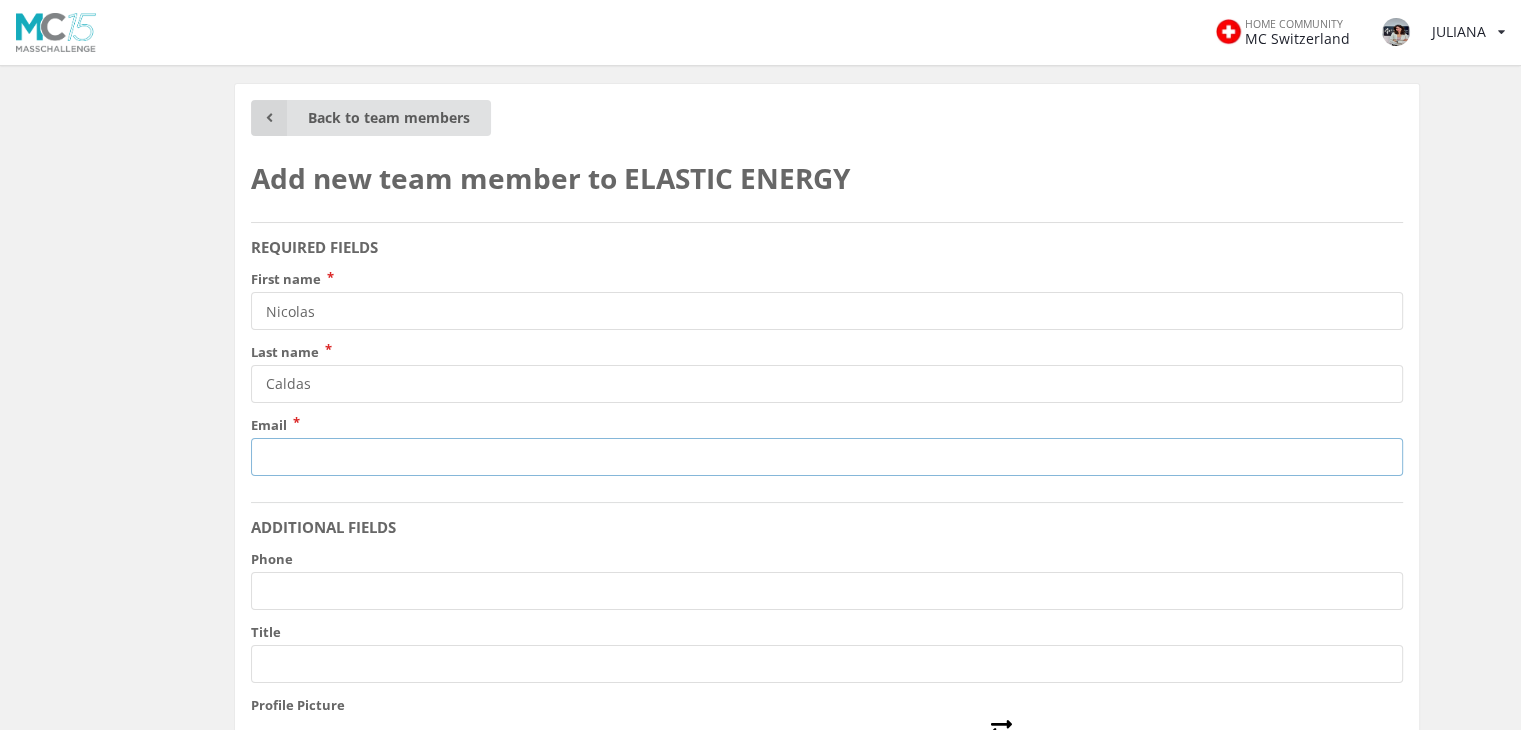 click on "Email" at bounding box center (827, 457) 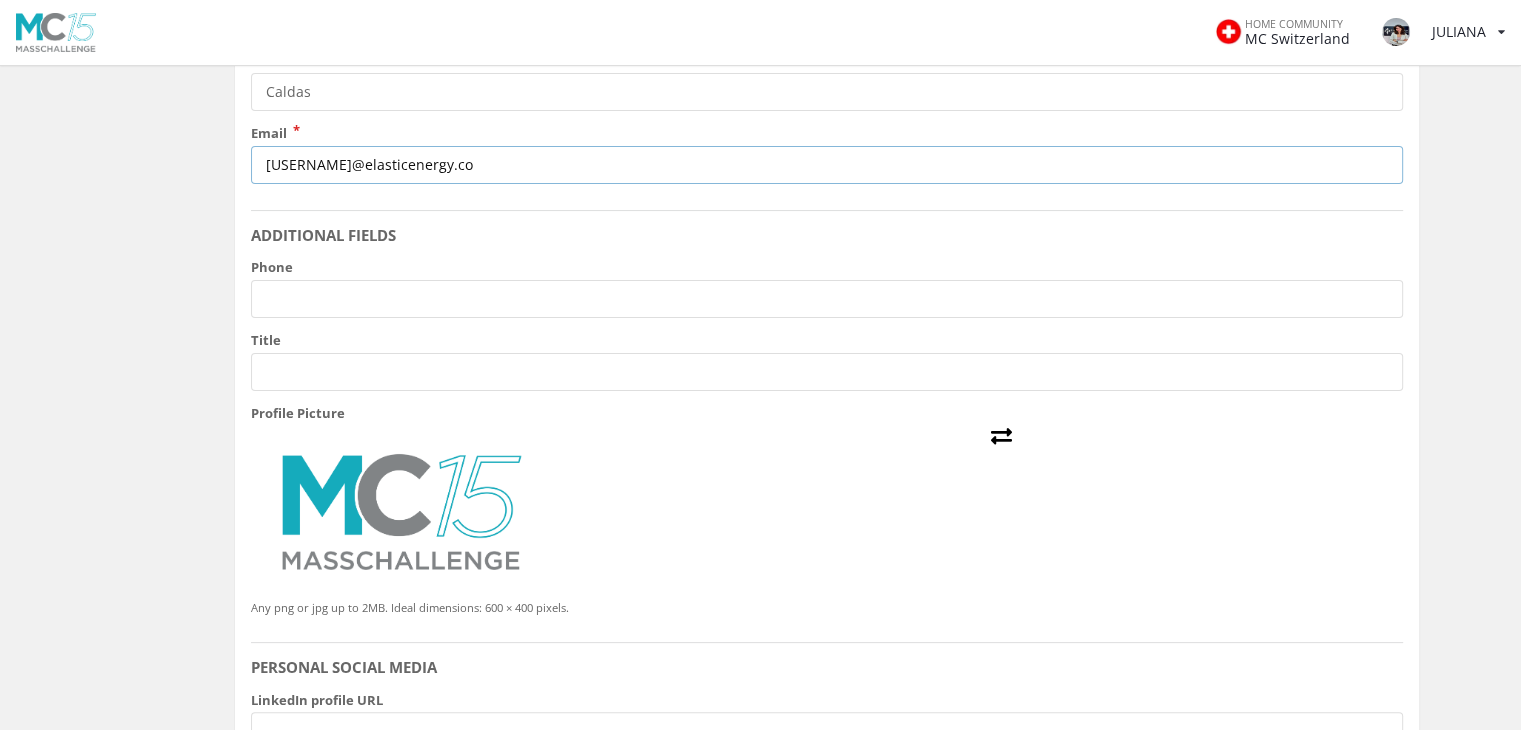 scroll, scrollTop: 300, scrollLeft: 0, axis: vertical 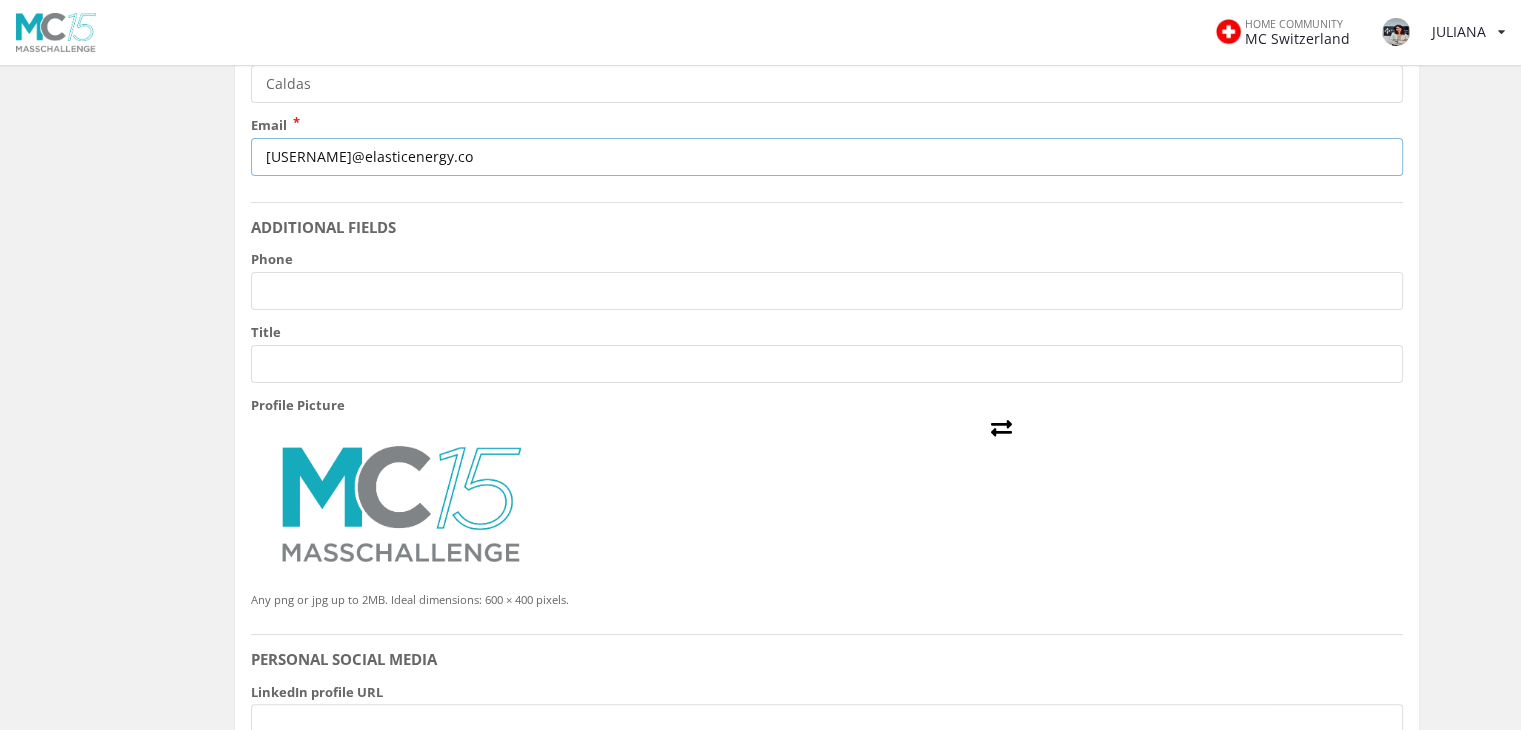 type on "nicolascaldas@elasticenergy.co" 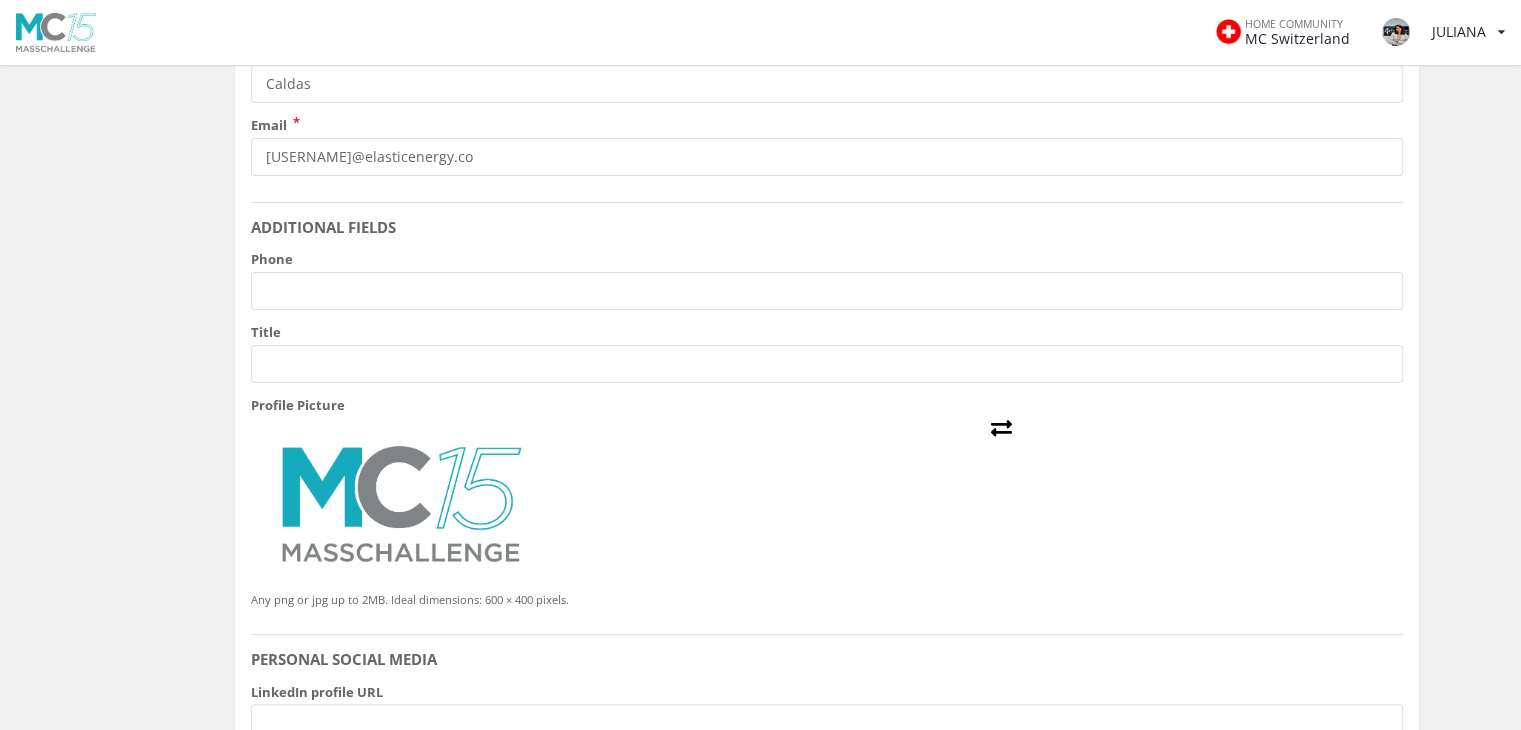 click on "HOME COMMUNITY
MC Switzerland
JULIANA
View/edit profile
Change password
Log out" at bounding box center [760, 560] 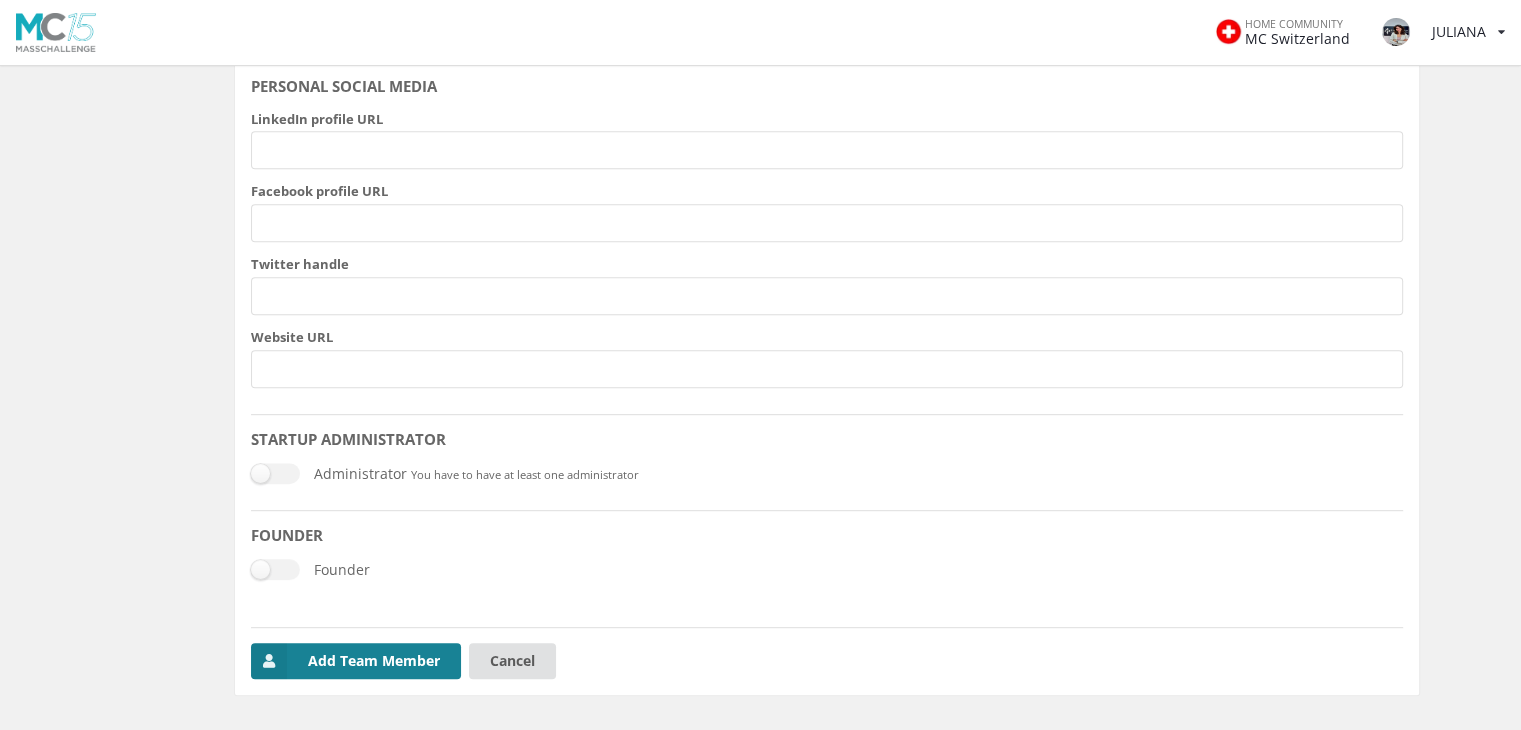 scroll, scrollTop: 984, scrollLeft: 0, axis: vertical 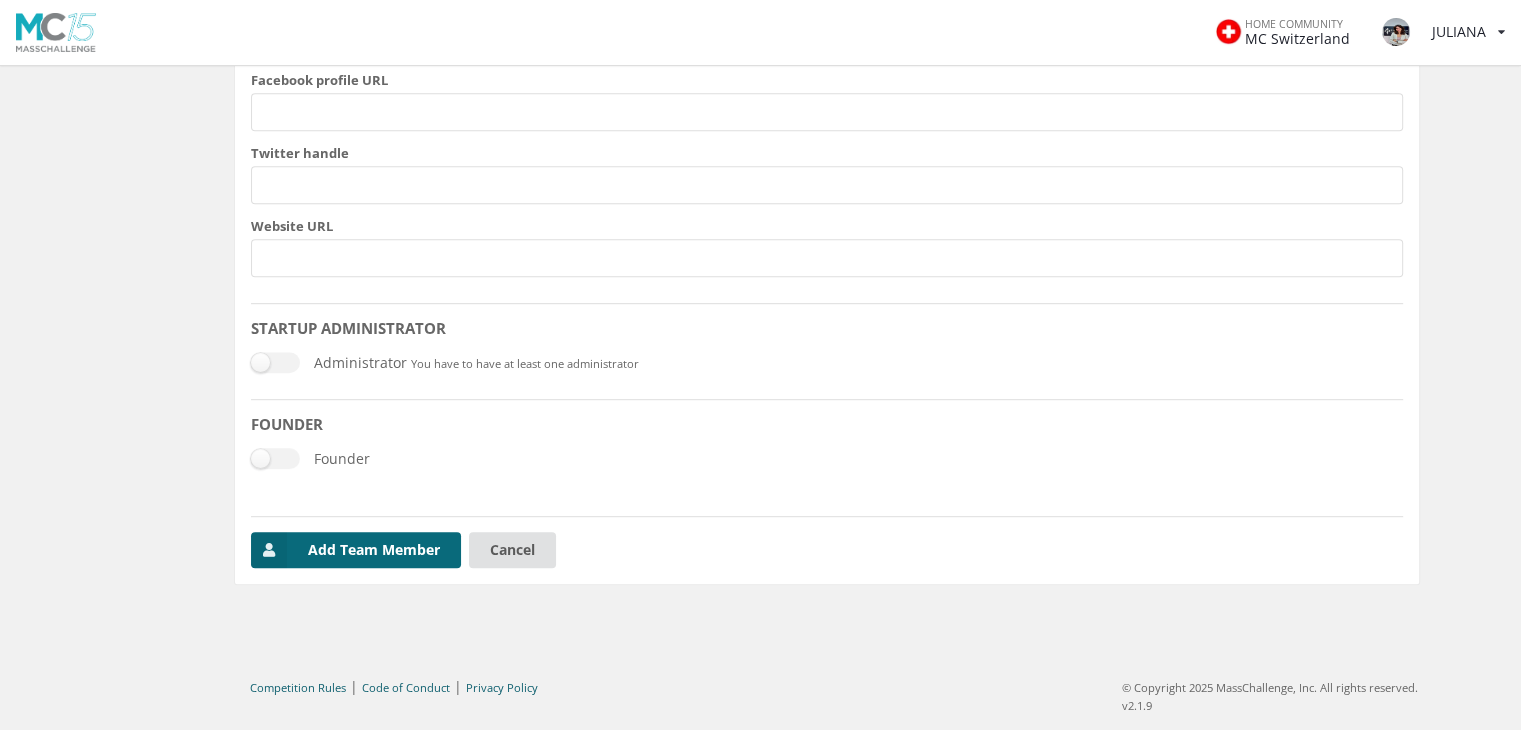 click on "Add Team Member" at bounding box center (356, 550) 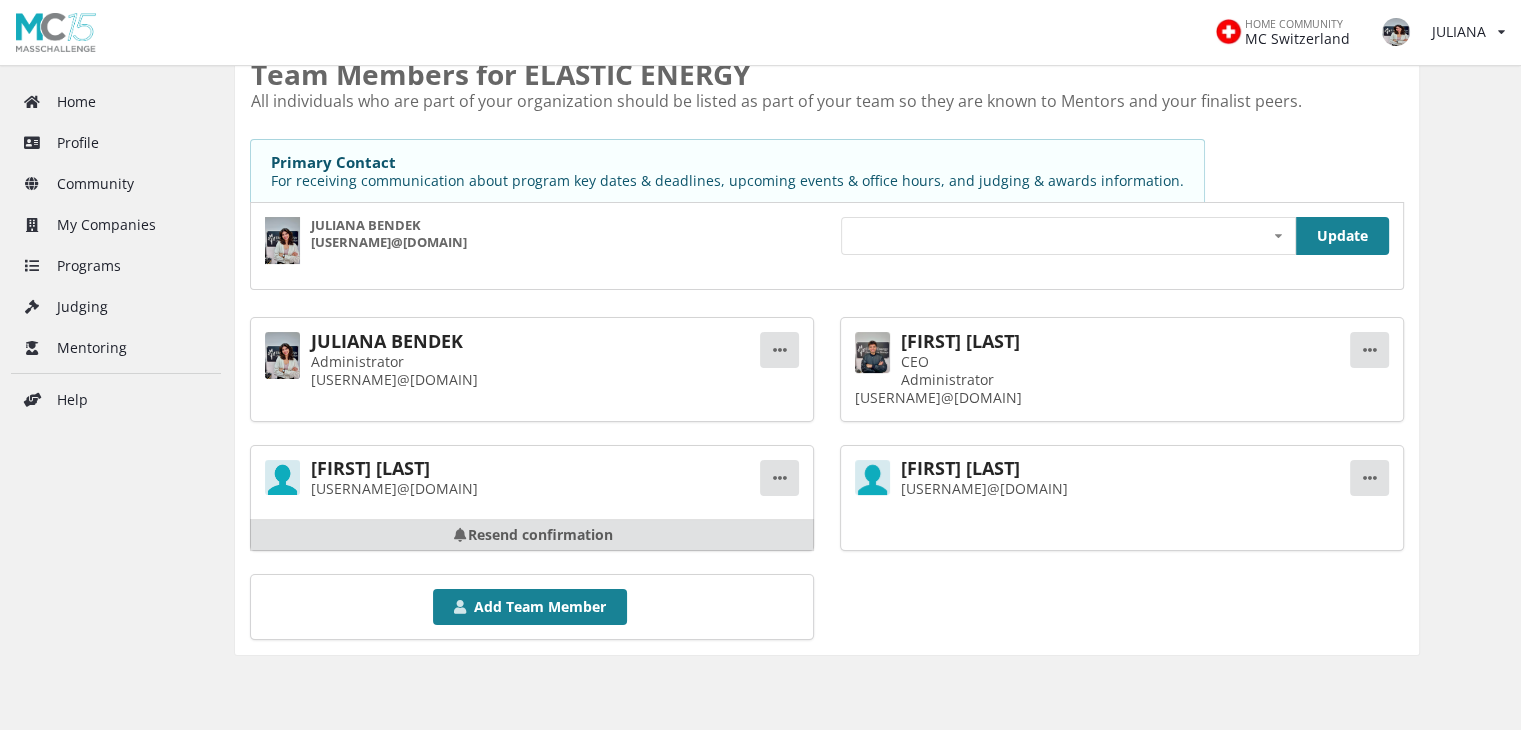 scroll, scrollTop: 245, scrollLeft: 0, axis: vertical 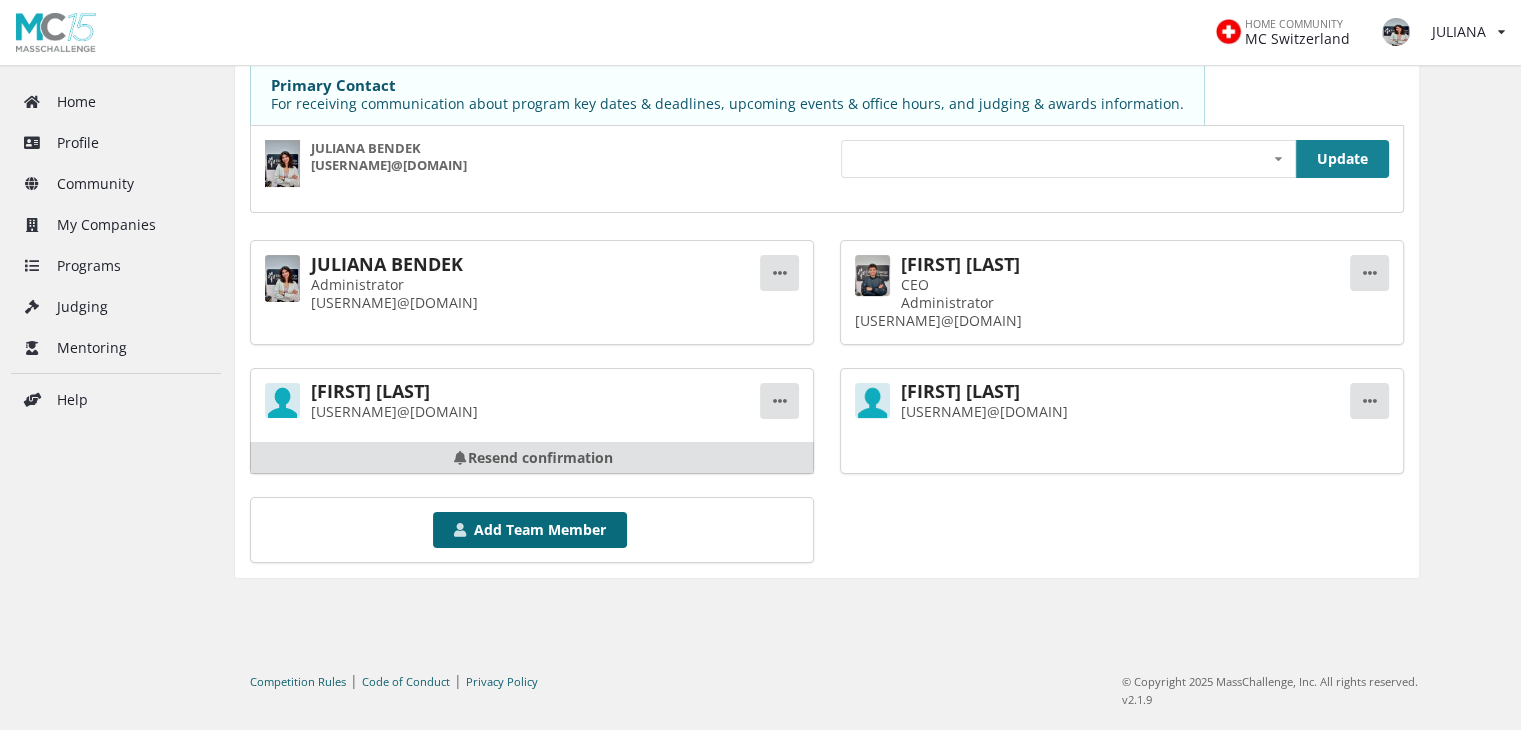 click at bounding box center [459, 530] 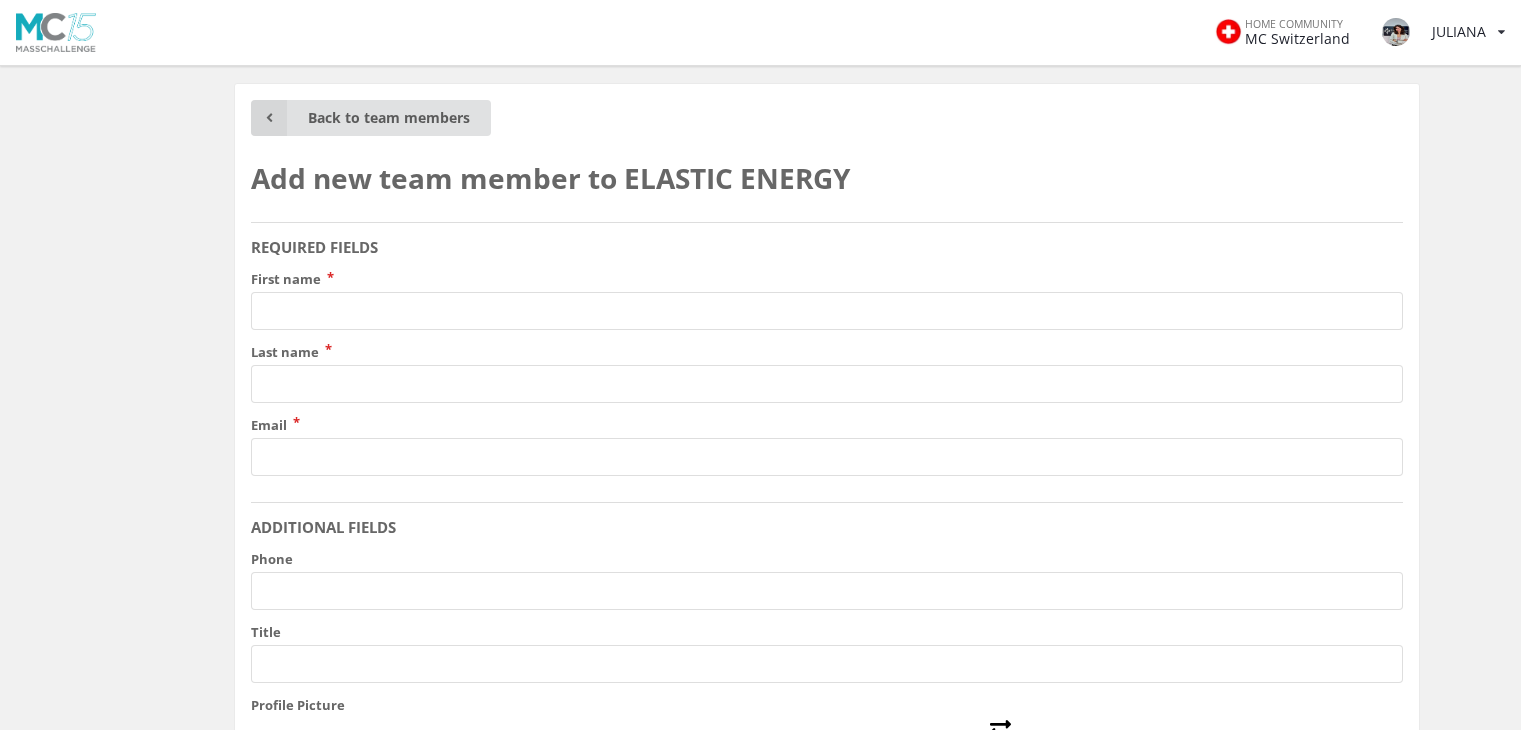 scroll, scrollTop: 0, scrollLeft: 0, axis: both 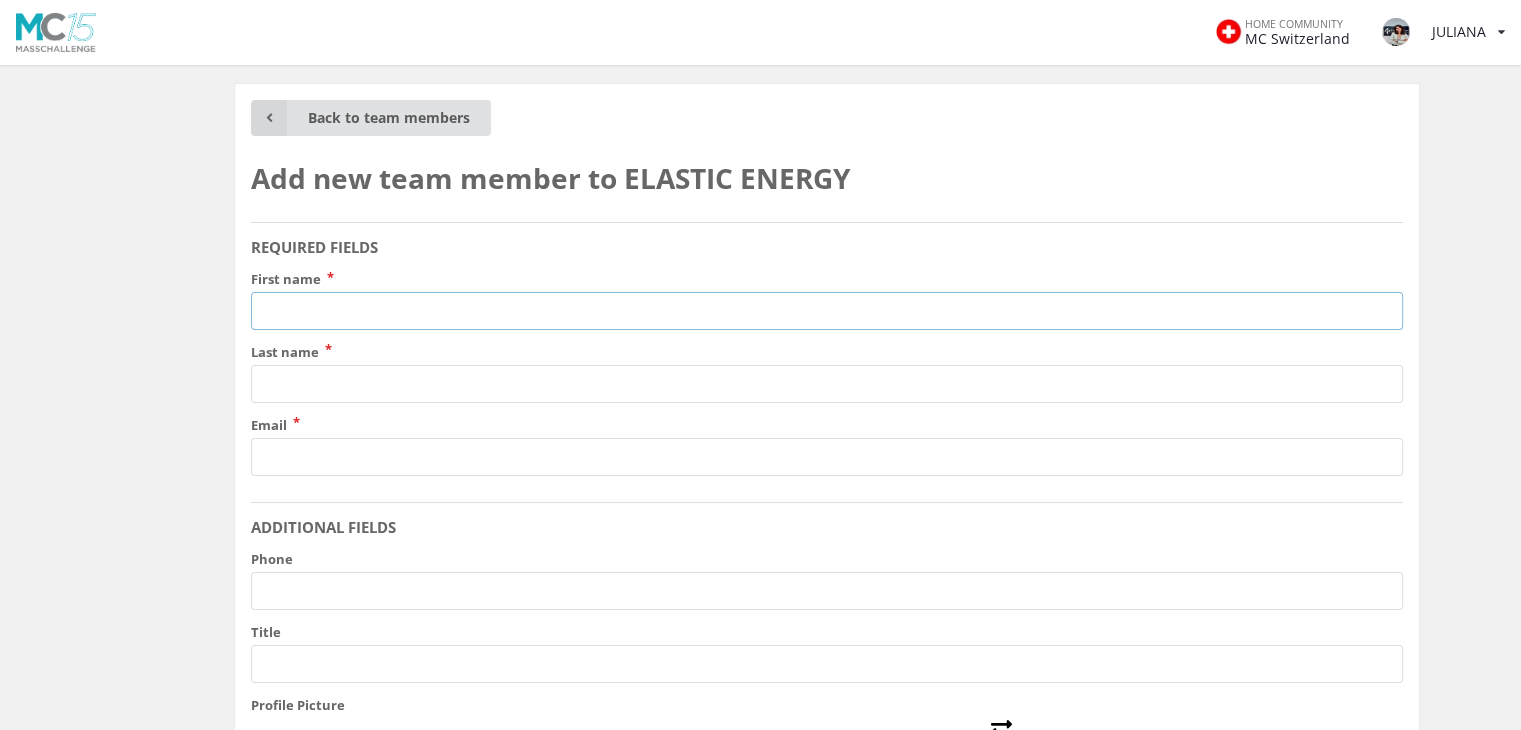 click on "First name" at bounding box center [827, 311] 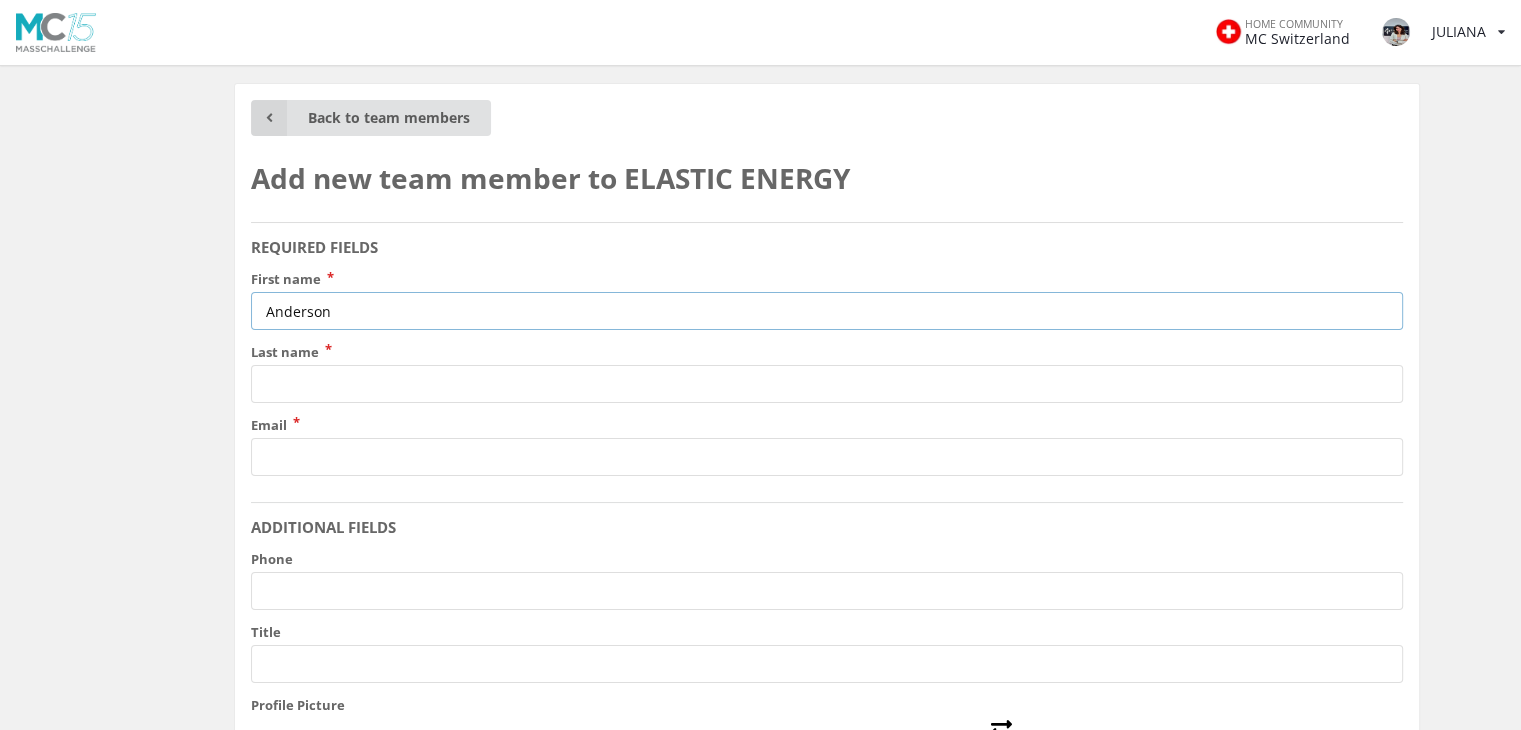type on "Anderson" 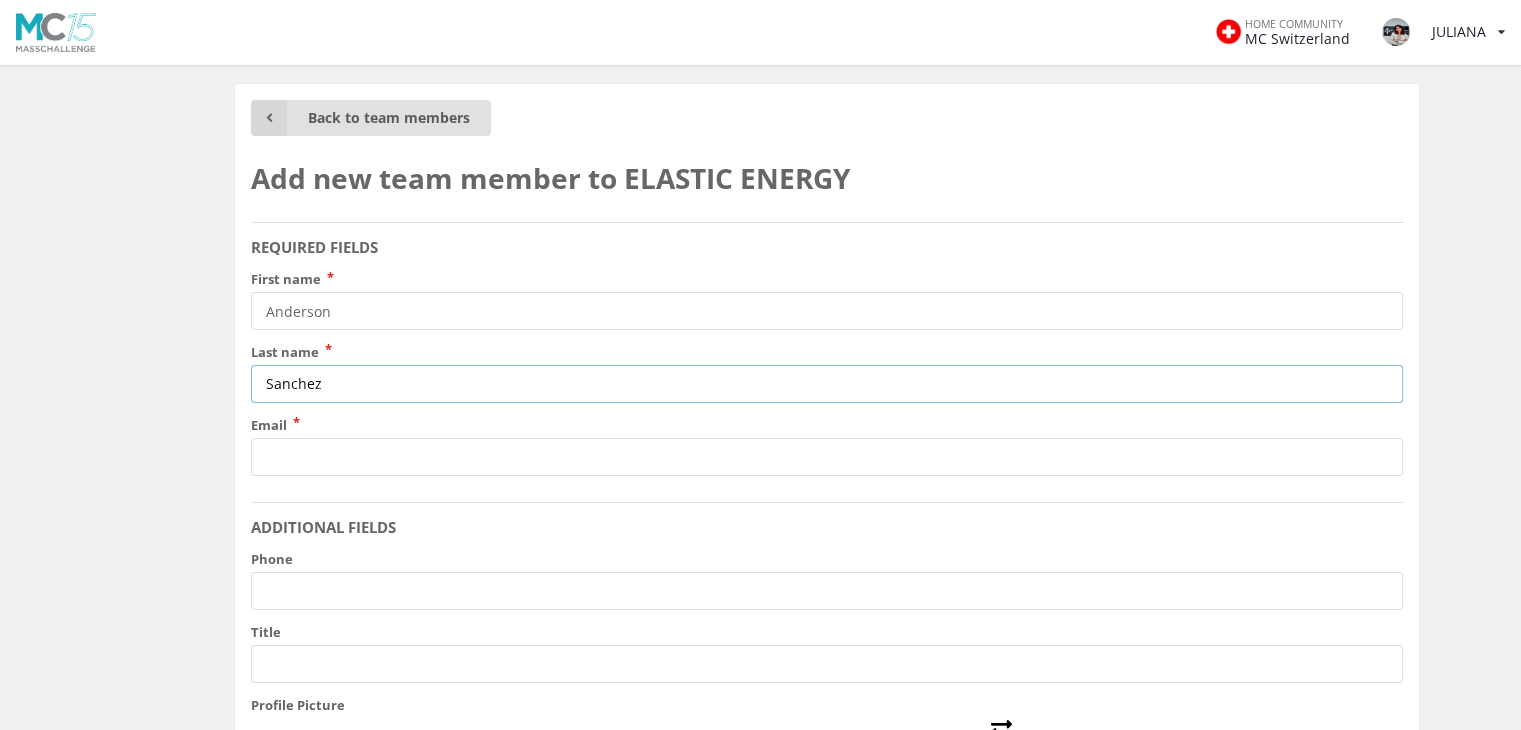 type on "Sanchez" 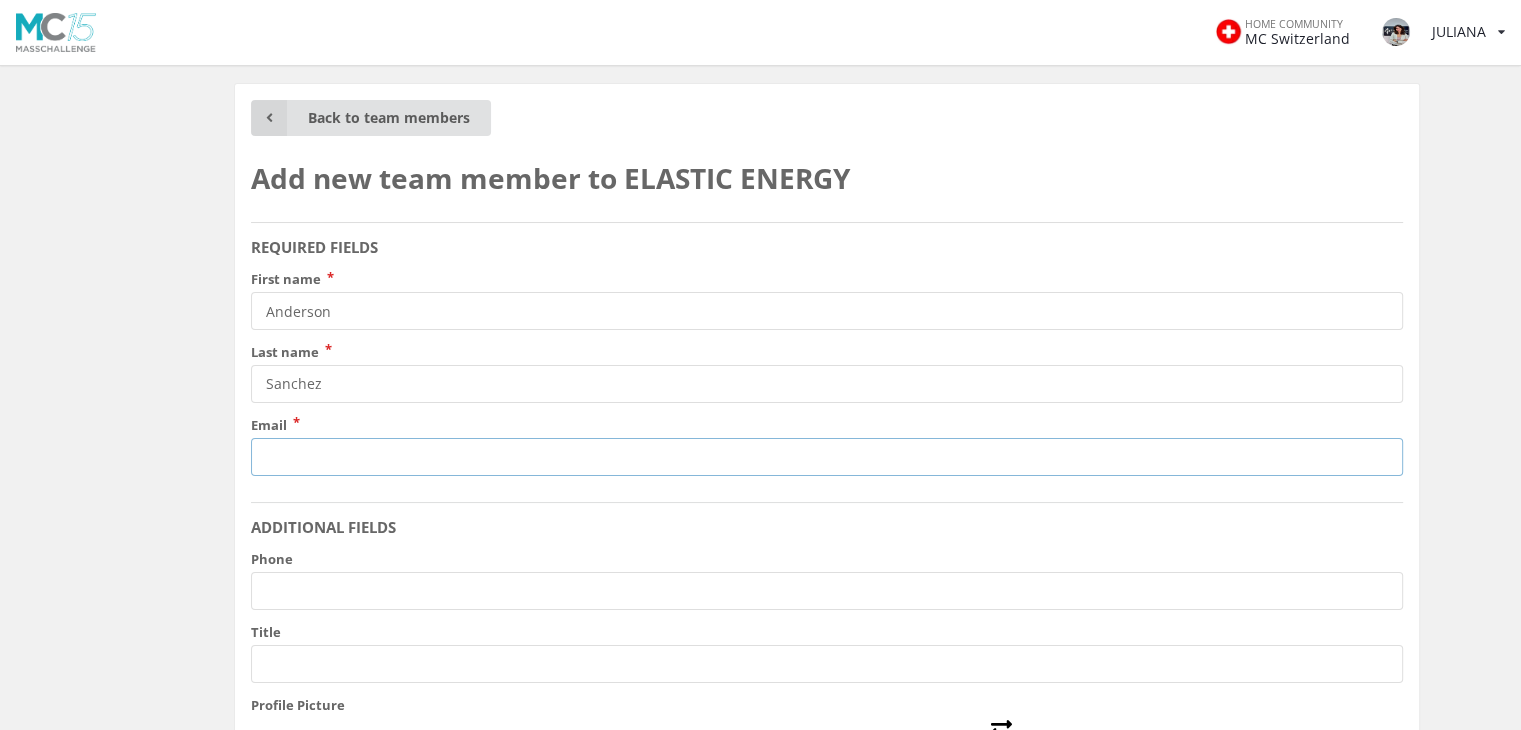click on "Email" at bounding box center [827, 457] 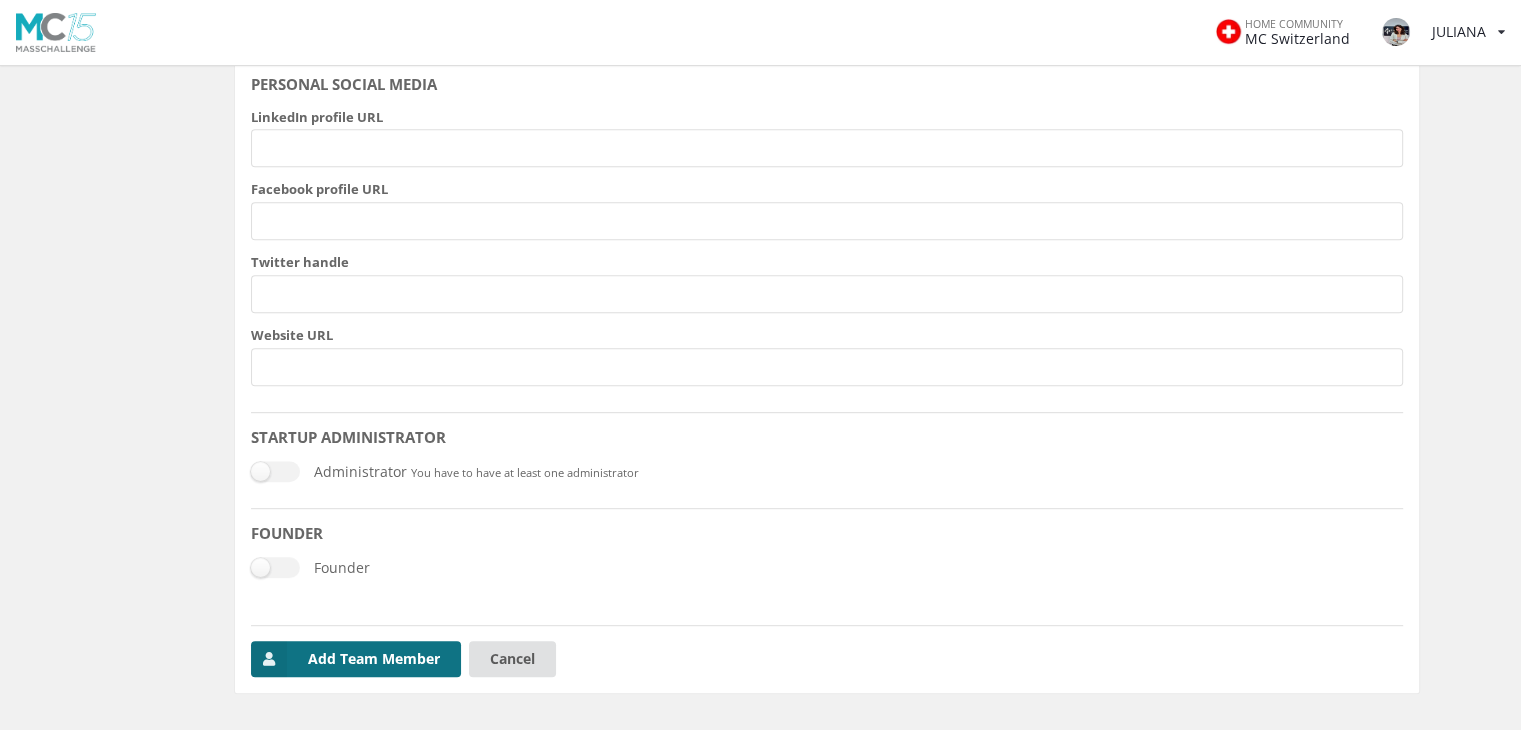 scroll, scrollTop: 984, scrollLeft: 0, axis: vertical 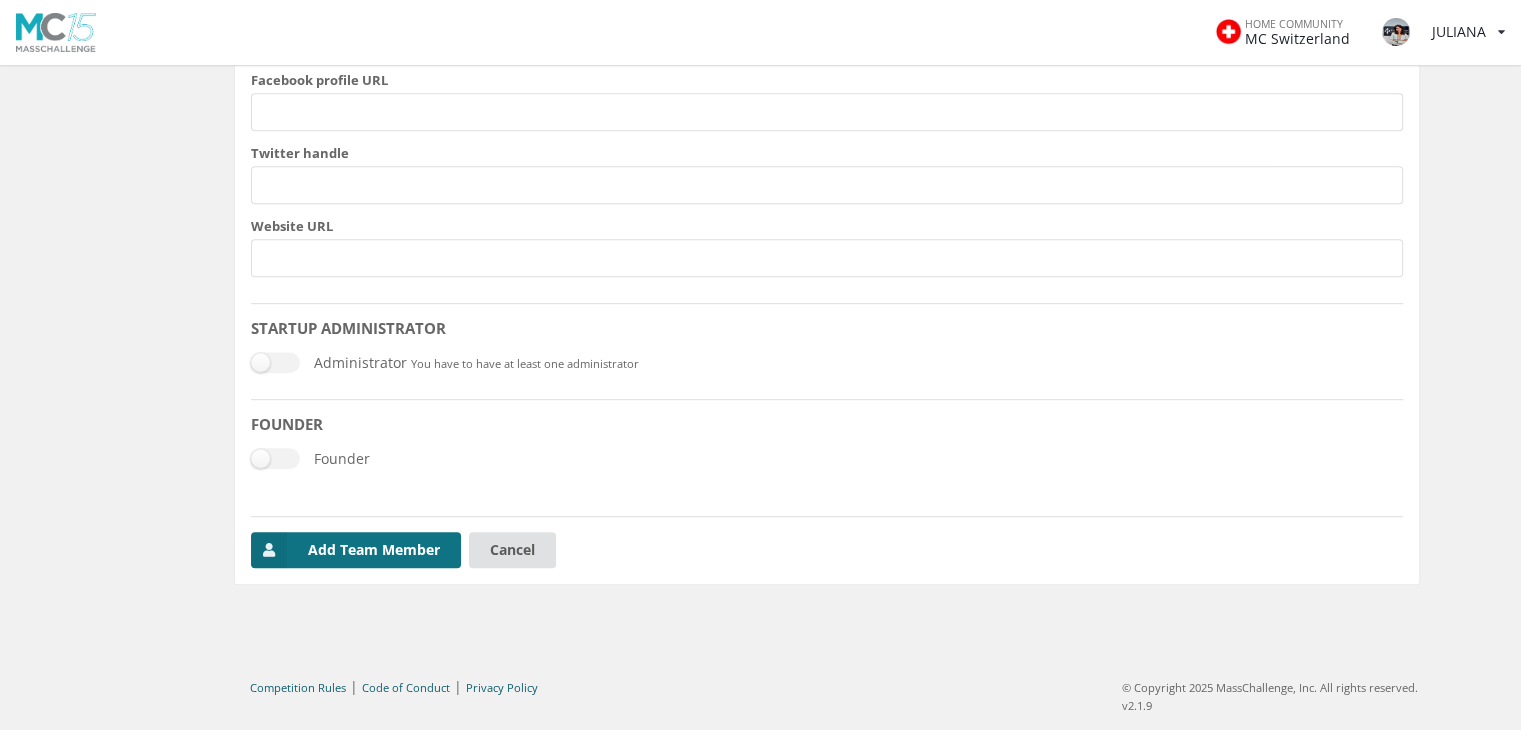 type on "anderson.sanchez@example.com" 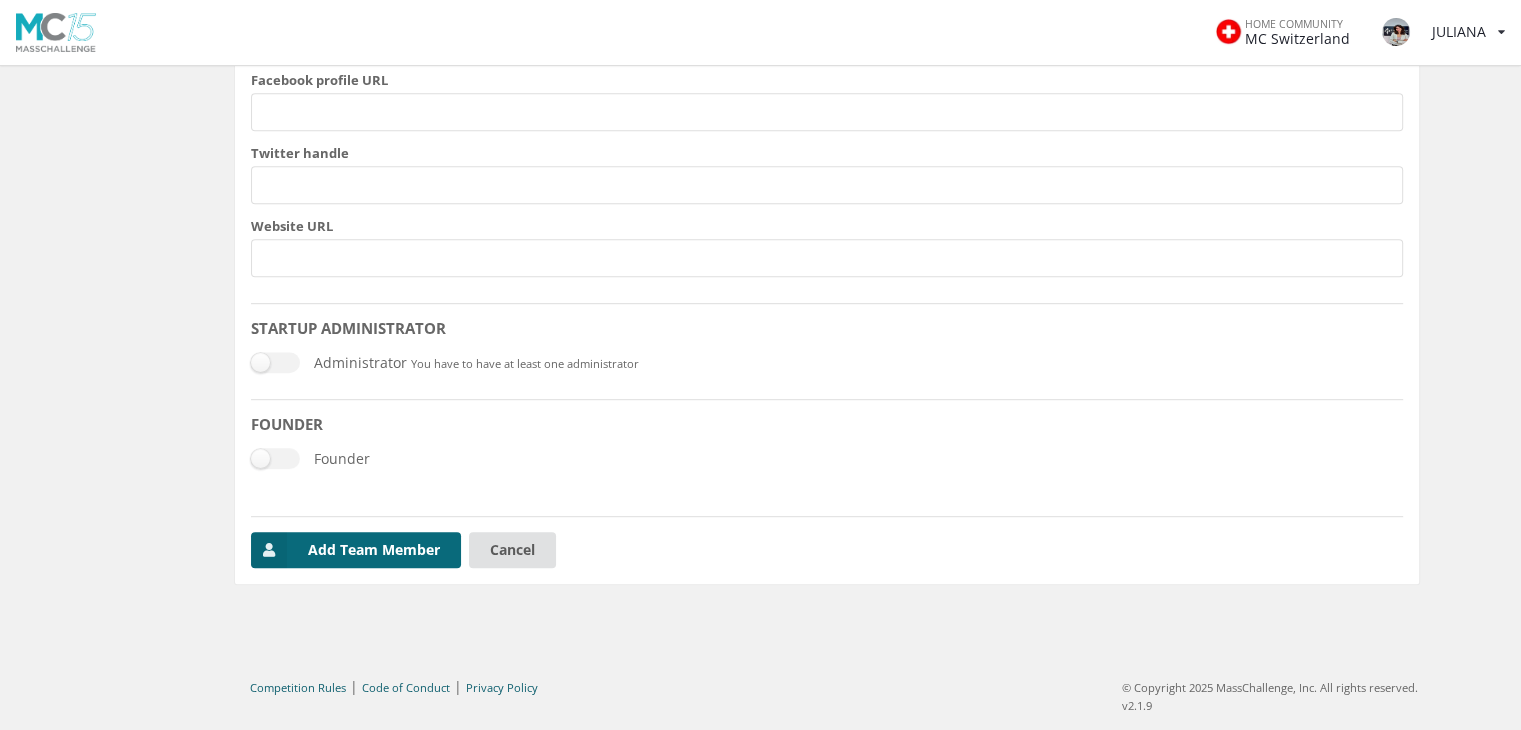 click on "Add Team Member" at bounding box center [356, 550] 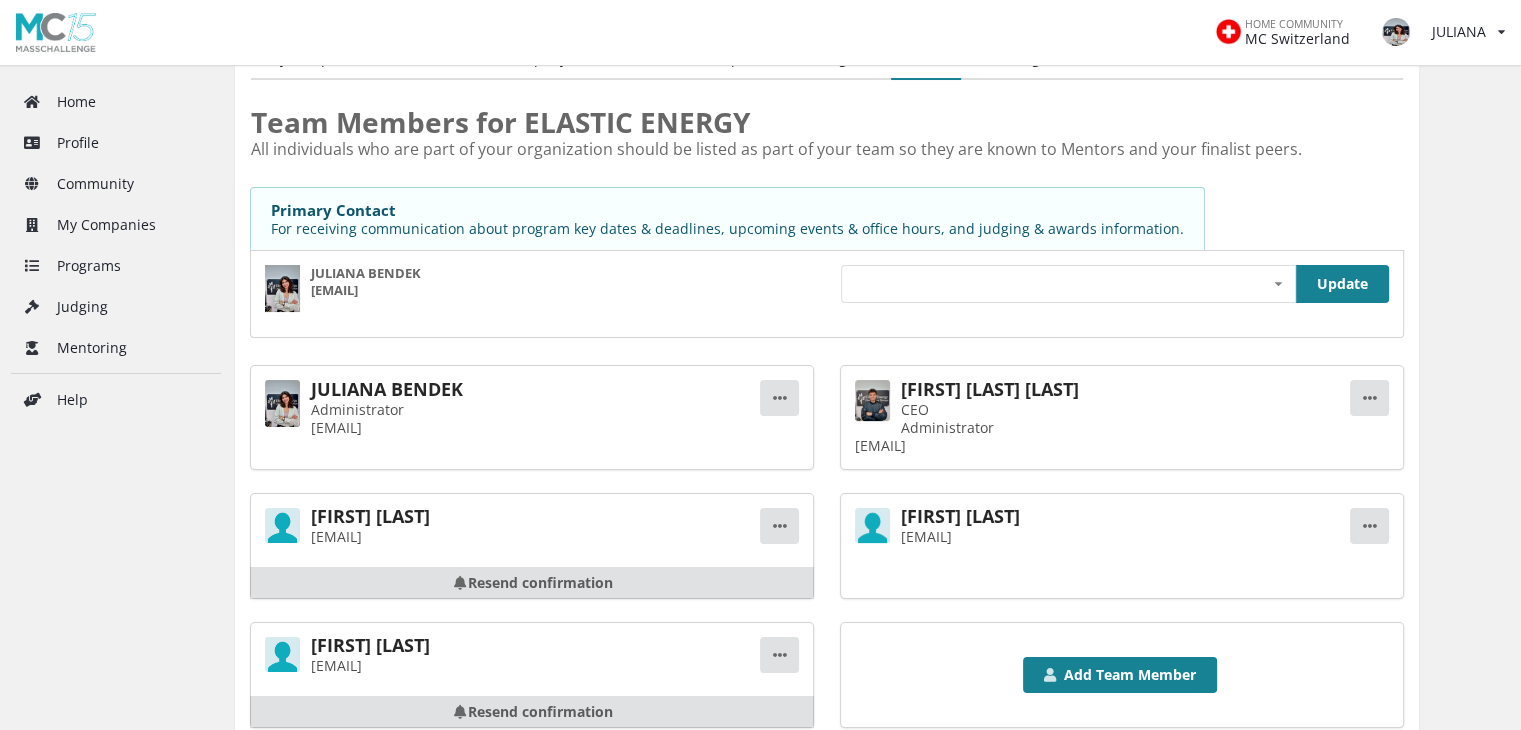 scroll, scrollTop: 286, scrollLeft: 0, axis: vertical 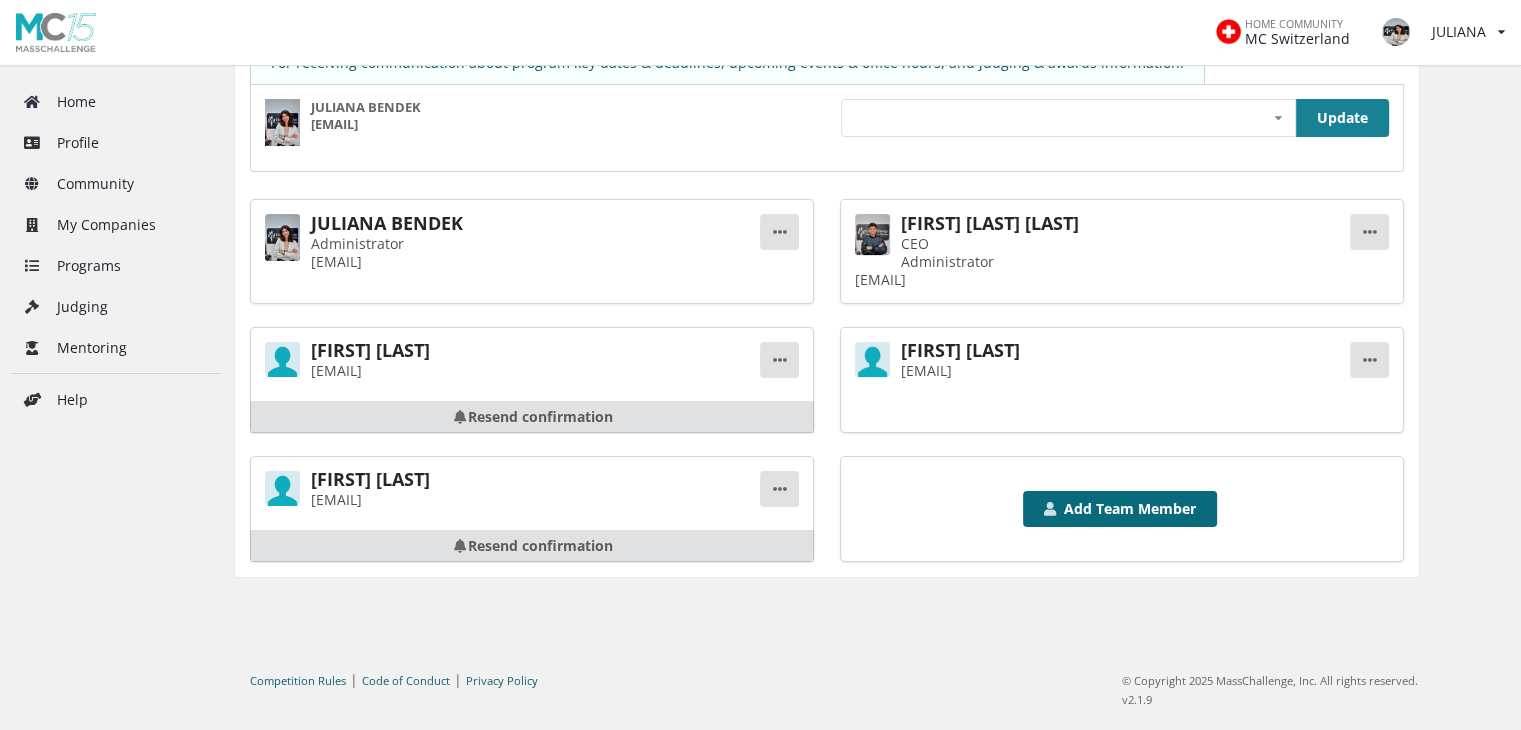 click on "Add Team Member" at bounding box center (1120, 509) 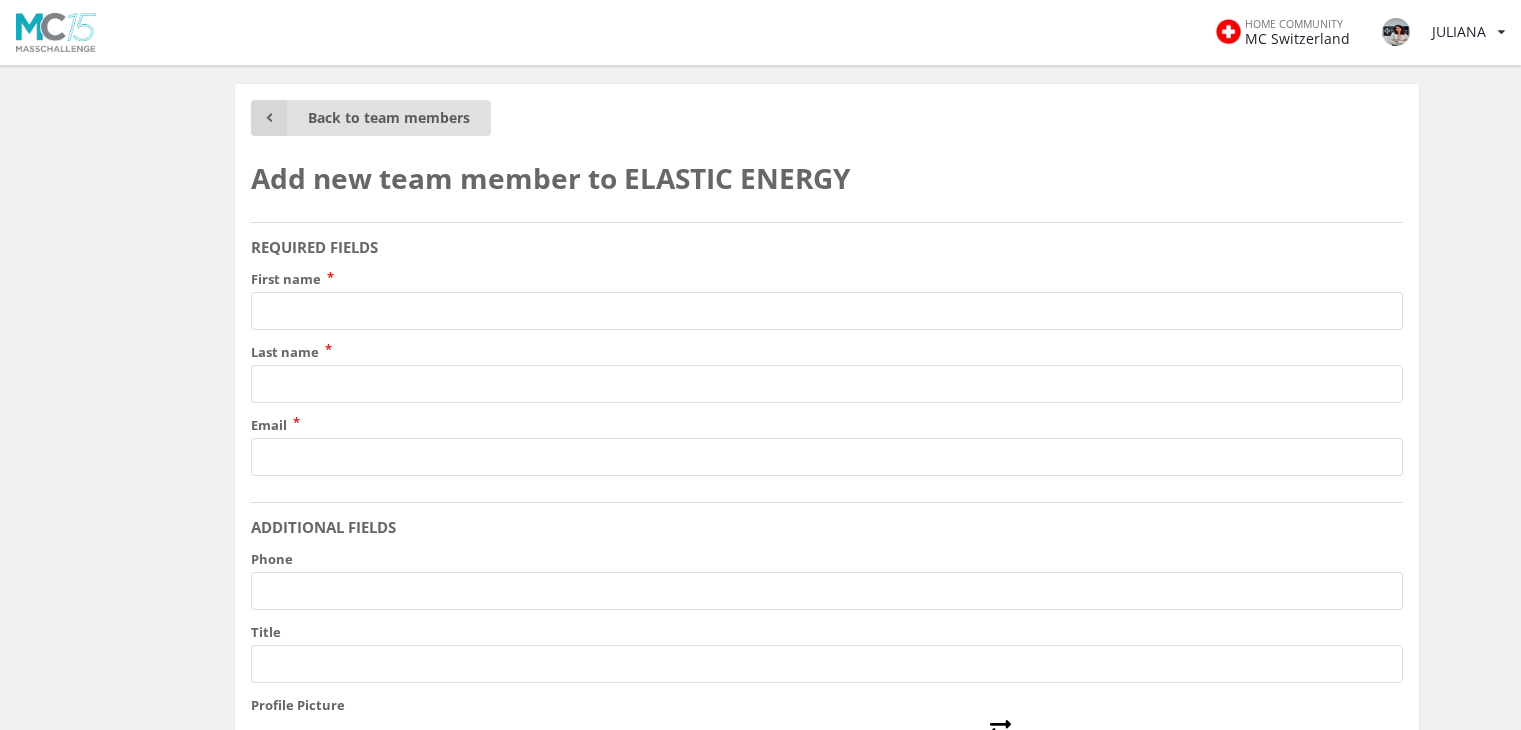 scroll, scrollTop: 0, scrollLeft: 0, axis: both 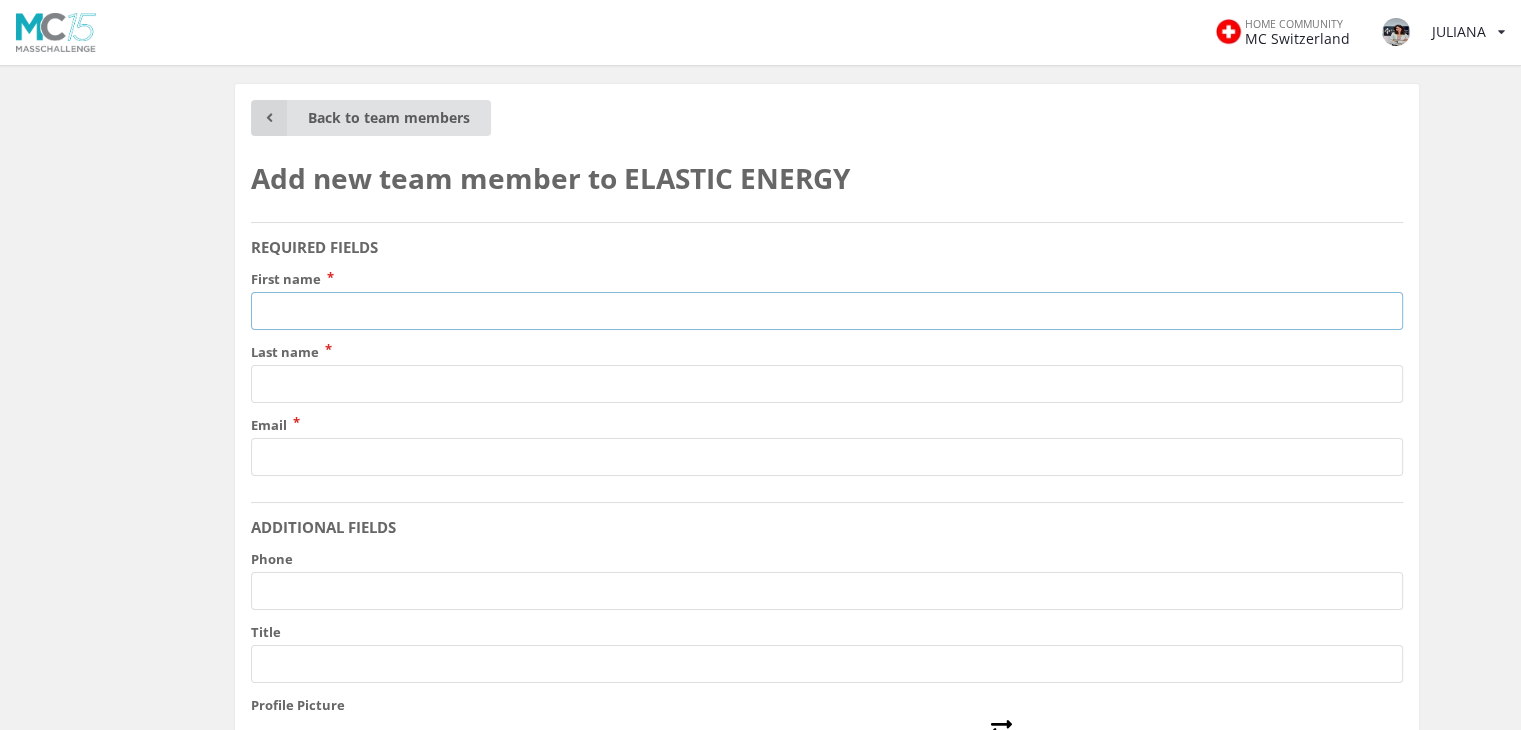 click on "First name" at bounding box center [827, 311] 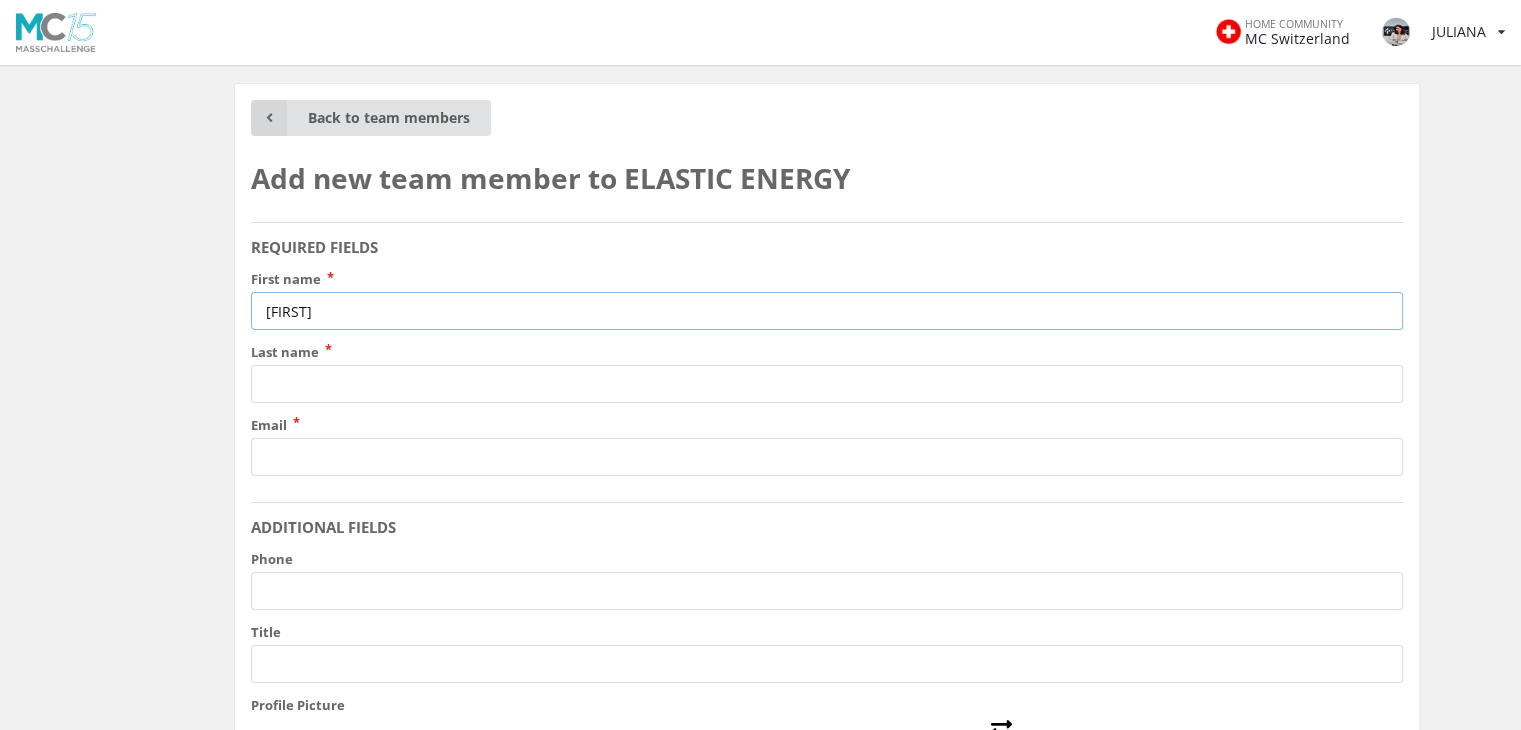 click on "carlos" at bounding box center (827, 311) 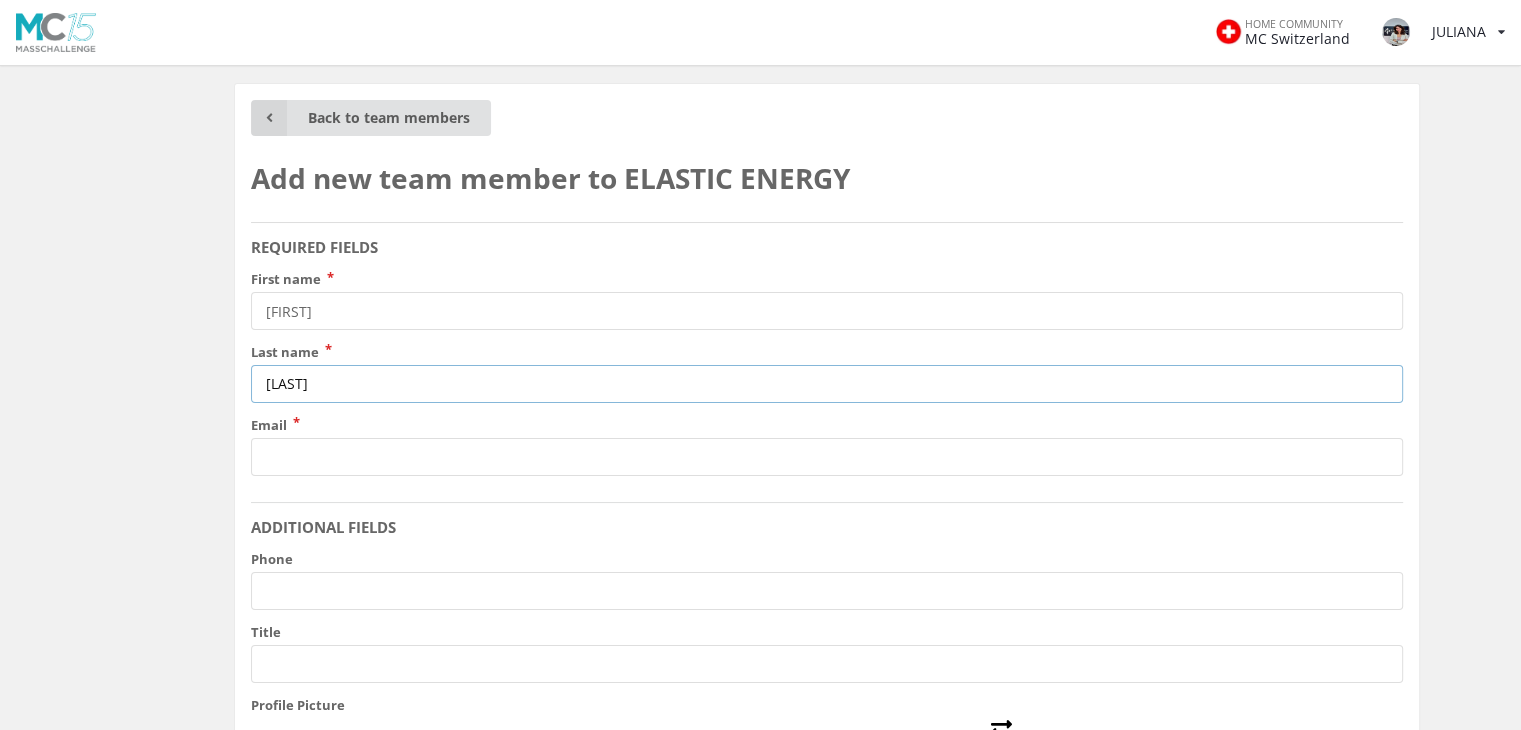 type on "Pino" 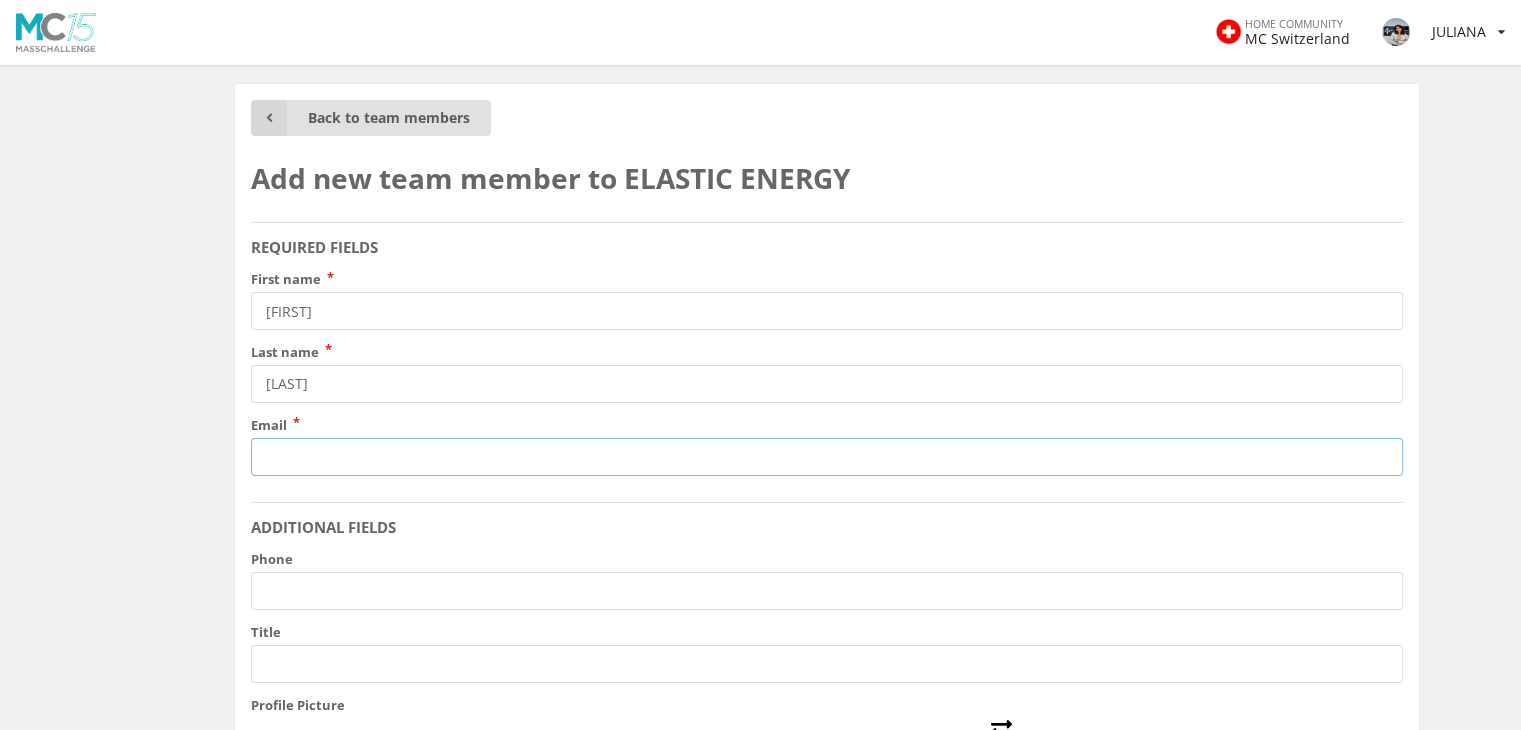 click on "Email" at bounding box center (827, 457) 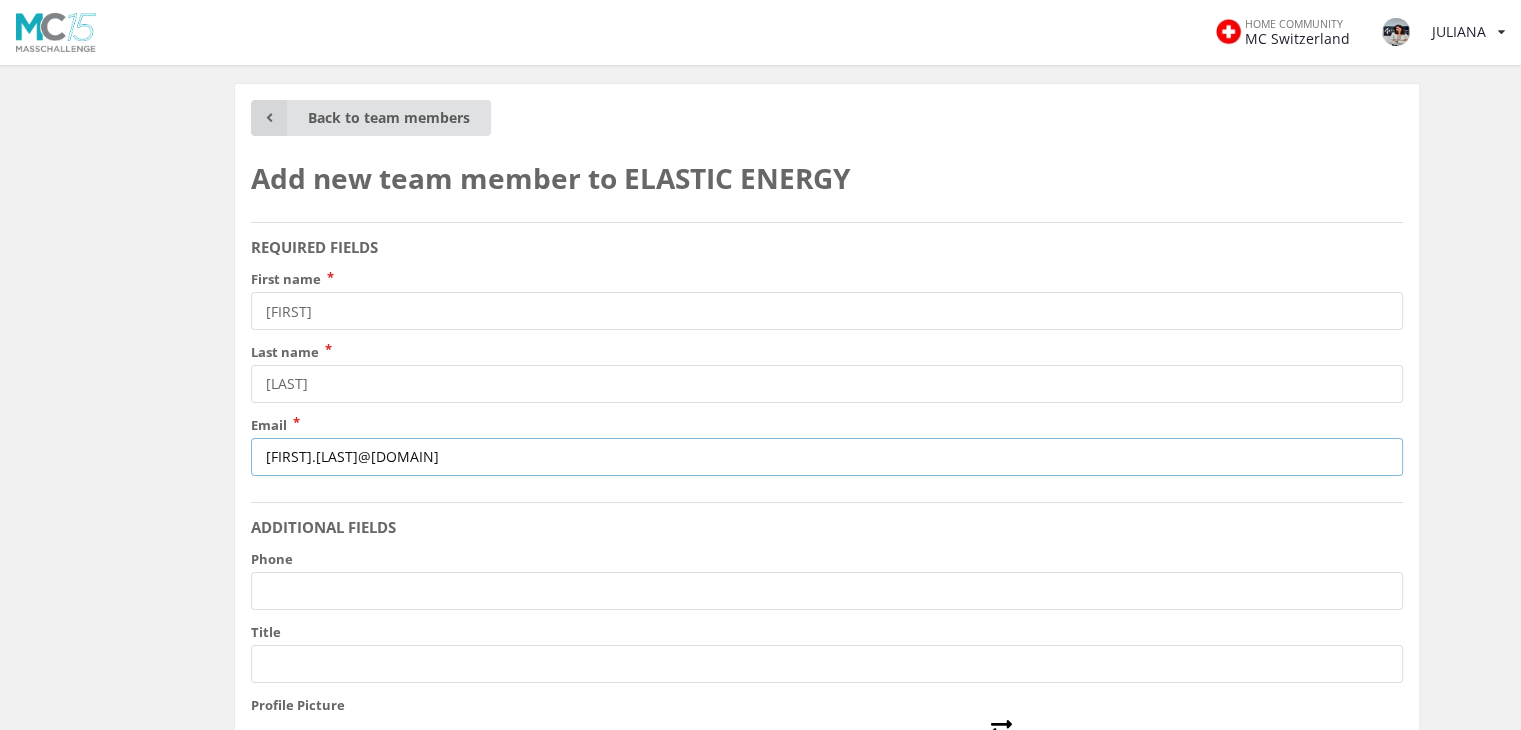 type on "[USERNAME]@[DOMAIN].co" 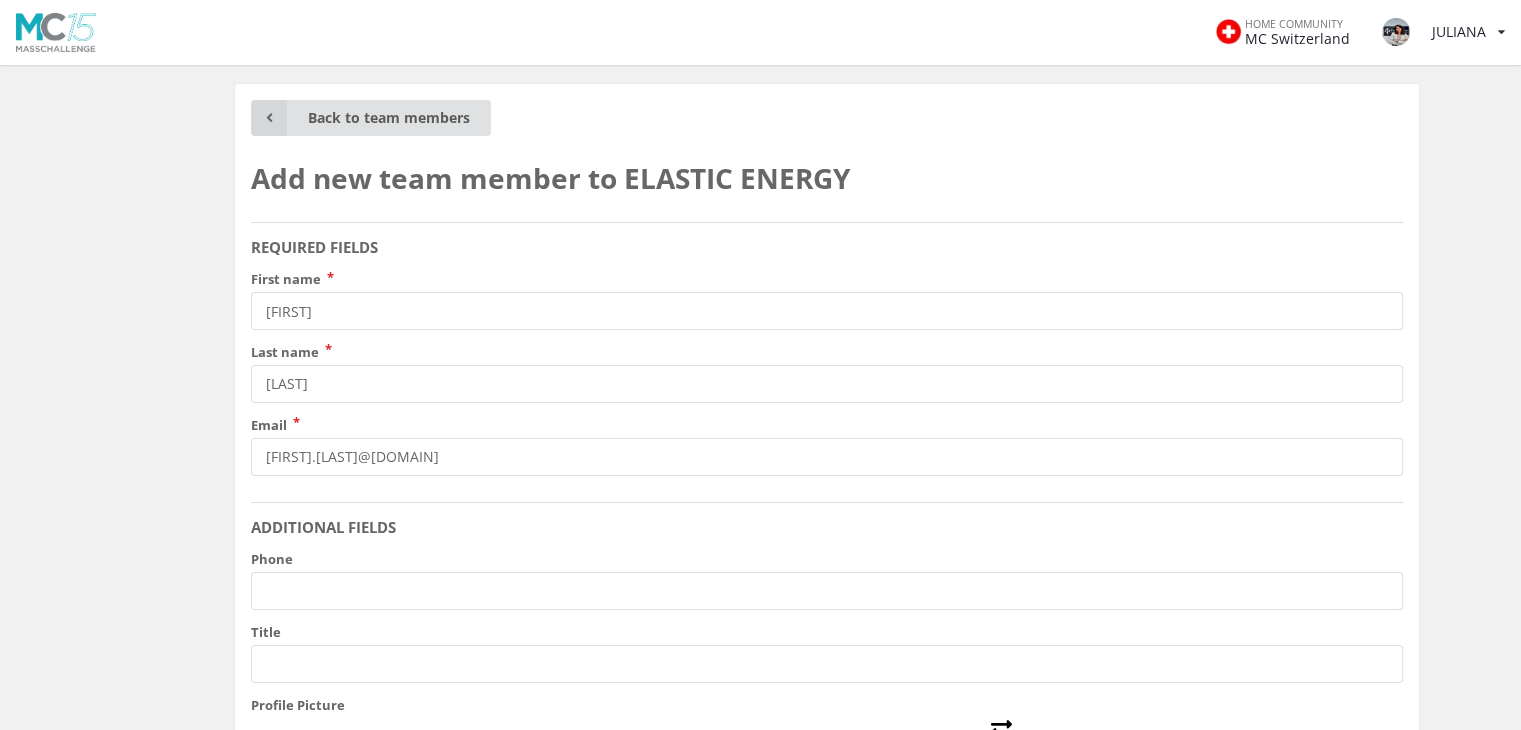 click on "HOME COMMUNITY
MC Switzerland
JULIANA
View/edit profile
Change password
Log out" at bounding box center [760, 860] 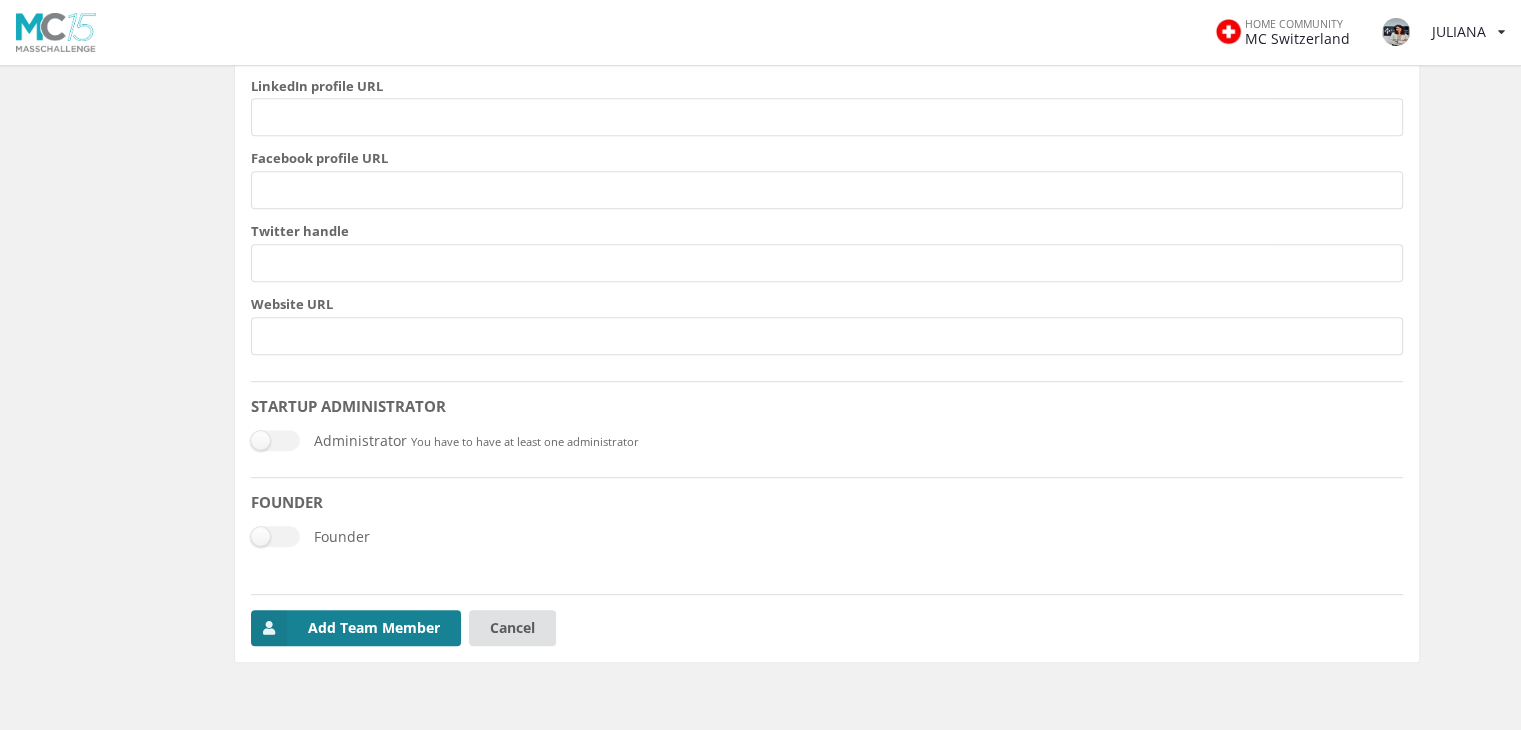 scroll, scrollTop: 984, scrollLeft: 0, axis: vertical 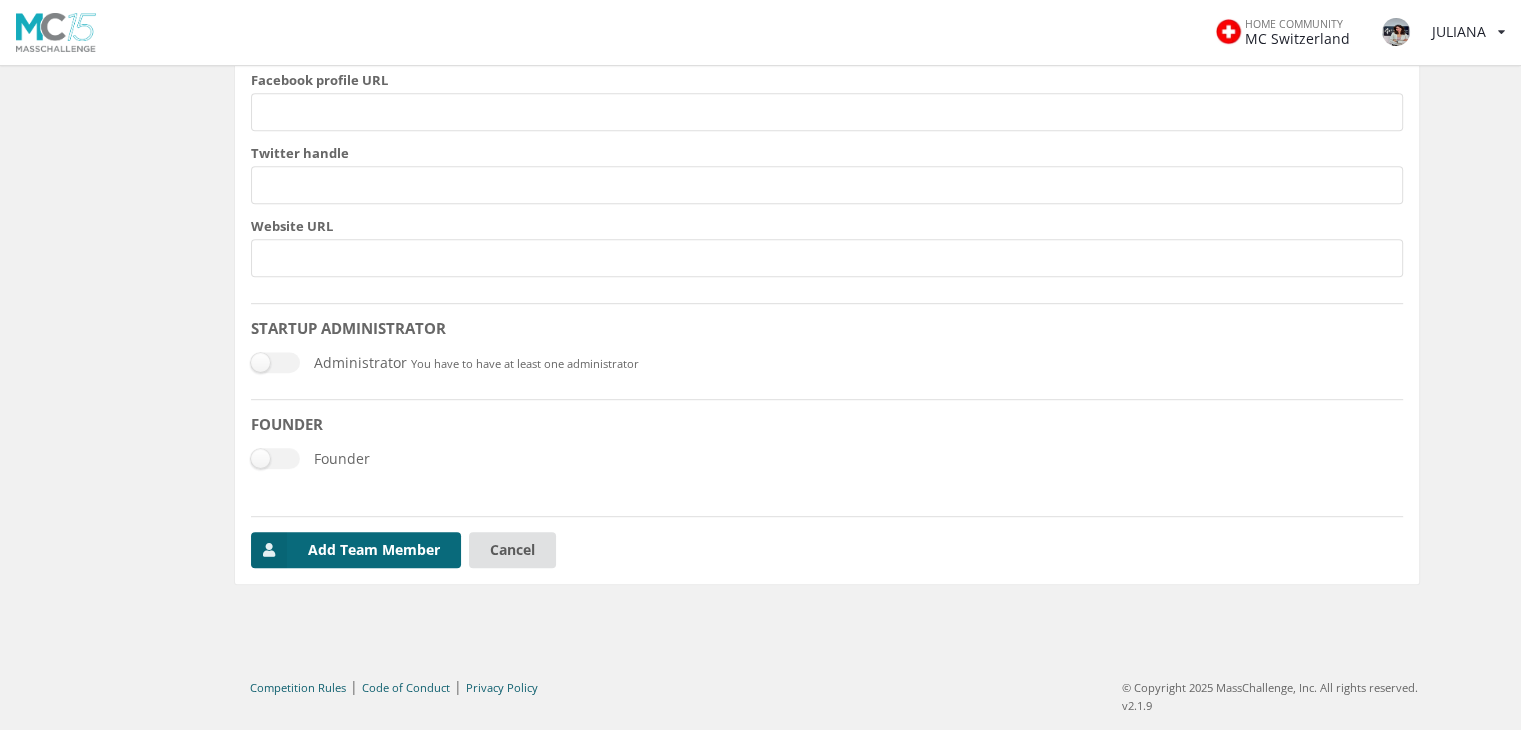 click at bounding box center (269, 550) 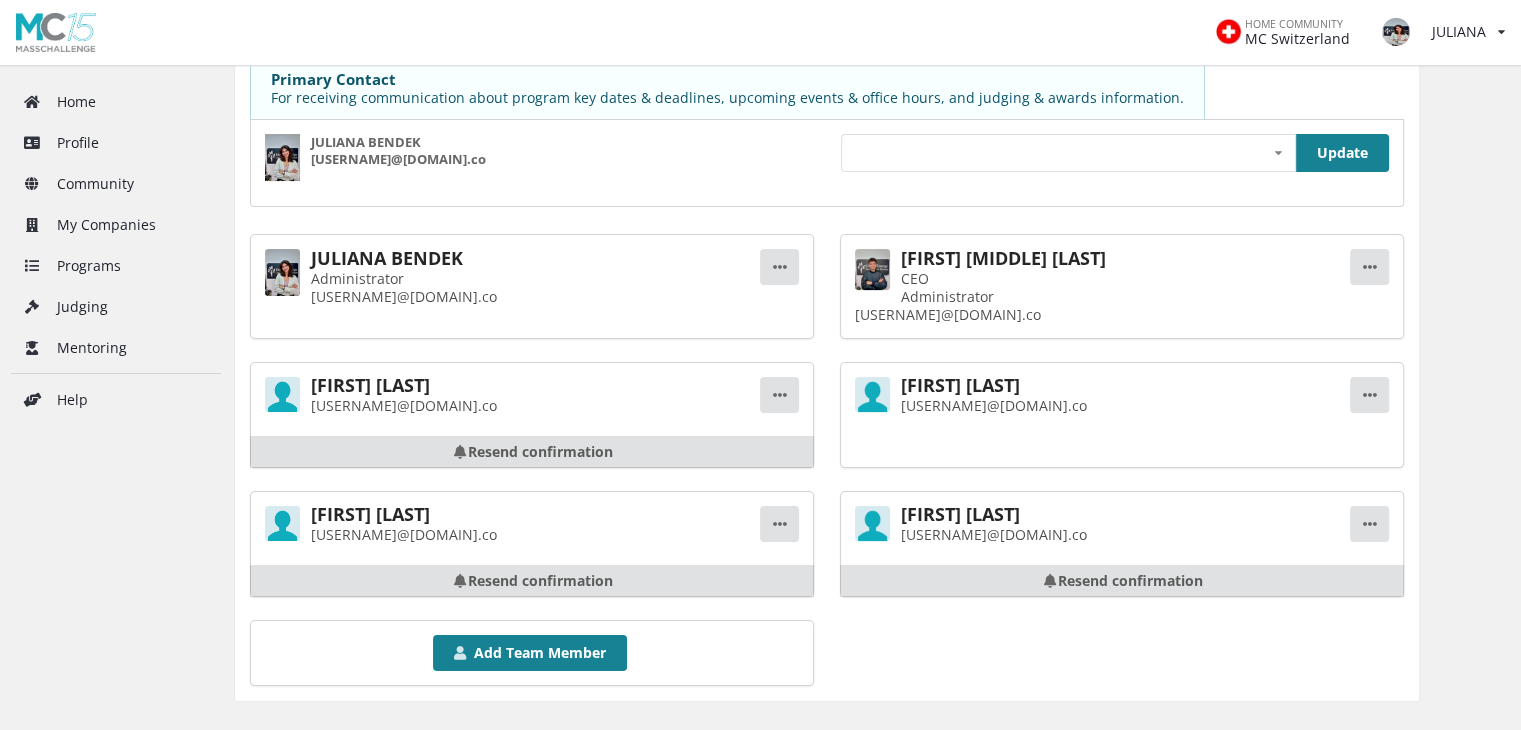 scroll, scrollTop: 300, scrollLeft: 0, axis: vertical 